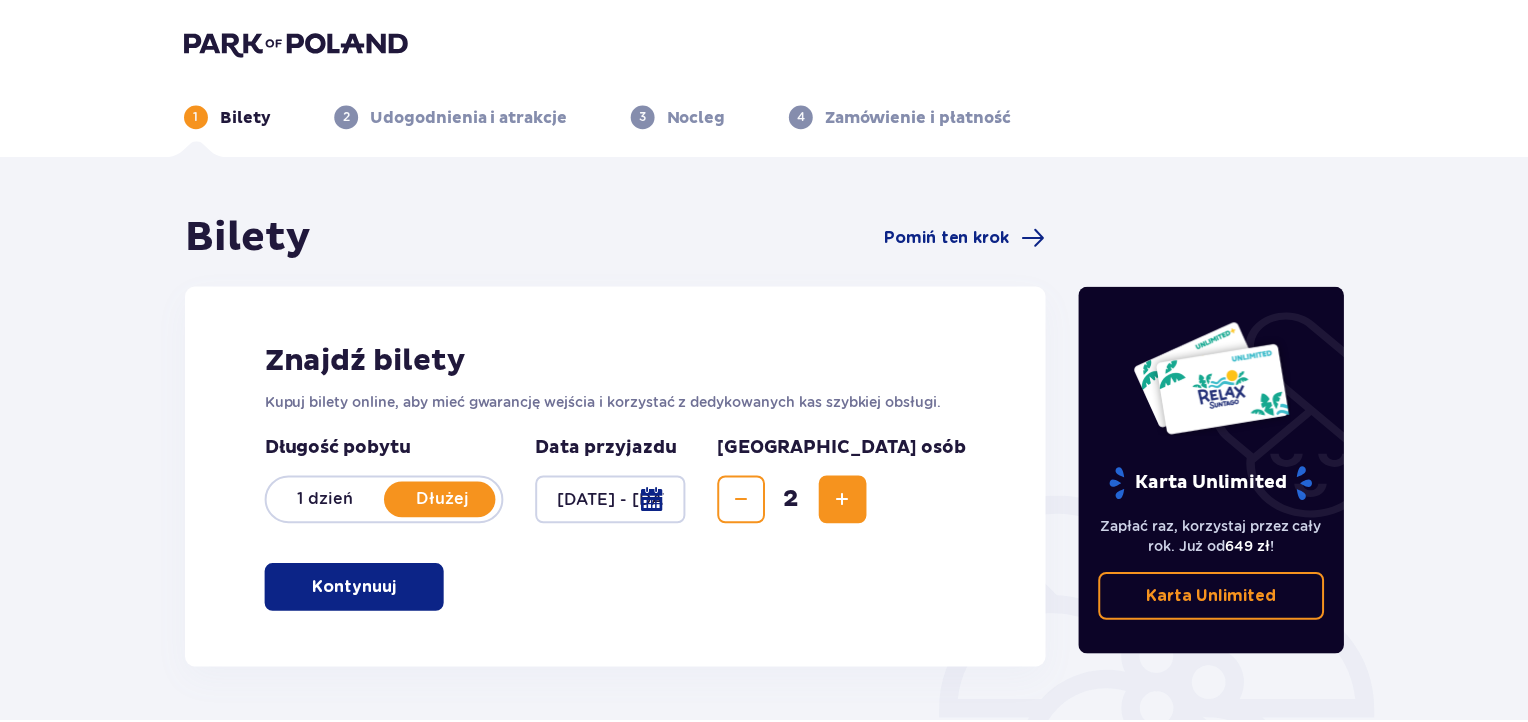 scroll, scrollTop: 0, scrollLeft: 0, axis: both 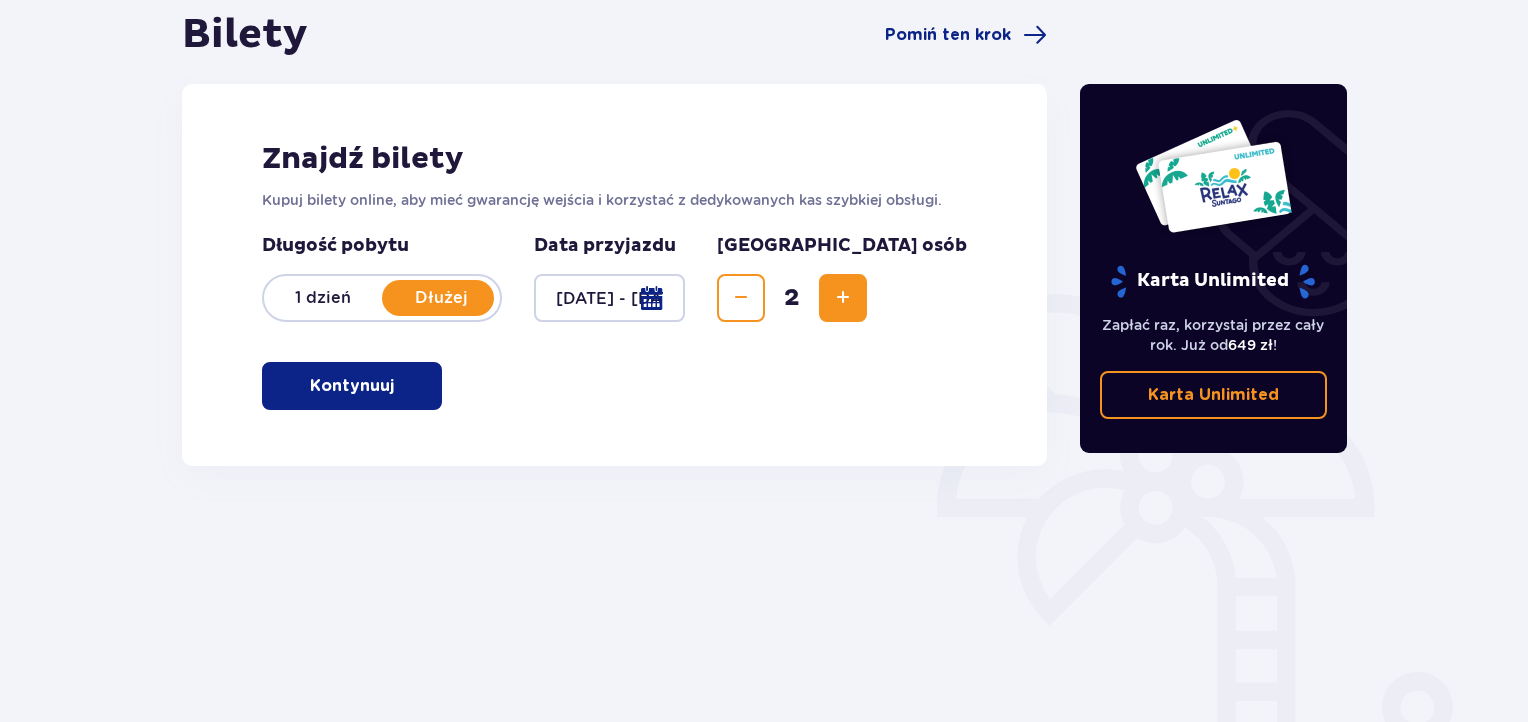 click on "Kontynuuj" at bounding box center [352, 386] 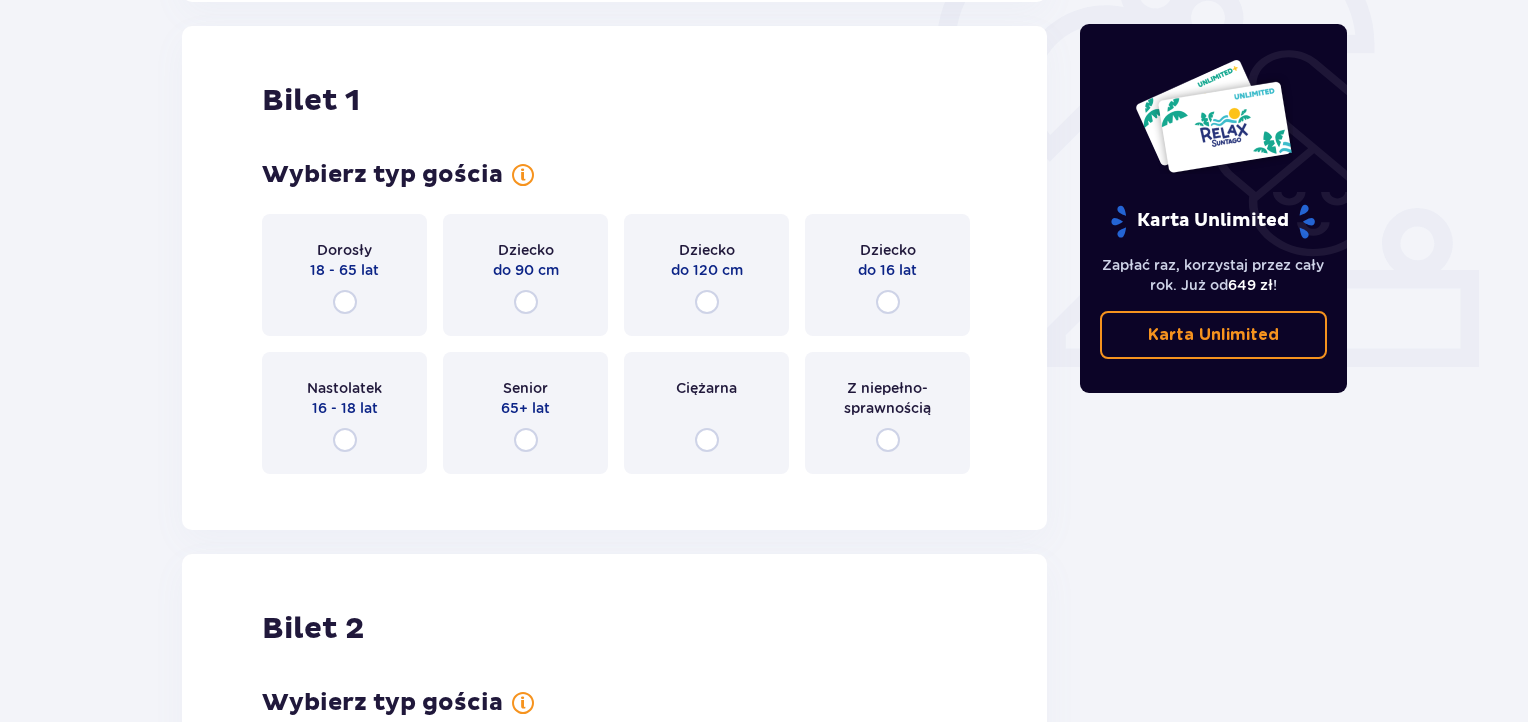 scroll, scrollTop: 667, scrollLeft: 0, axis: vertical 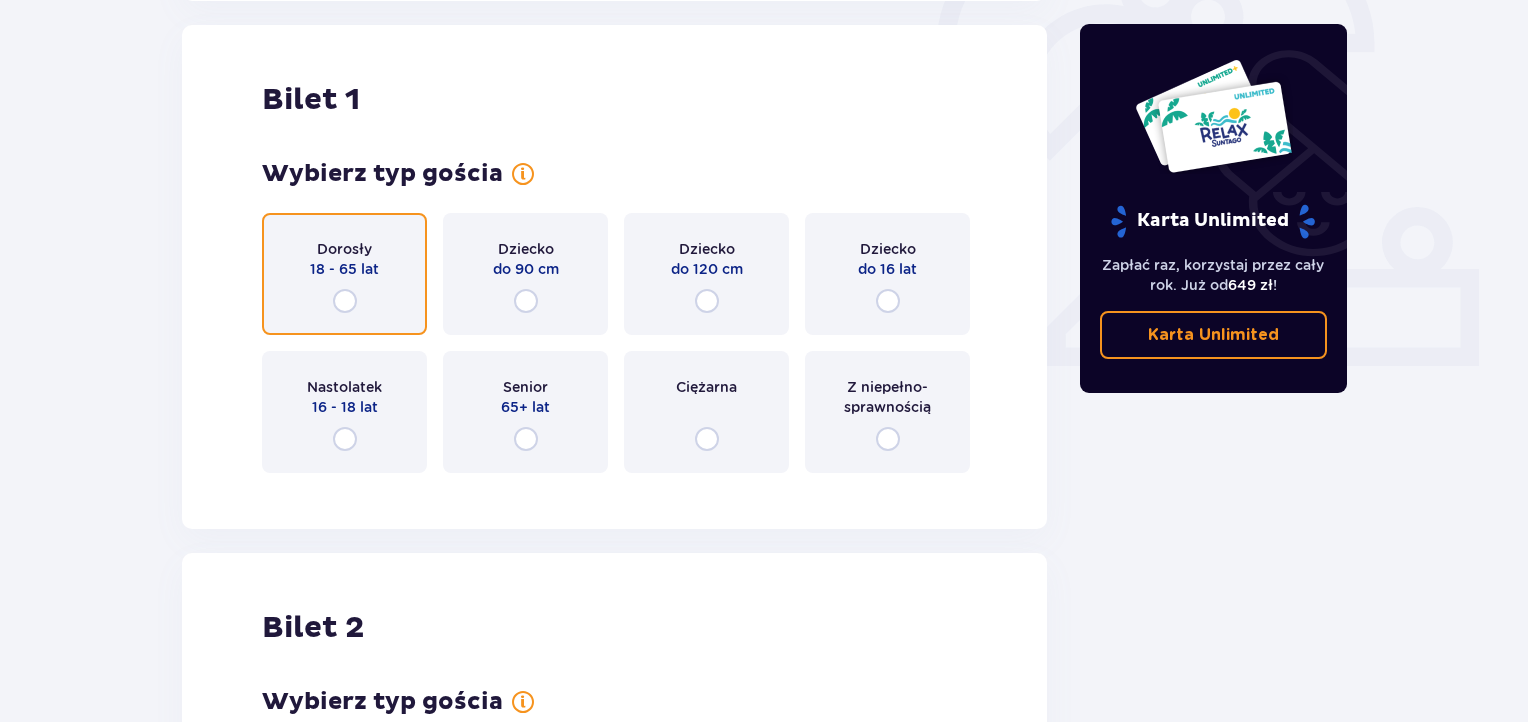 click at bounding box center [345, 301] 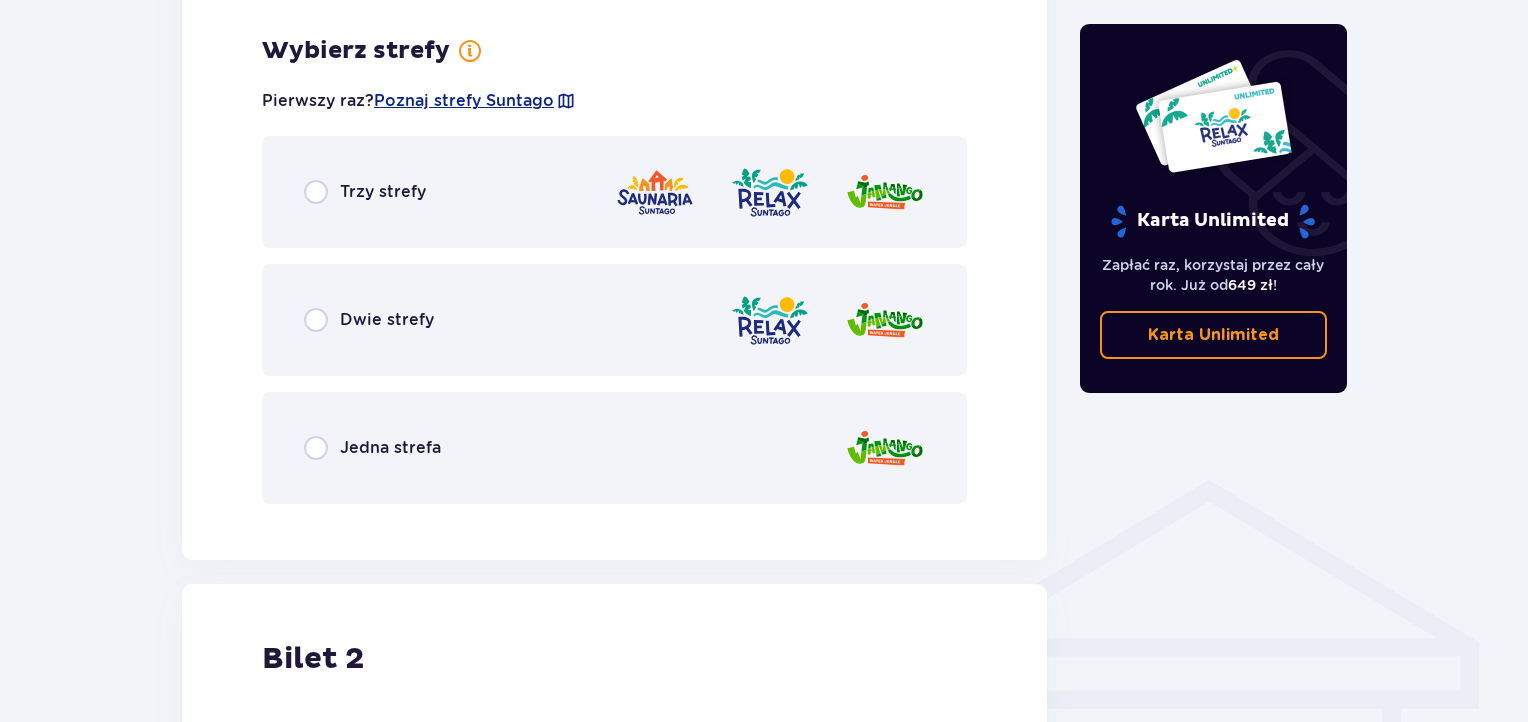 scroll, scrollTop: 1154, scrollLeft: 0, axis: vertical 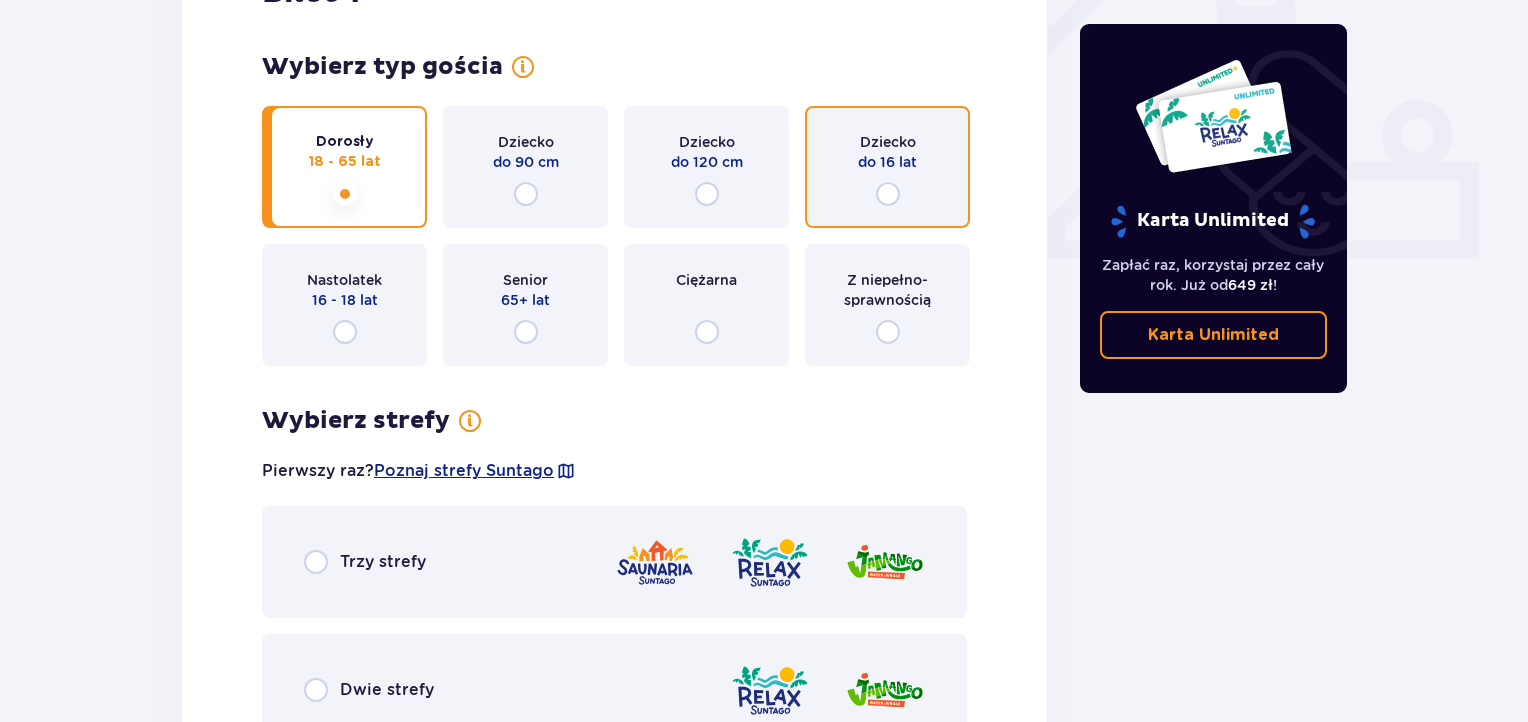 click at bounding box center (888, 194) 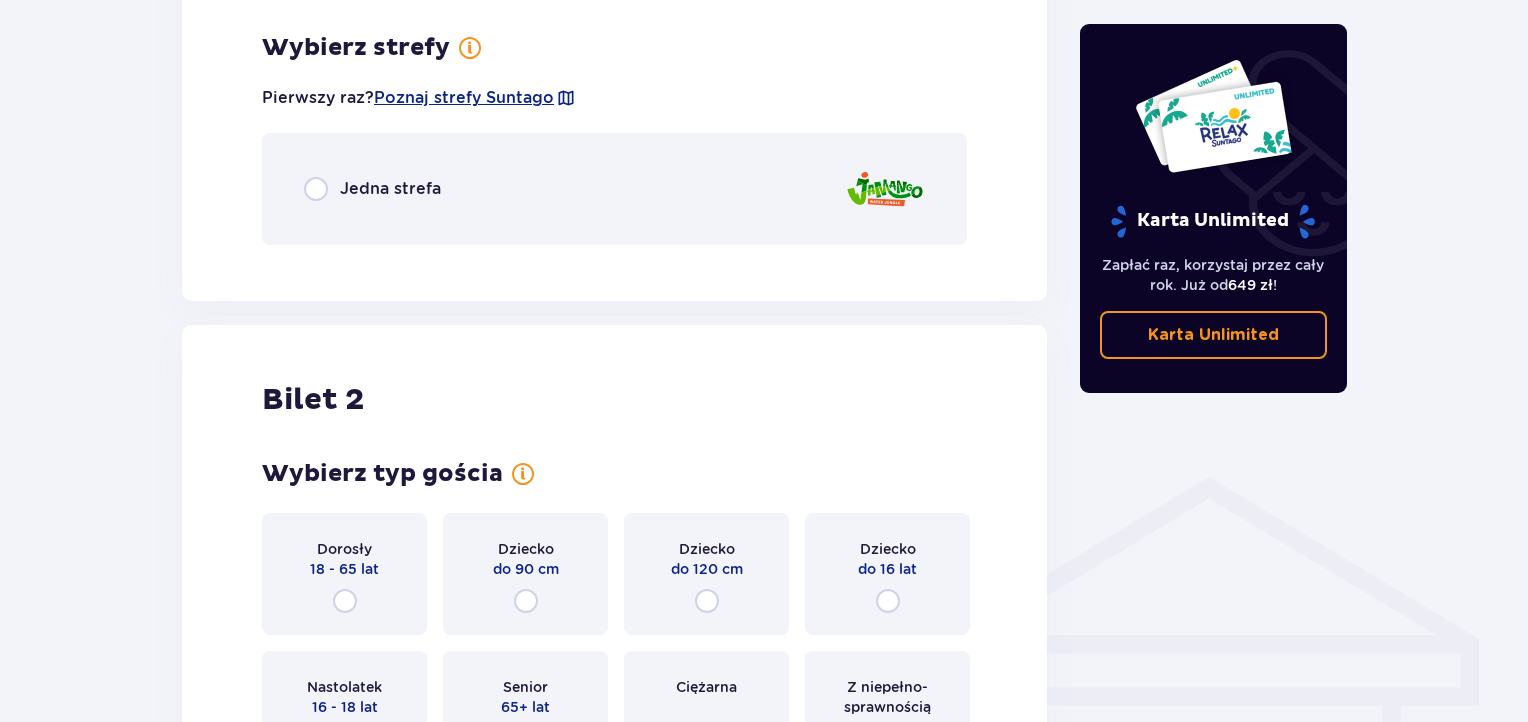 scroll, scrollTop: 1154, scrollLeft: 0, axis: vertical 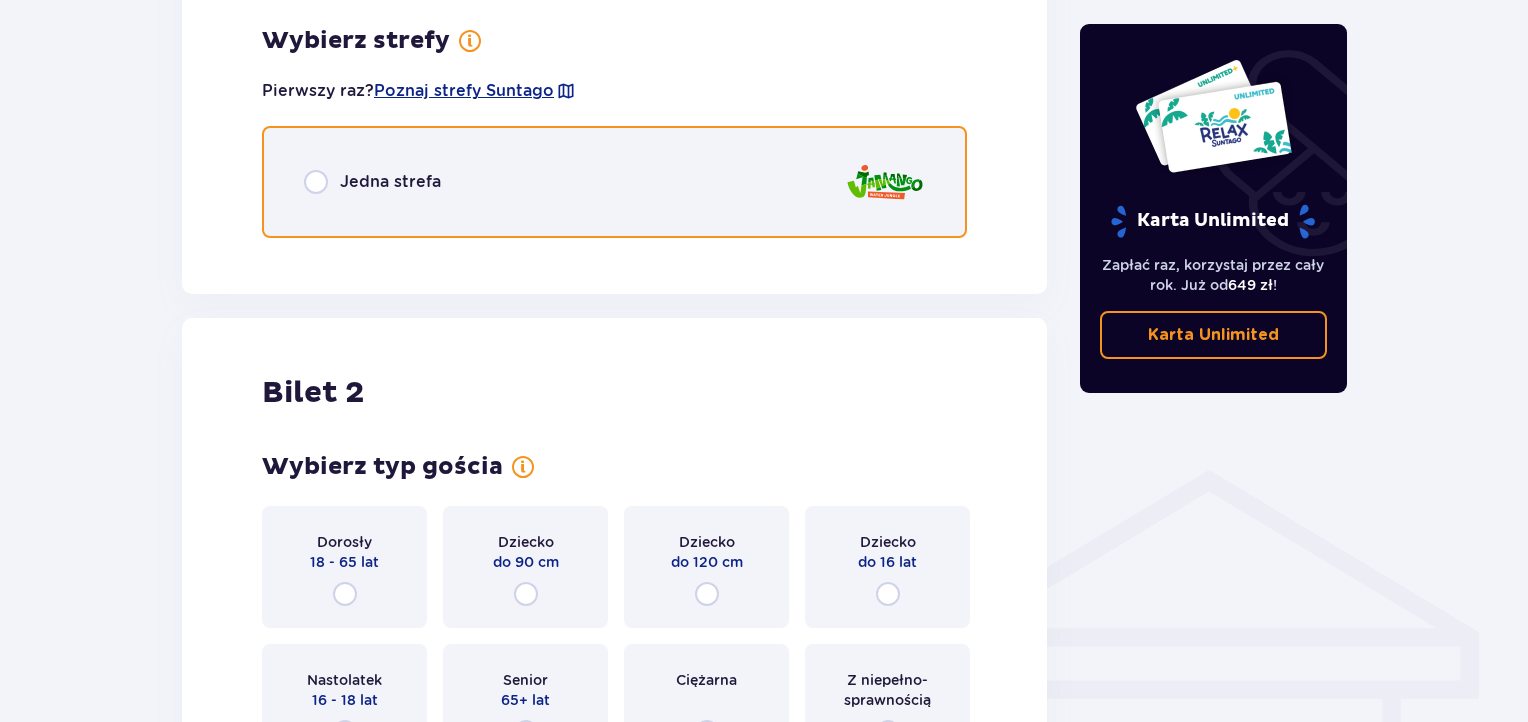 click at bounding box center (316, 182) 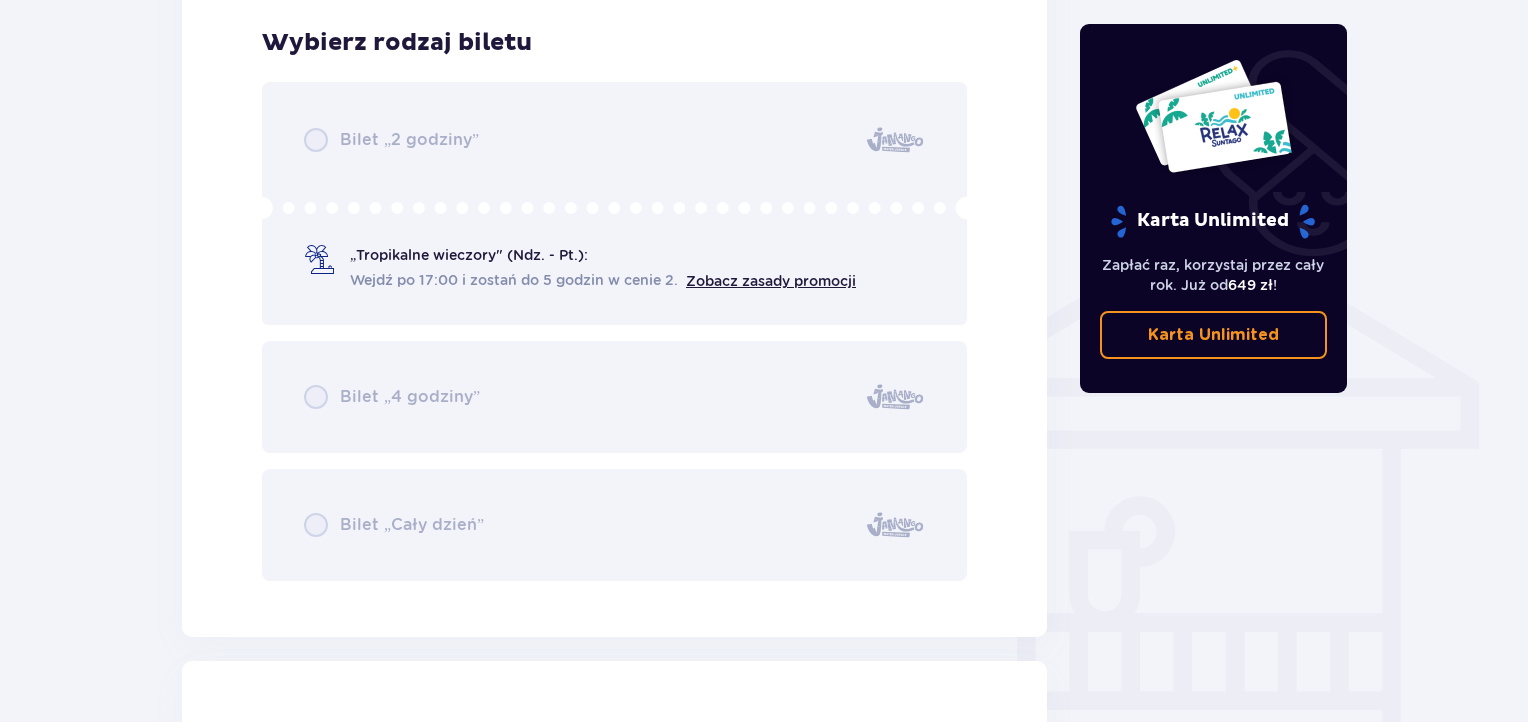 scroll, scrollTop: 1405, scrollLeft: 0, axis: vertical 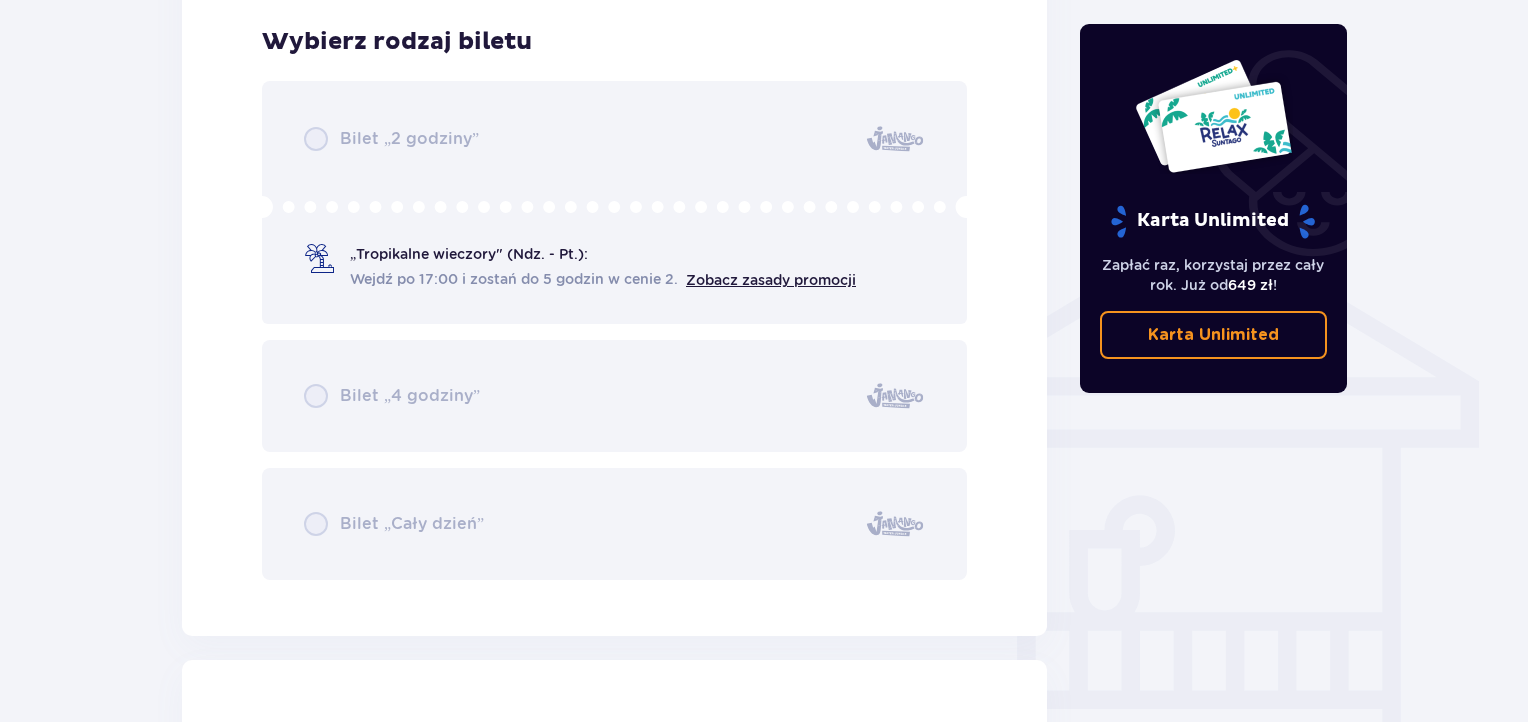 click on "Bilet „2 godziny” „Tropikalne wieczory" (Ndz. - Pt.): Wejdź po 17:00 i zostań do 5 godzin w cenie 2. Zobacz zasady promocji Bilet „4 godziny” Bilet „Cały dzień”" at bounding box center (614, 330) 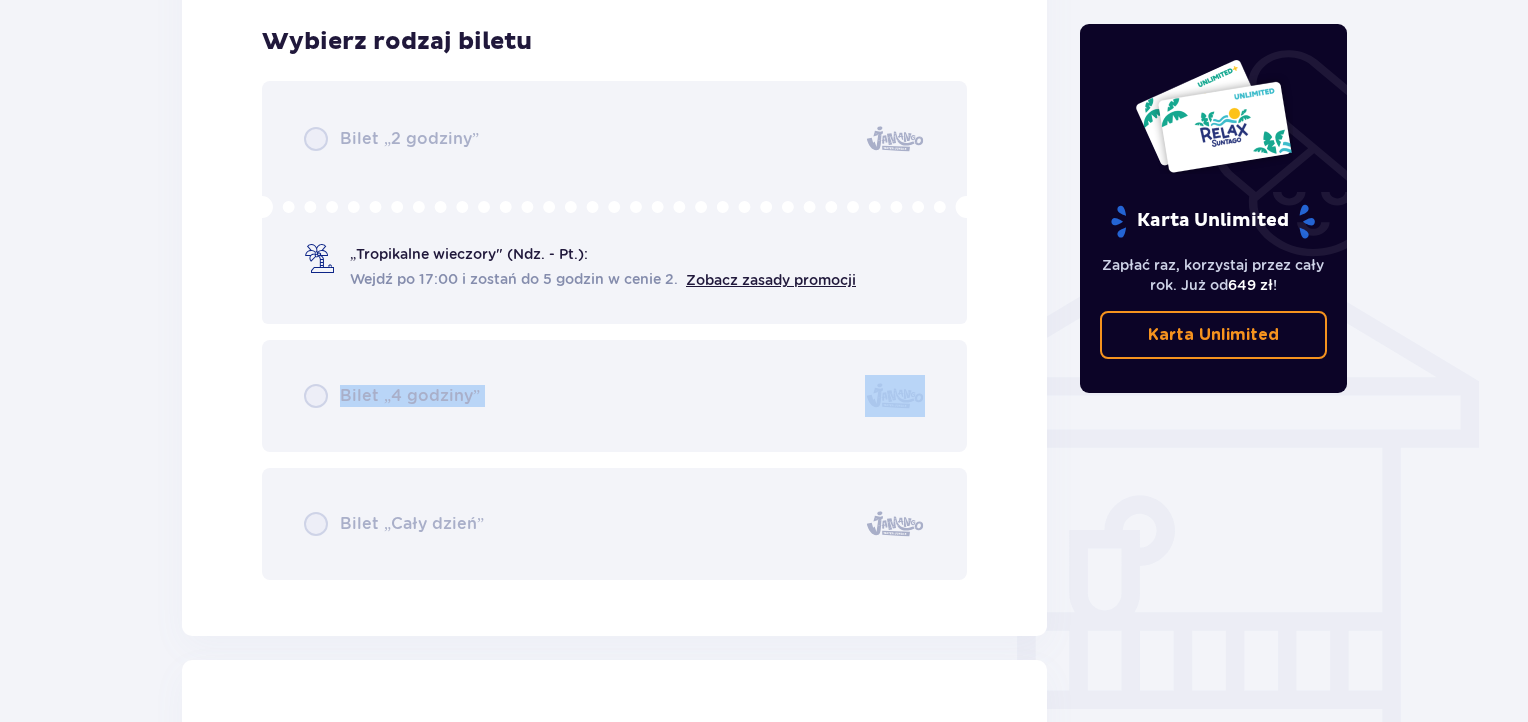 drag, startPoint x: 1524, startPoint y: 485, endPoint x: 1535, endPoint y: 381, distance: 104.58012 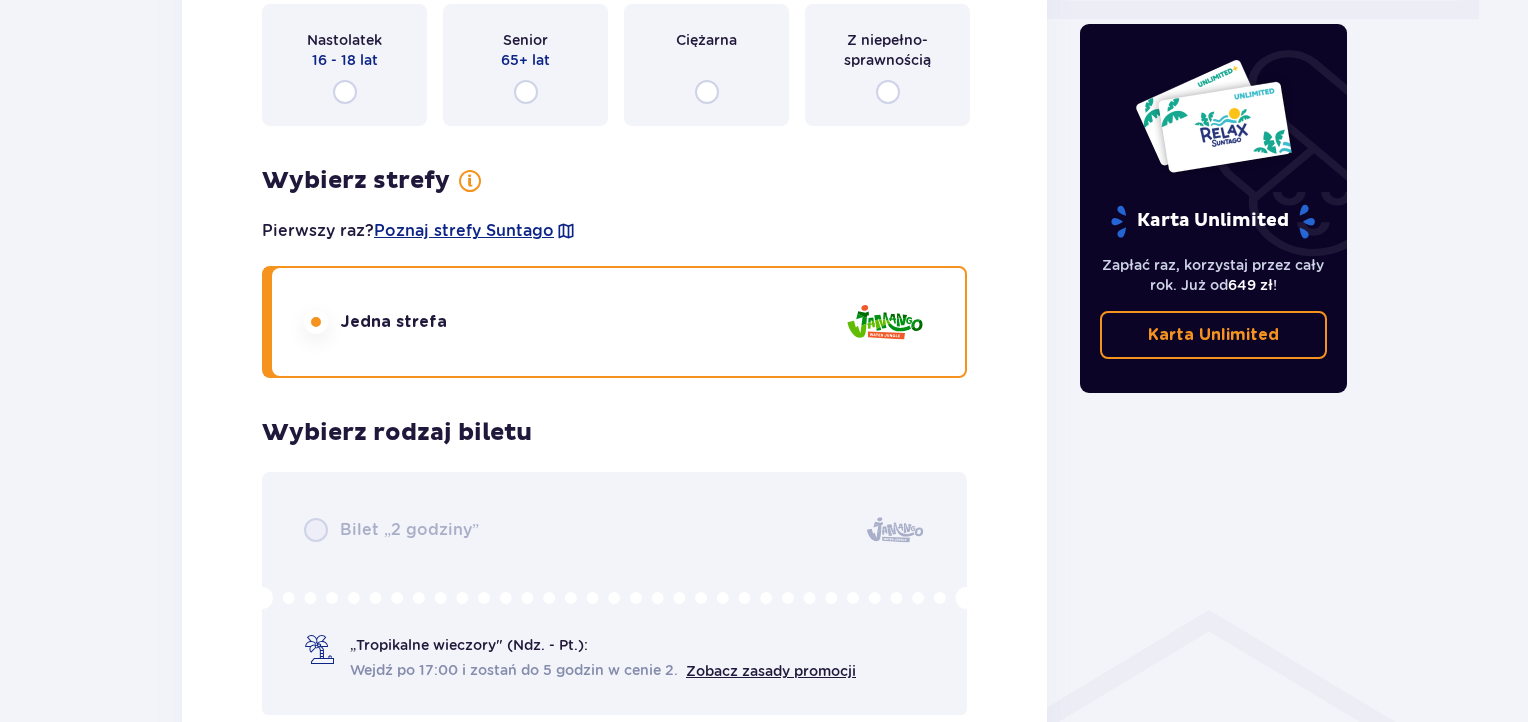 scroll, scrollTop: 1008, scrollLeft: 0, axis: vertical 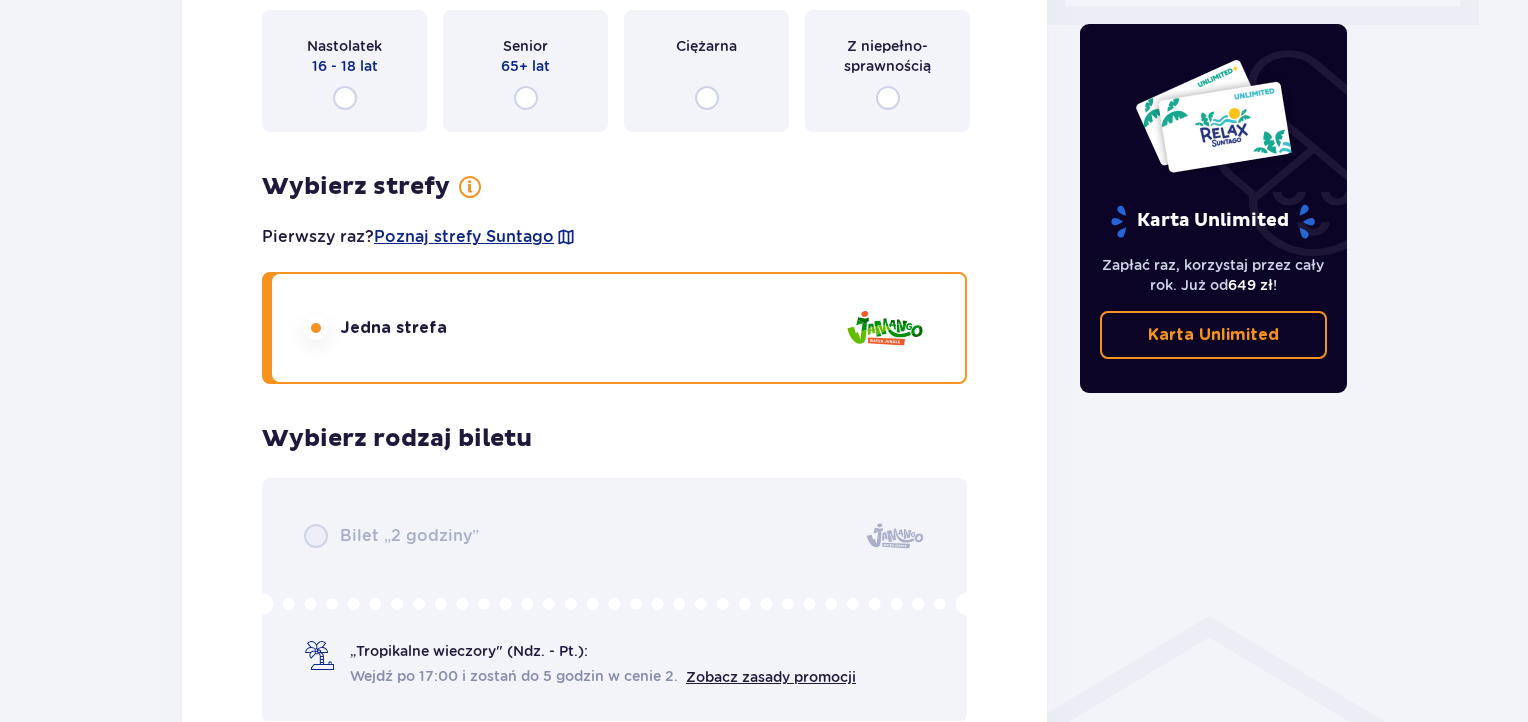 click on "Jedna strefa" at bounding box center (393, 328) 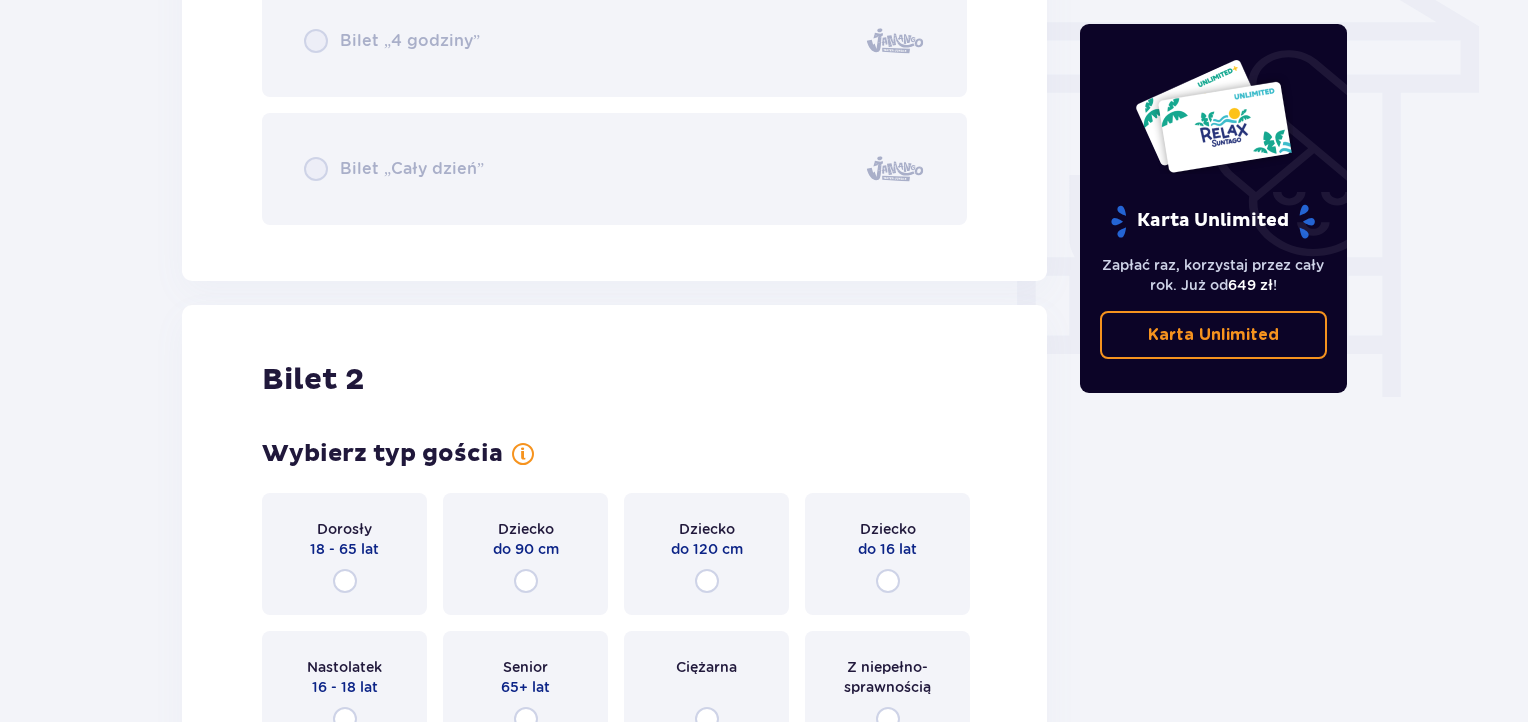 scroll, scrollTop: 1844, scrollLeft: 0, axis: vertical 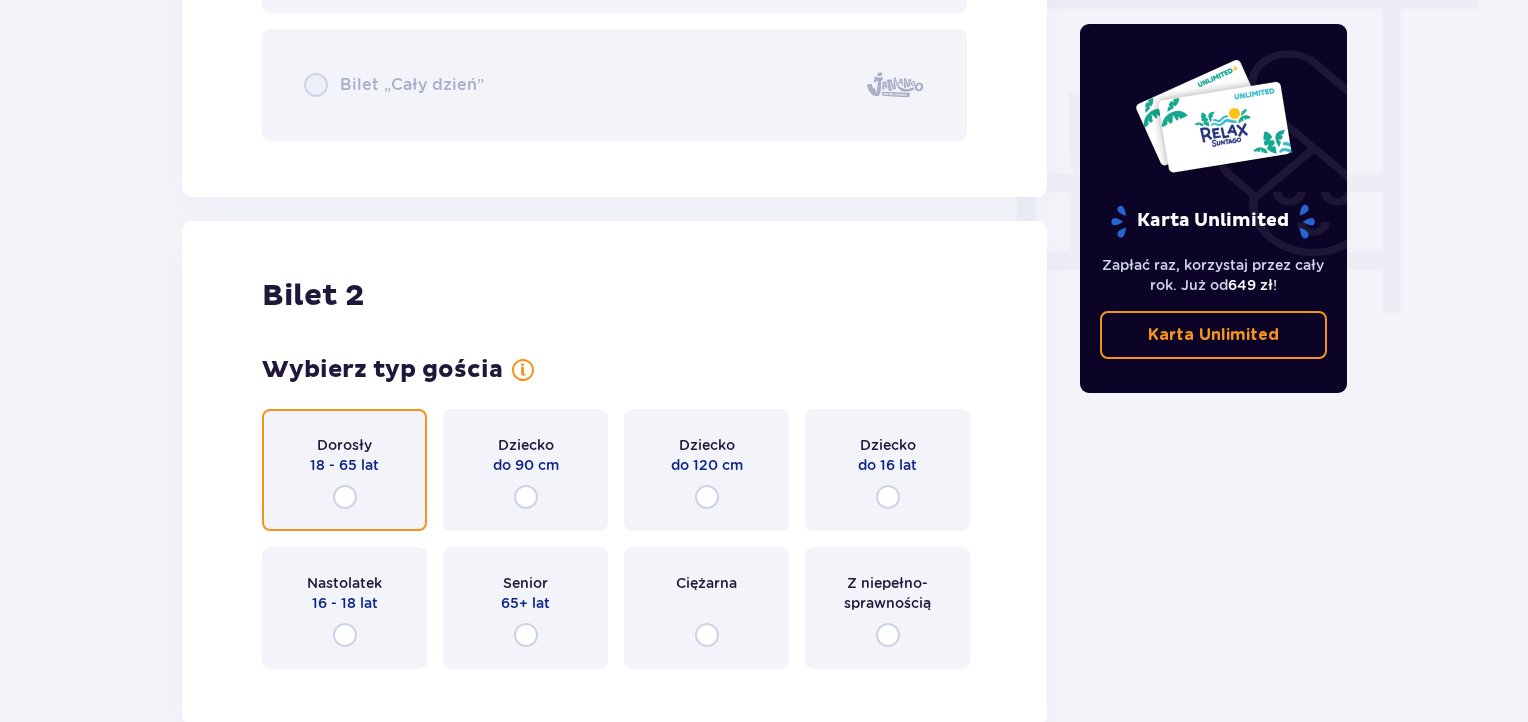 click at bounding box center [345, 497] 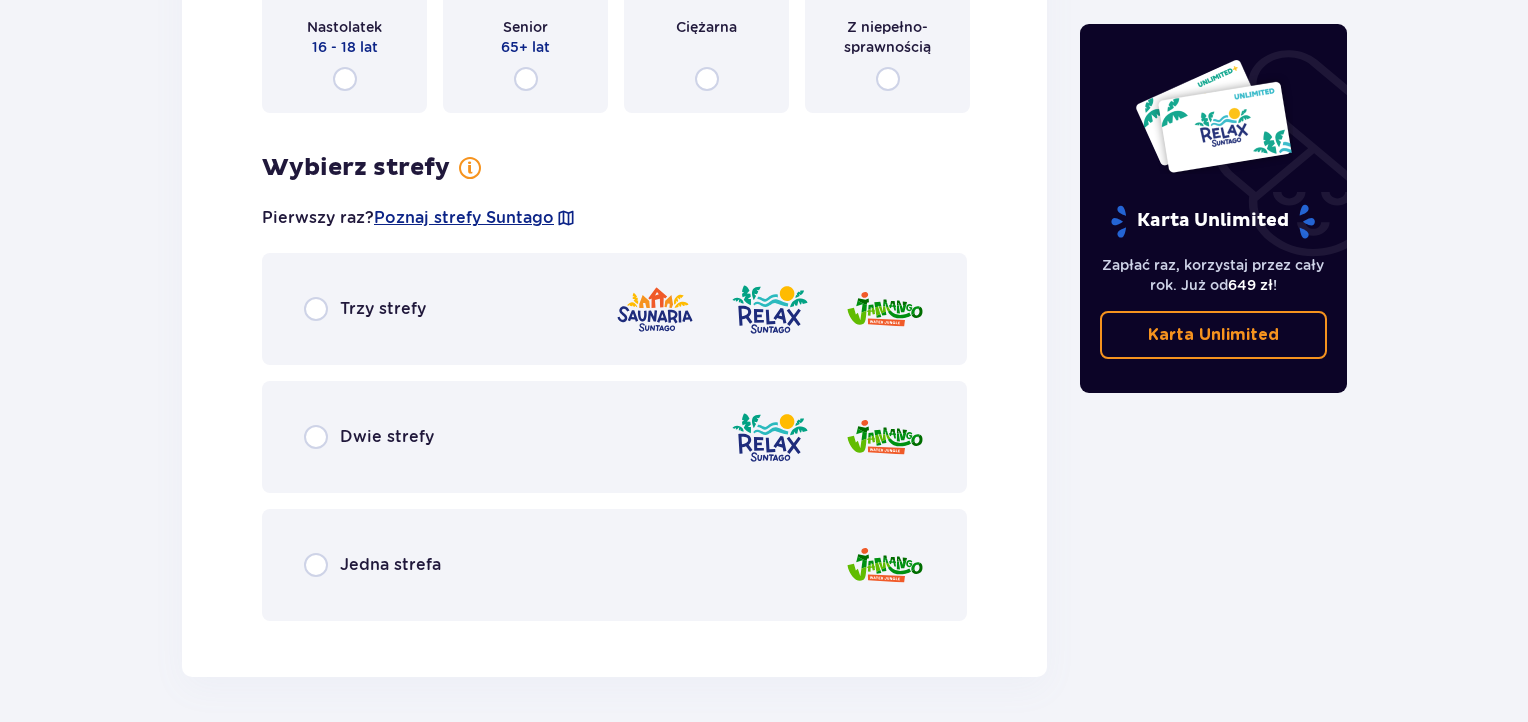 scroll, scrollTop: 2524, scrollLeft: 0, axis: vertical 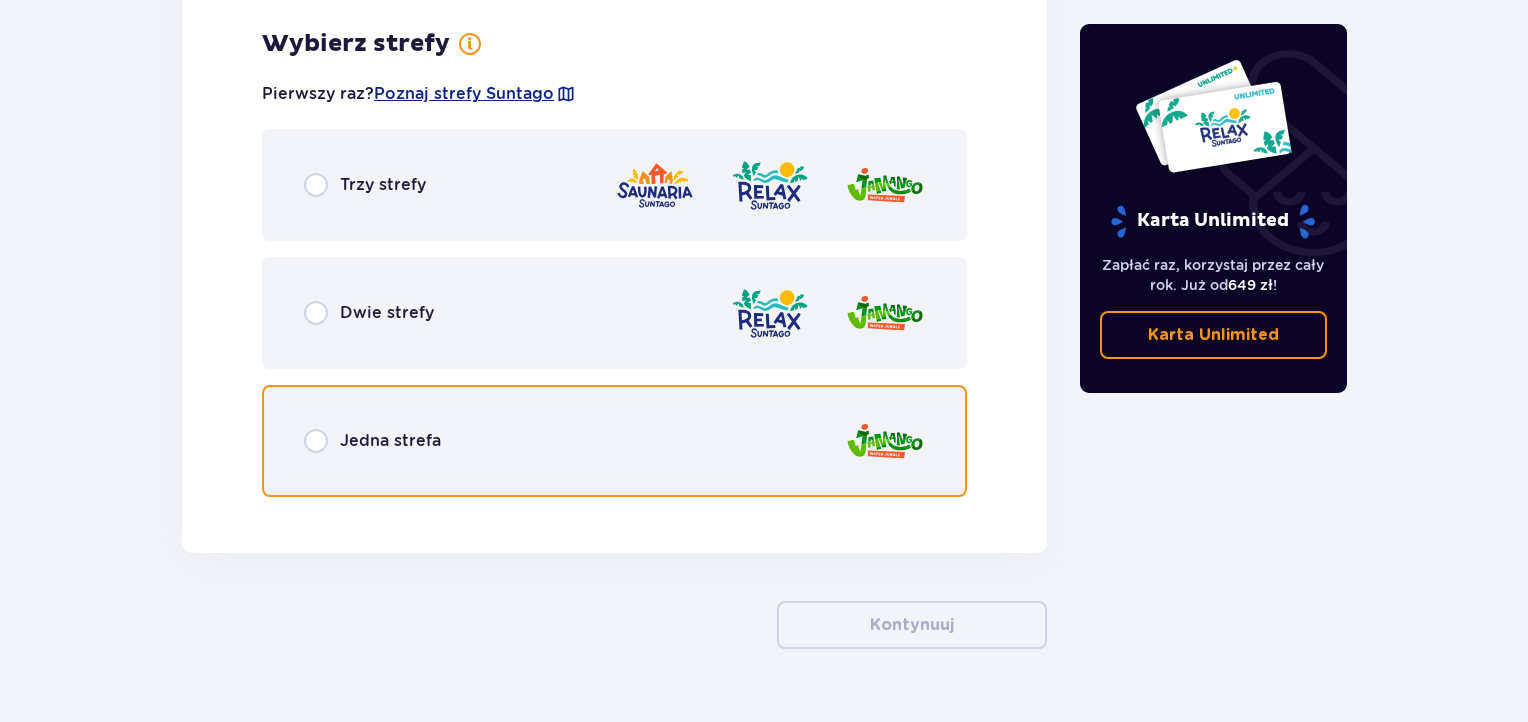 click at bounding box center [316, 441] 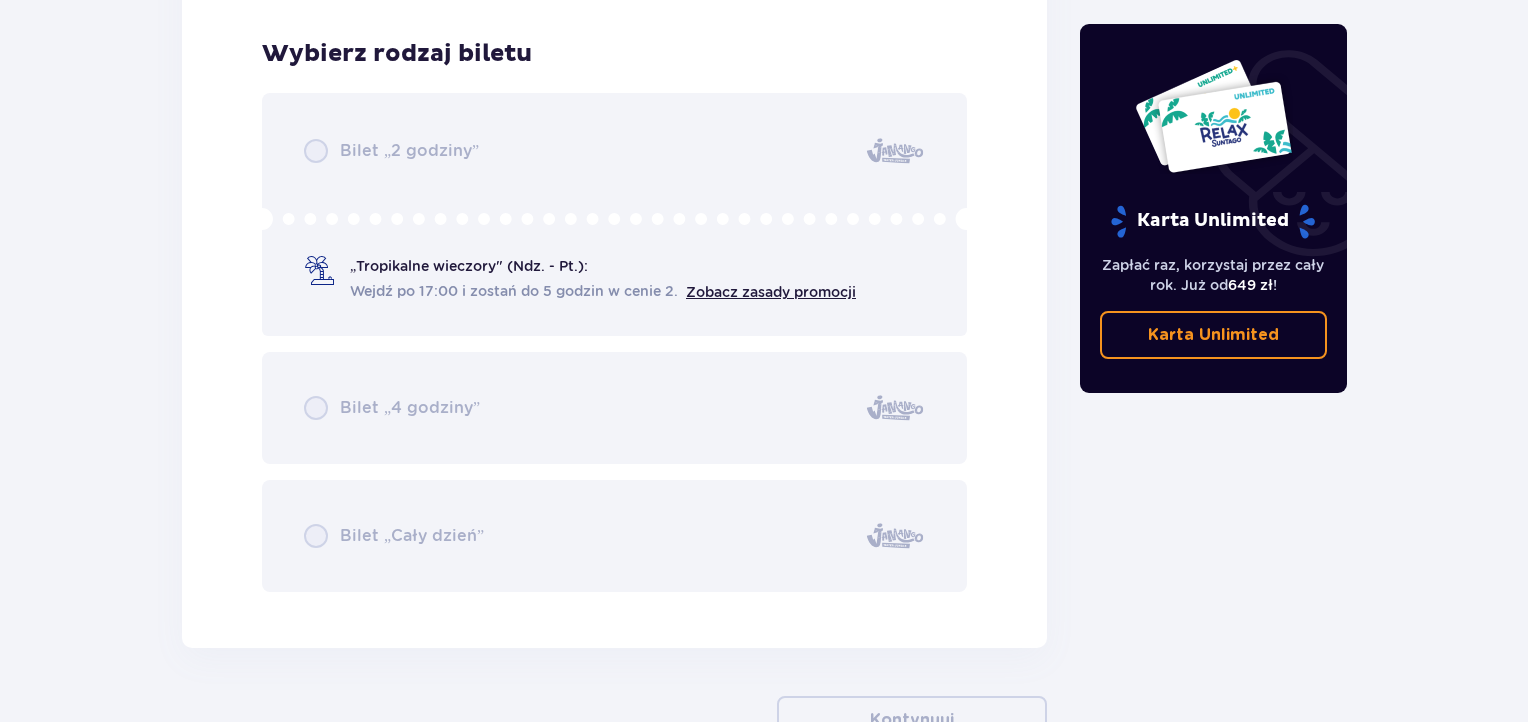 scroll, scrollTop: 3032, scrollLeft: 0, axis: vertical 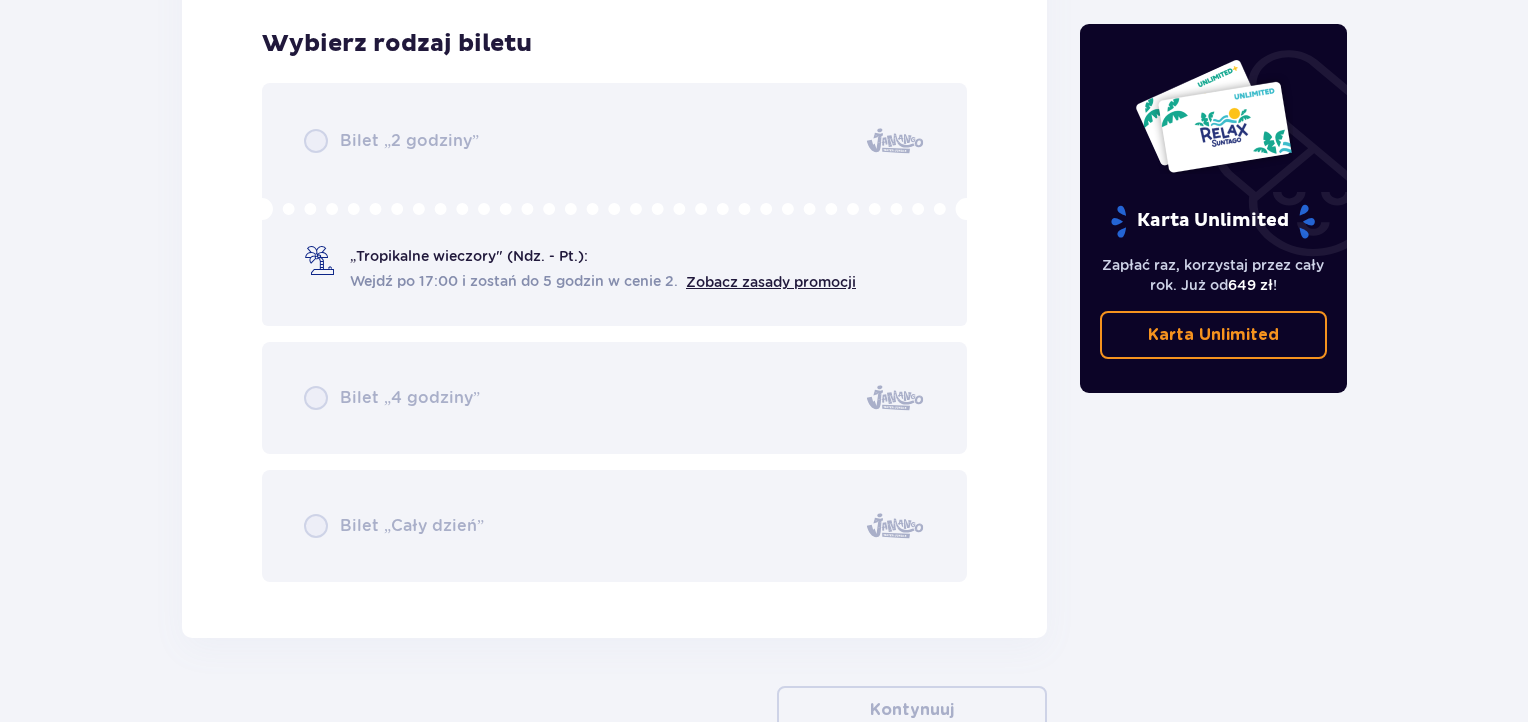click on "Bilet „2 godziny” „Tropikalne wieczory" (Ndz. - Pt.): Wejdź po 17:00 i zostań do 5 godzin w cenie 2. Zobacz zasady promocji Bilet „4 godziny” Bilet „Cały dzień”" at bounding box center [614, 332] 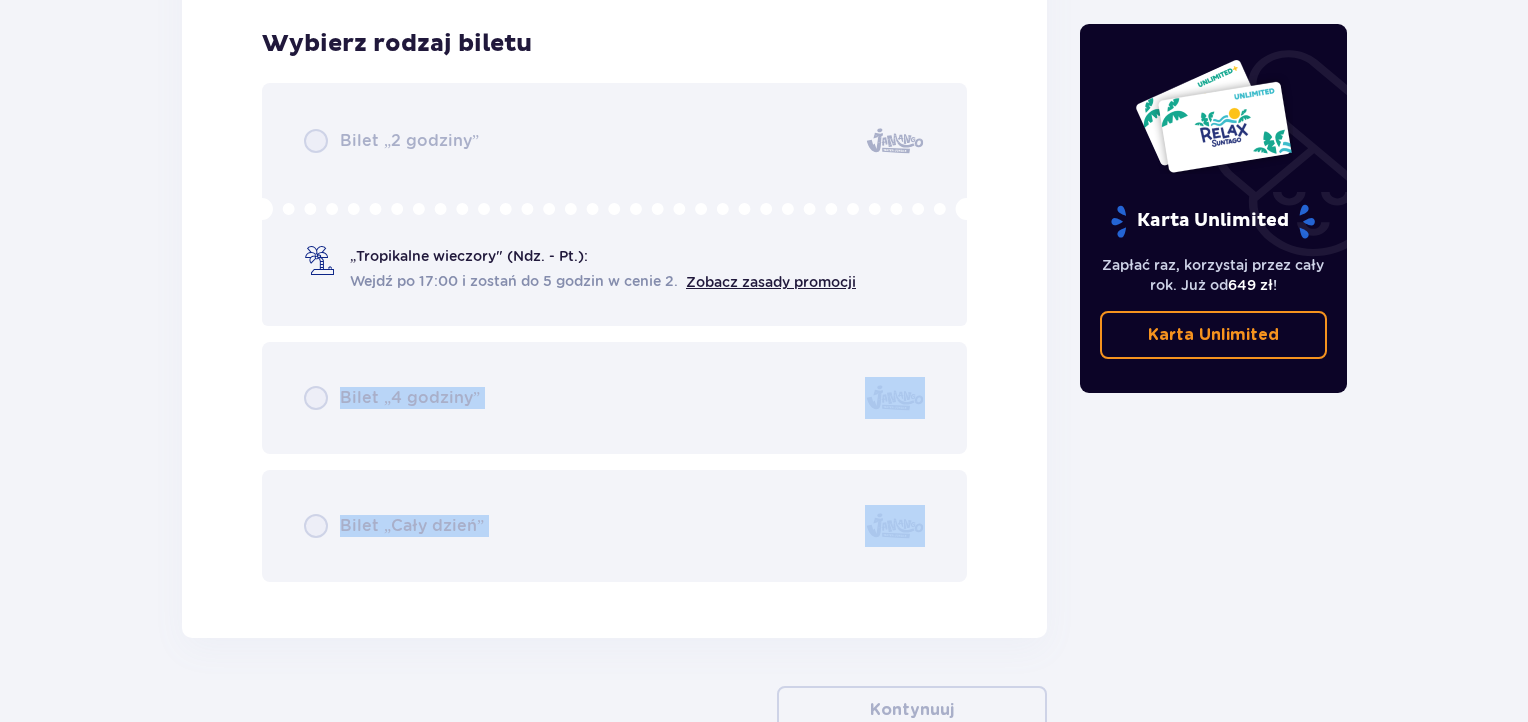 drag, startPoint x: 1525, startPoint y: 588, endPoint x: 1535, endPoint y: 369, distance: 219.2282 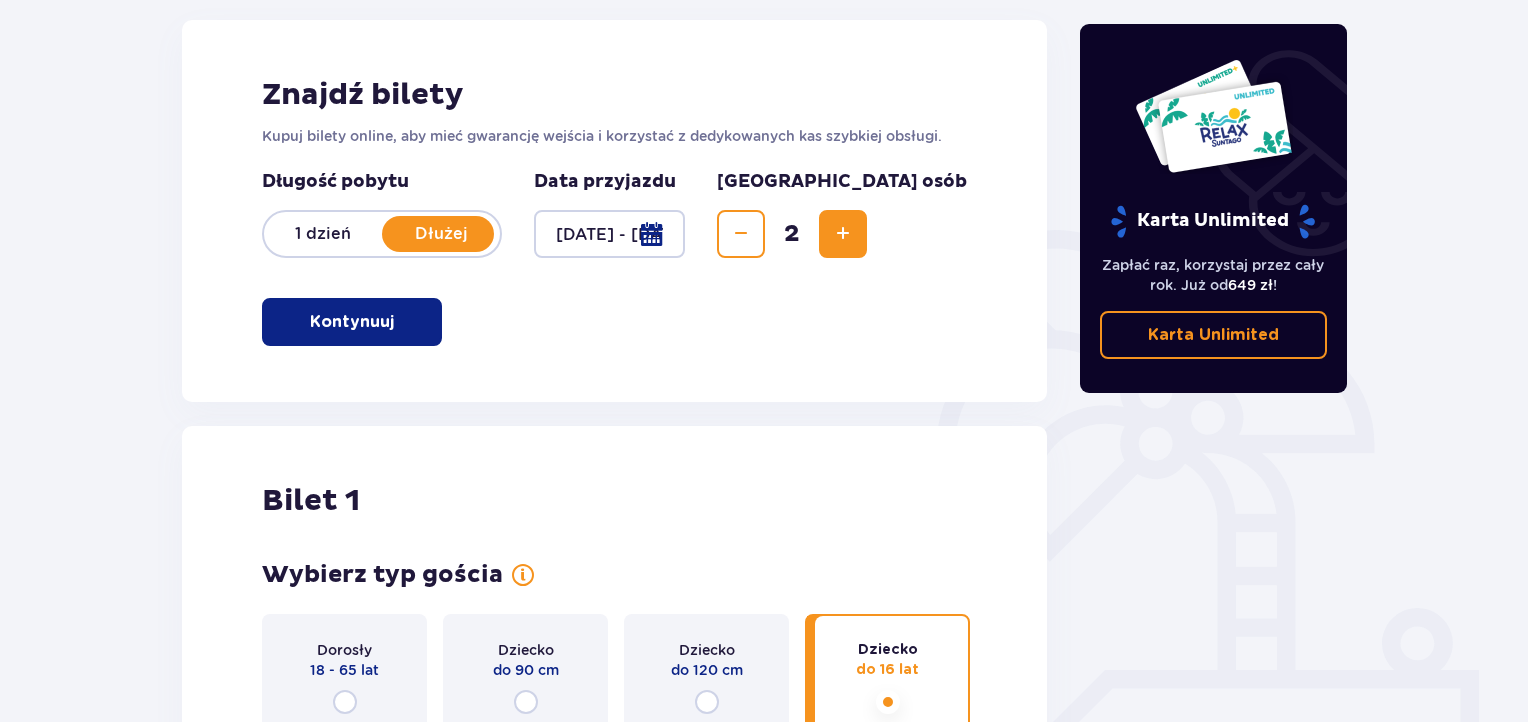 scroll, scrollTop: 0, scrollLeft: 0, axis: both 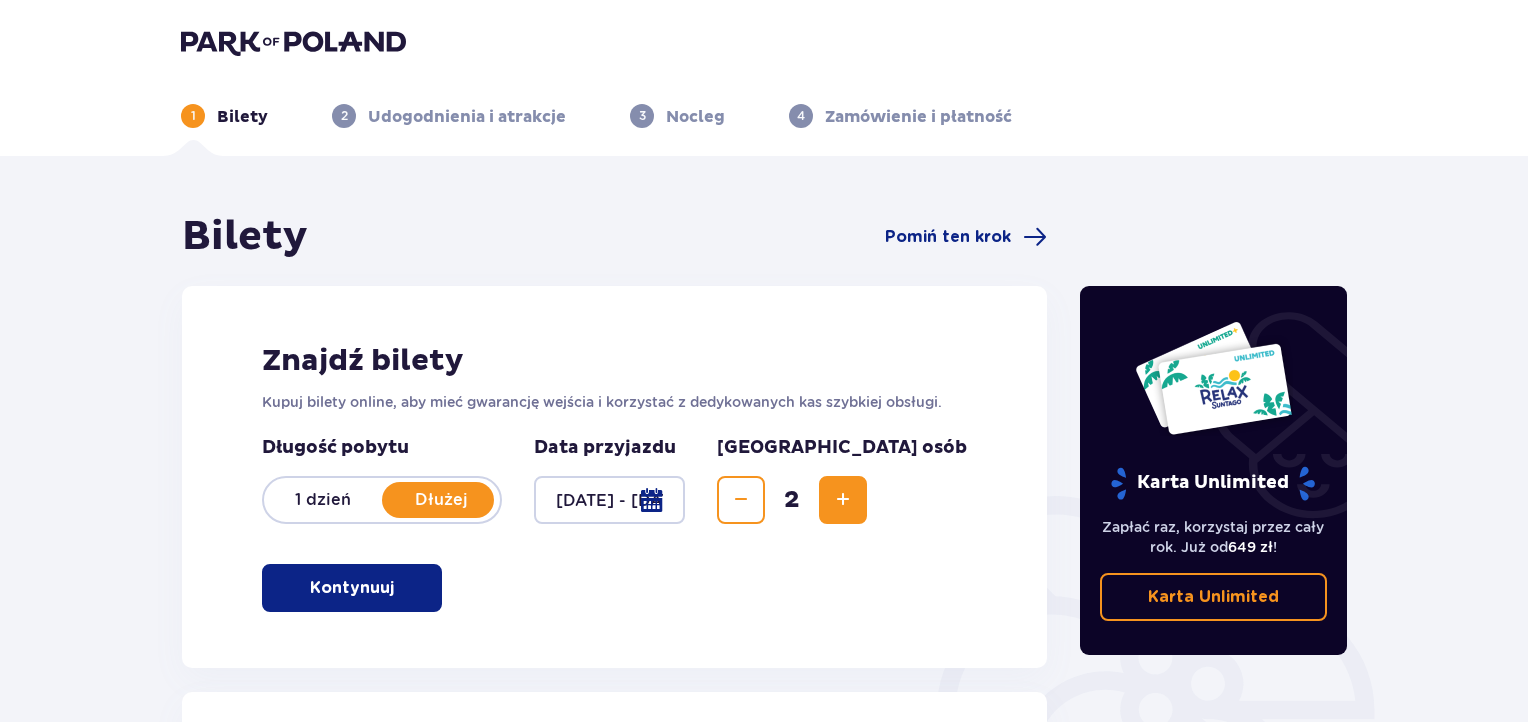 click on "Długość pobytu 1 dzień Dłużej Data przyjazdu [DATE] - [DATE] Liczba osób 2" at bounding box center (614, 492) 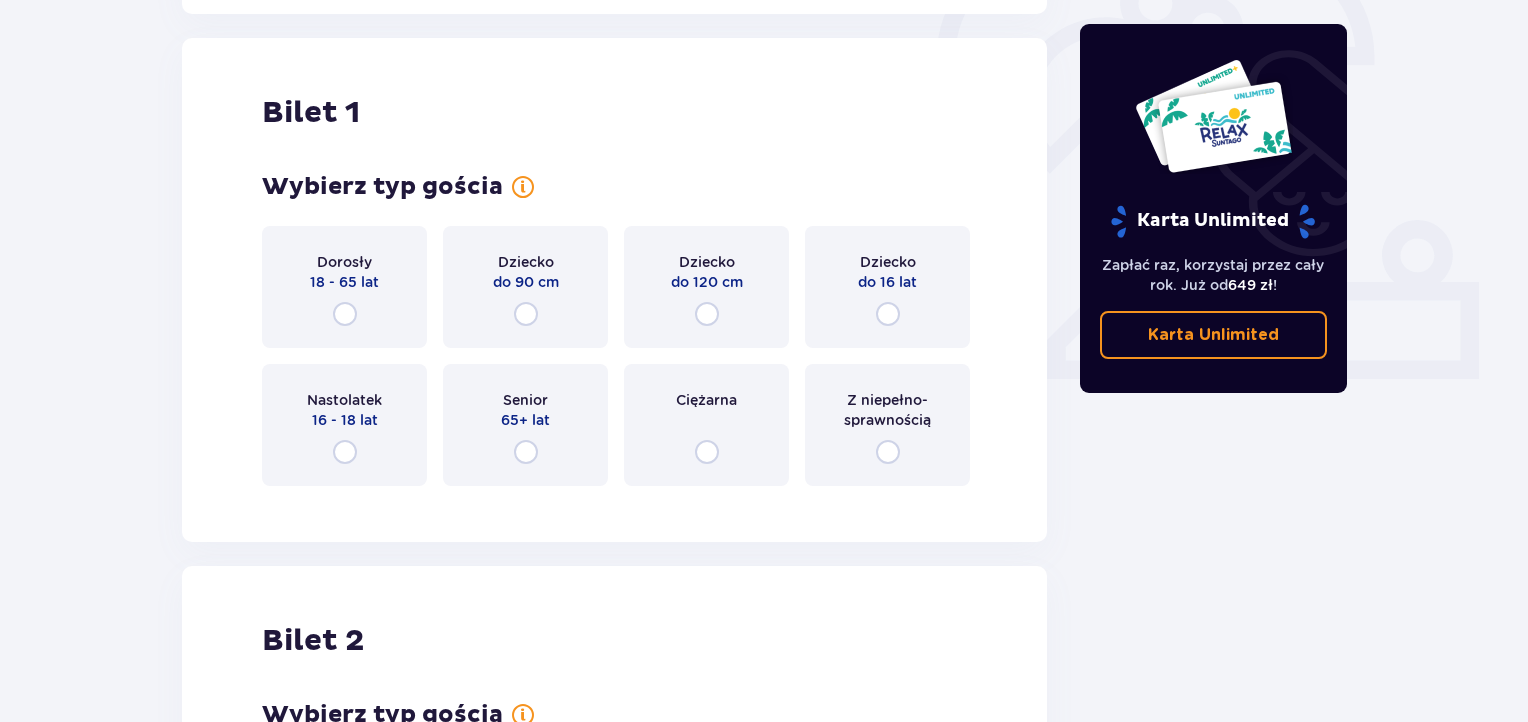 scroll, scrollTop: 667, scrollLeft: 0, axis: vertical 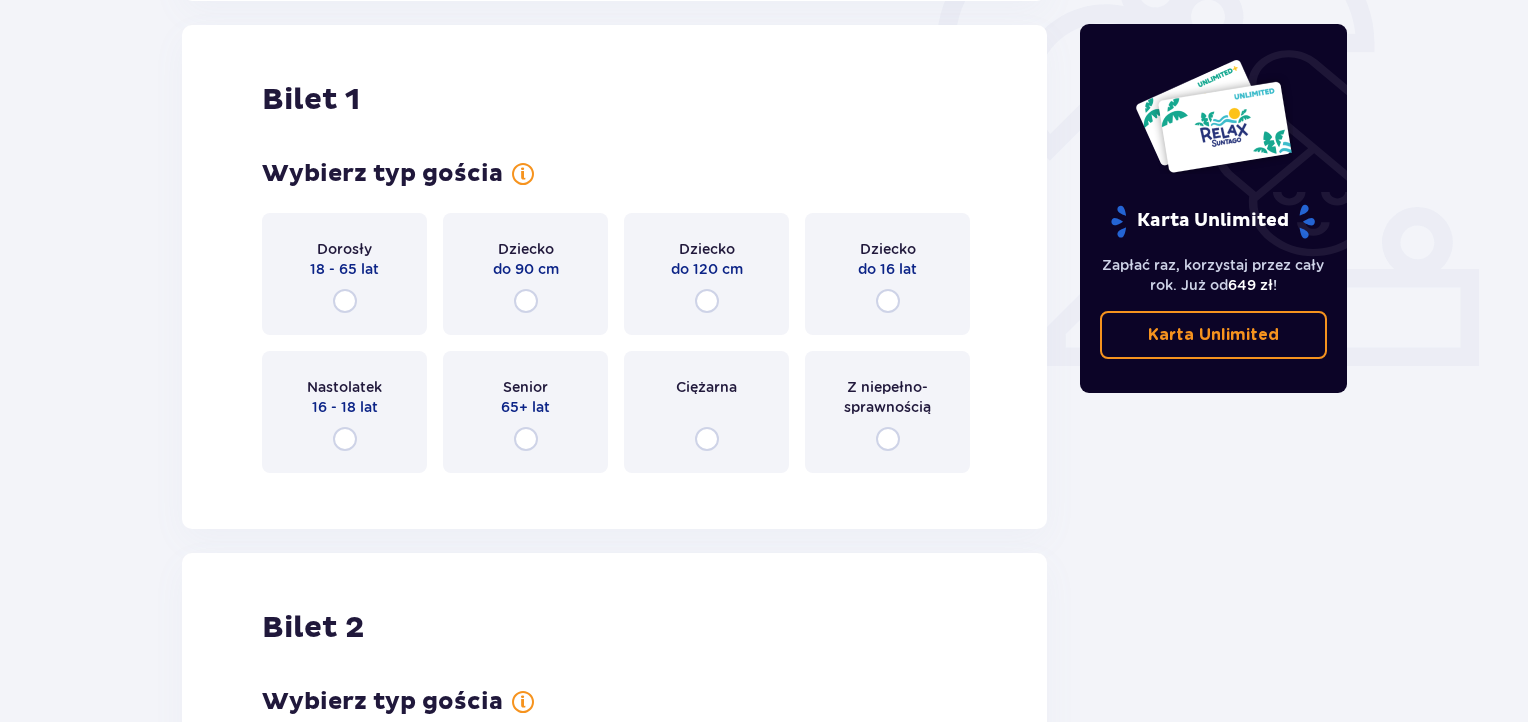 click on "18 - 65 lat" at bounding box center (344, 269) 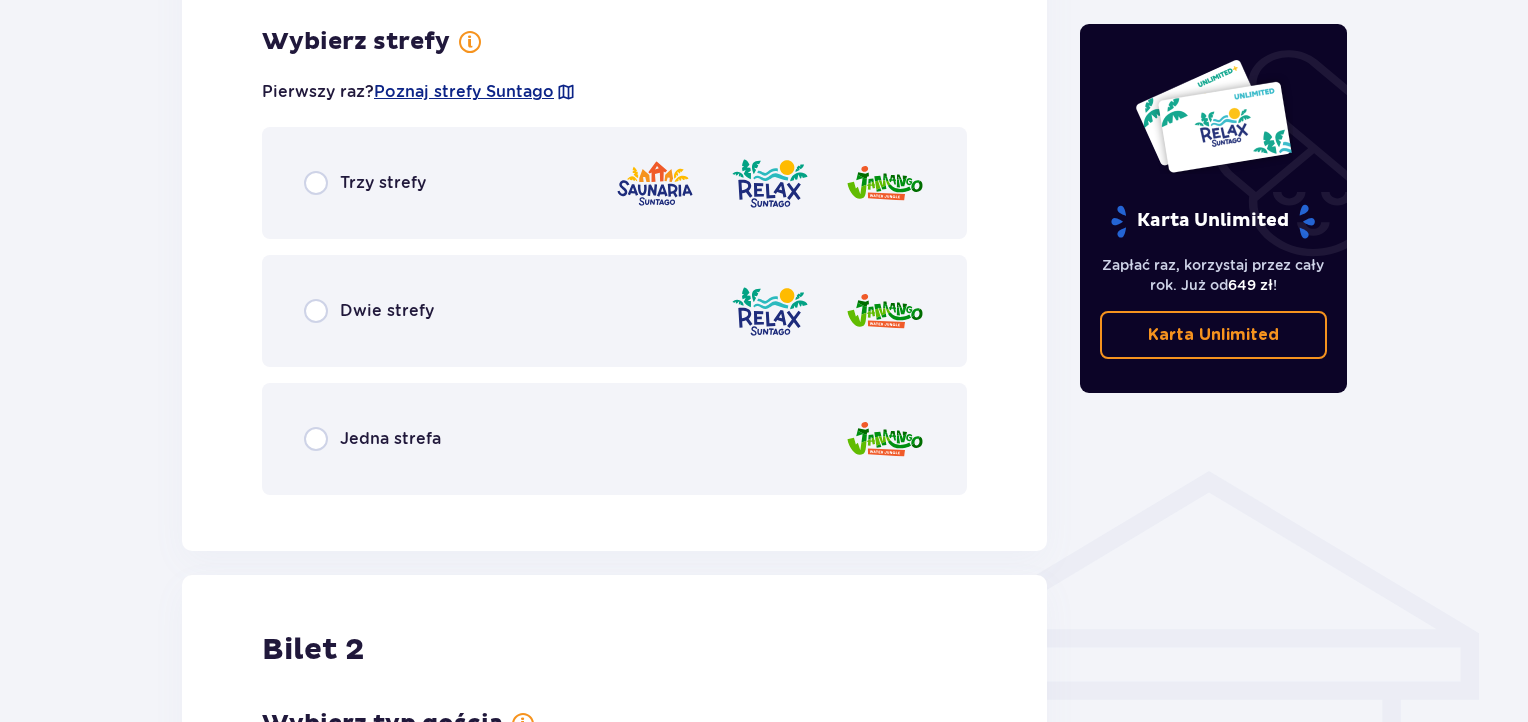scroll, scrollTop: 1154, scrollLeft: 0, axis: vertical 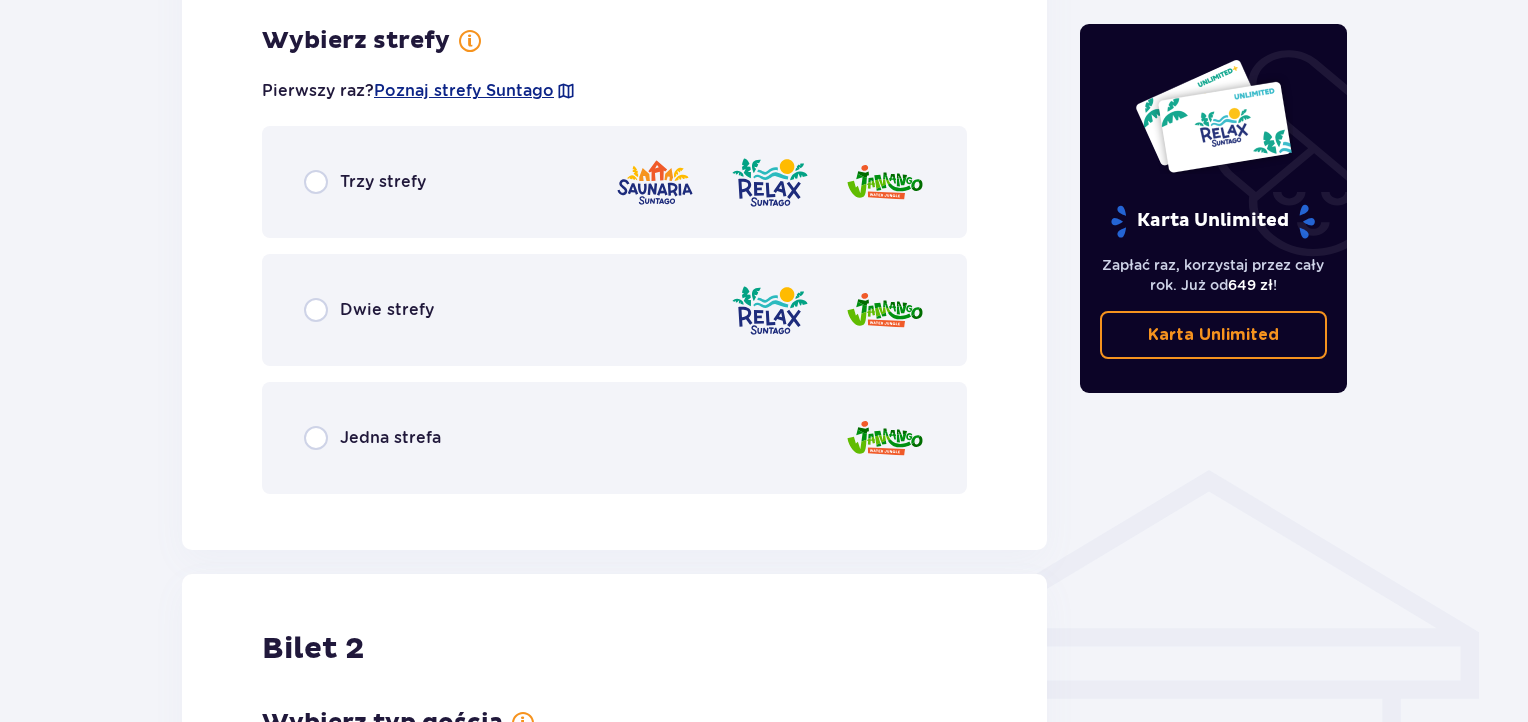 click on "Jedna strefa" at bounding box center (614, 438) 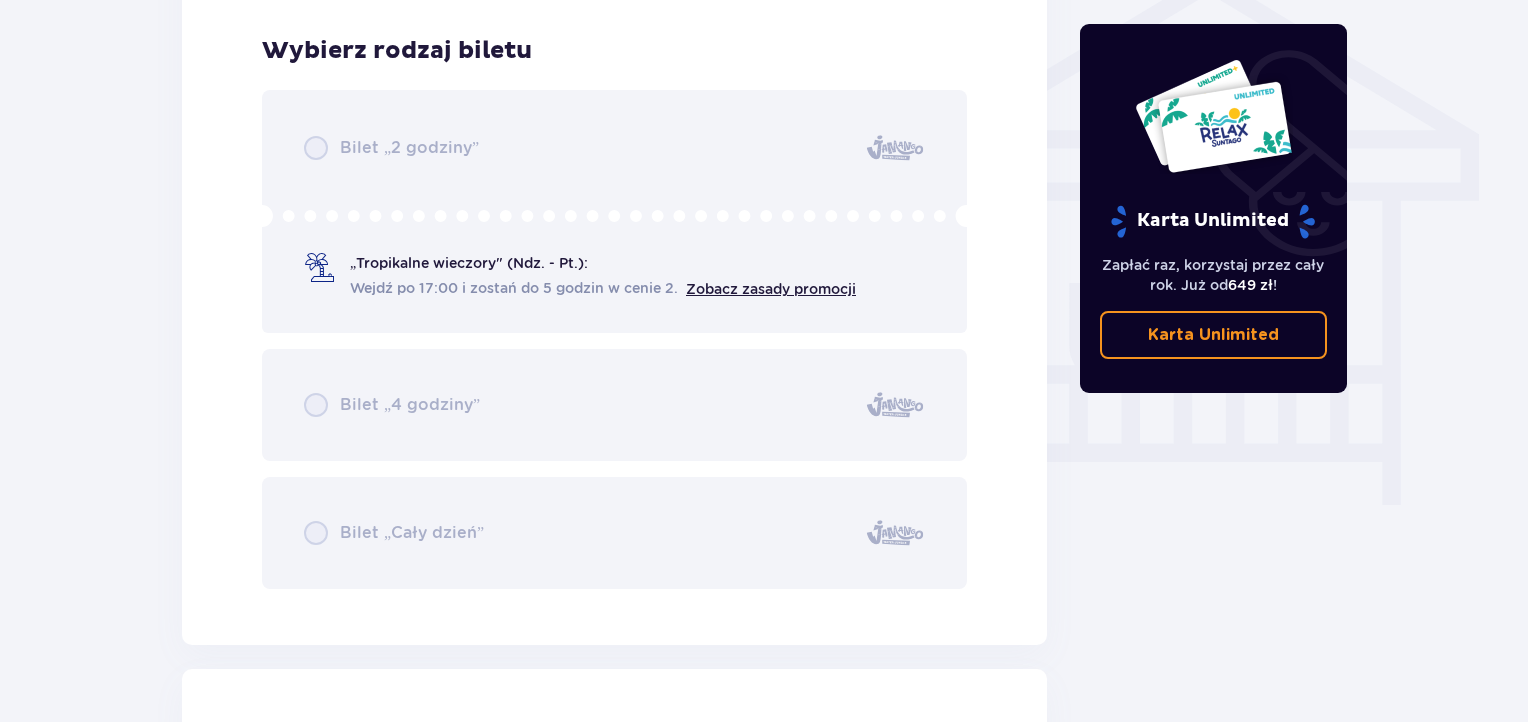 scroll, scrollTop: 1661, scrollLeft: 0, axis: vertical 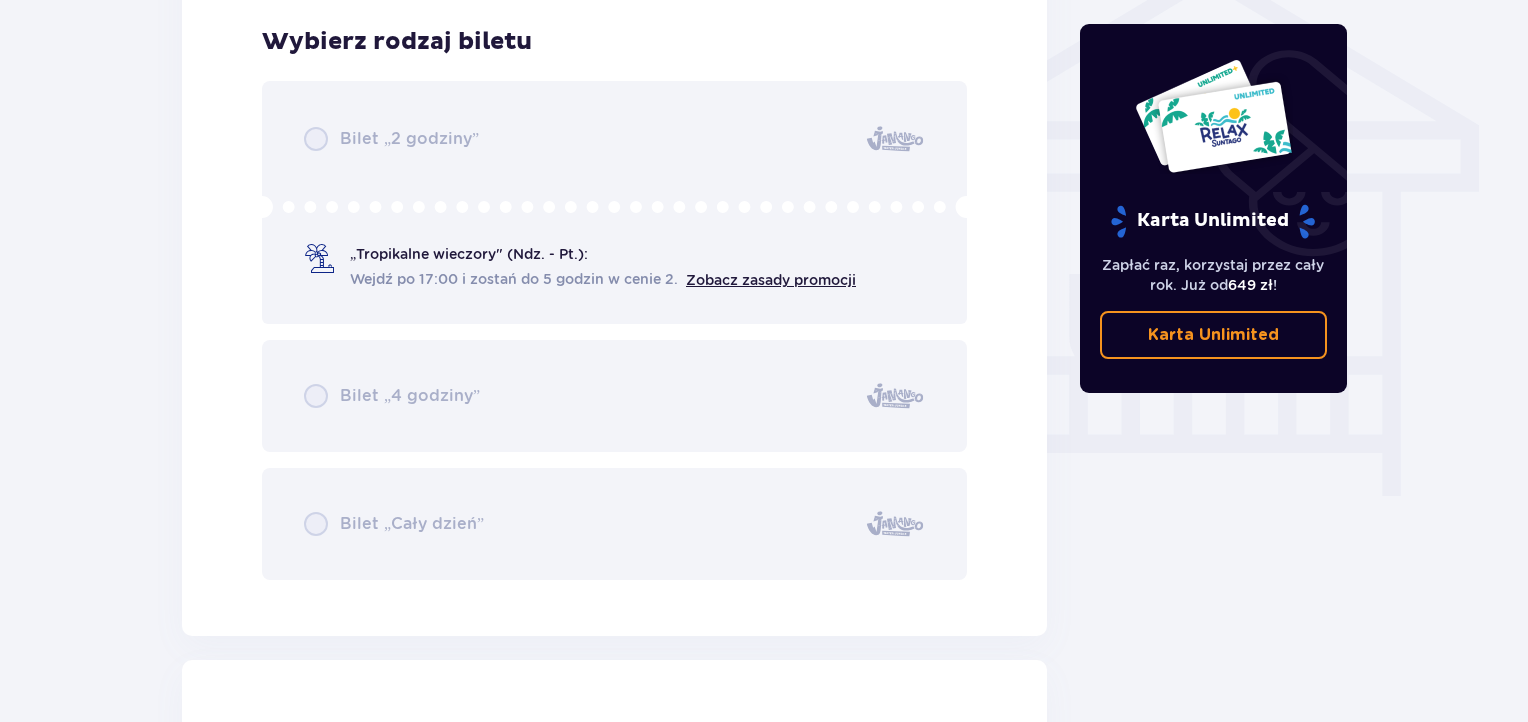 click on "Bilet „2 godziny” „Tropikalne wieczory" (Ndz. - Pt.): Wejdź po 17:00 i zostań do 5 godzin w cenie 2. Zobacz zasady promocji Bilet „4 godziny” Bilet „Cały dzień”" at bounding box center [614, 330] 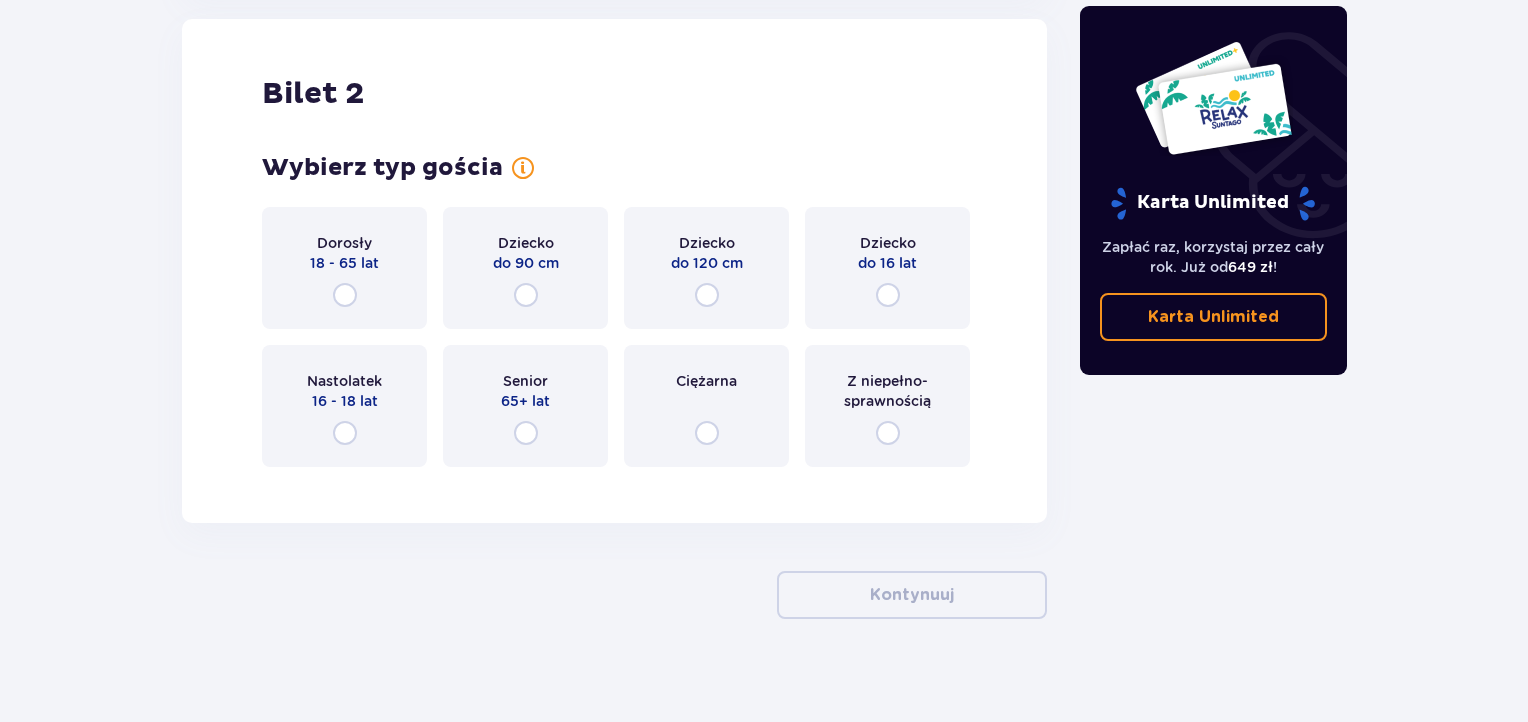 scroll, scrollTop: 2312, scrollLeft: 0, axis: vertical 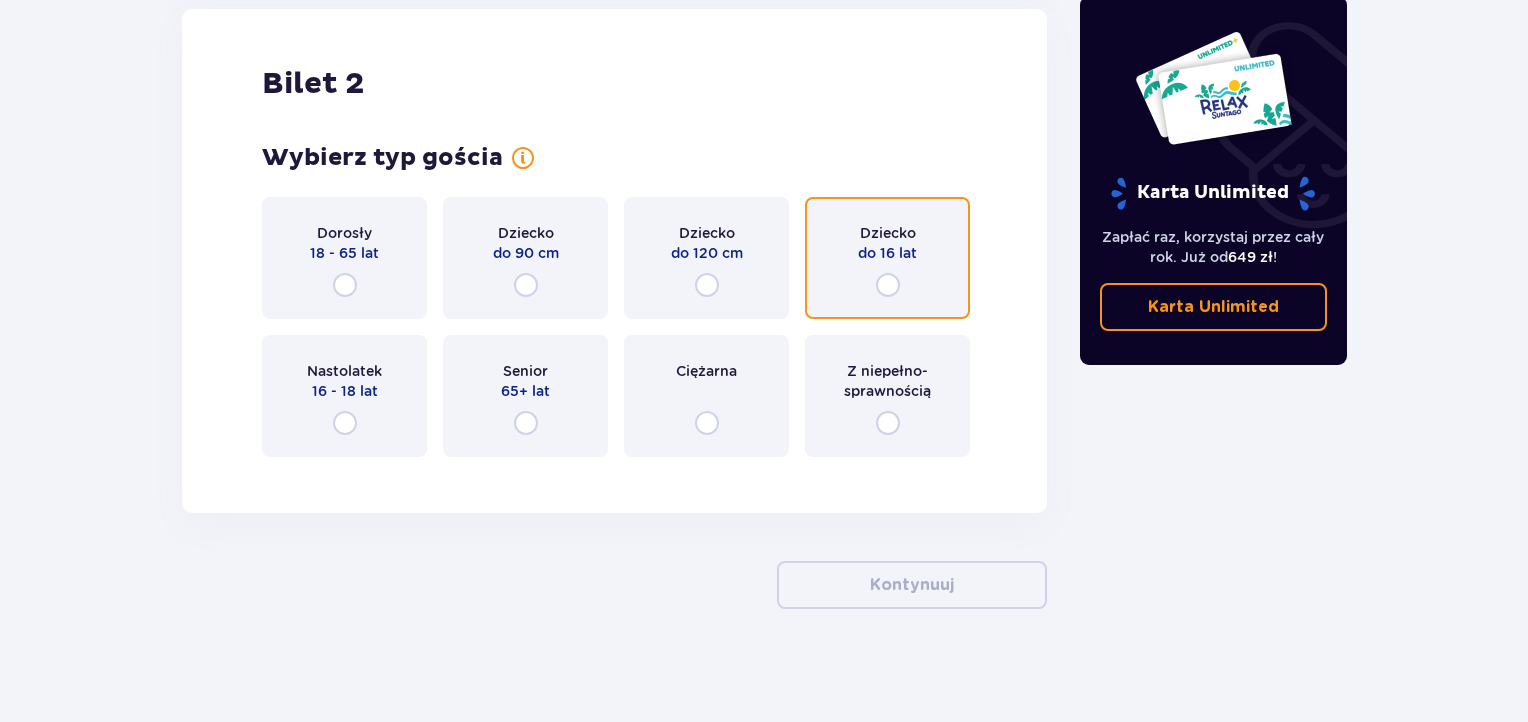 click at bounding box center [888, 285] 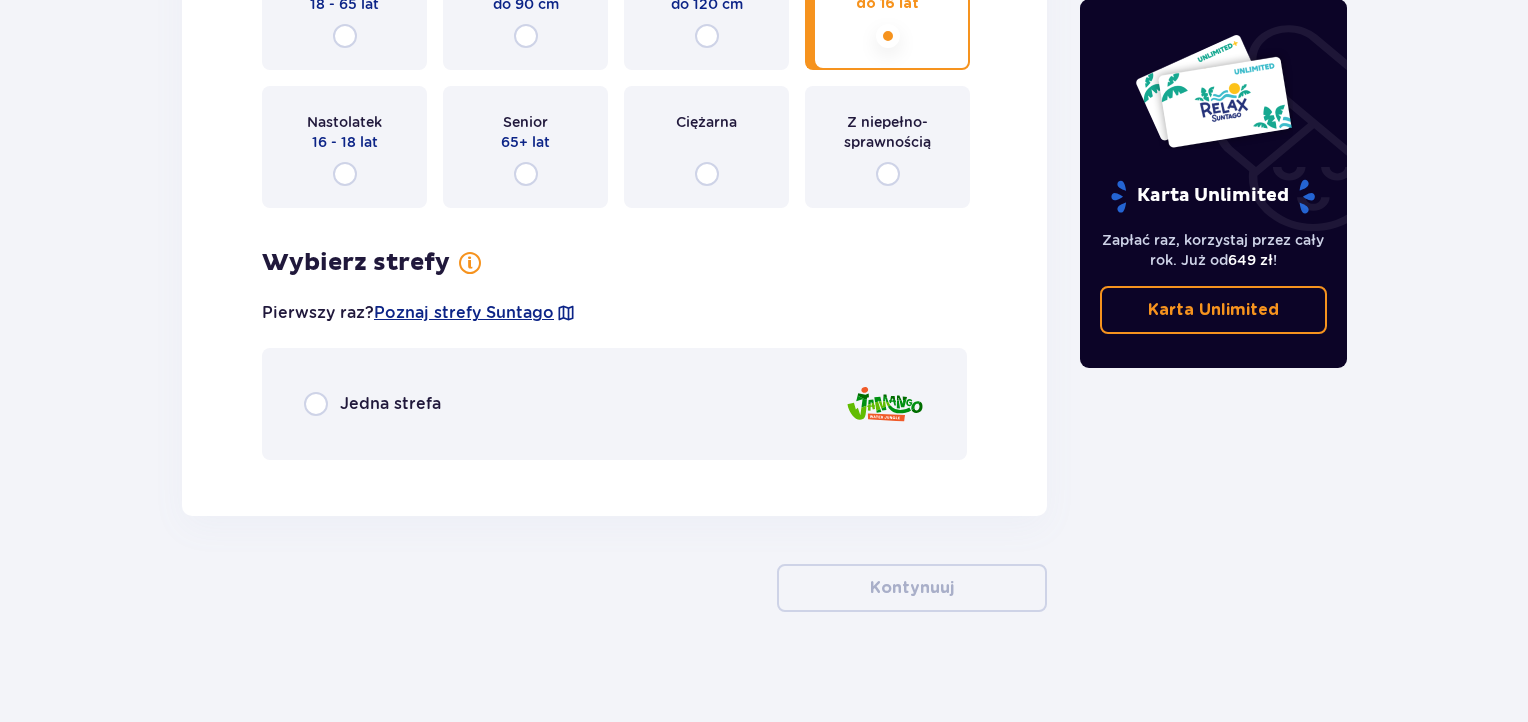 scroll, scrollTop: 2566, scrollLeft: 0, axis: vertical 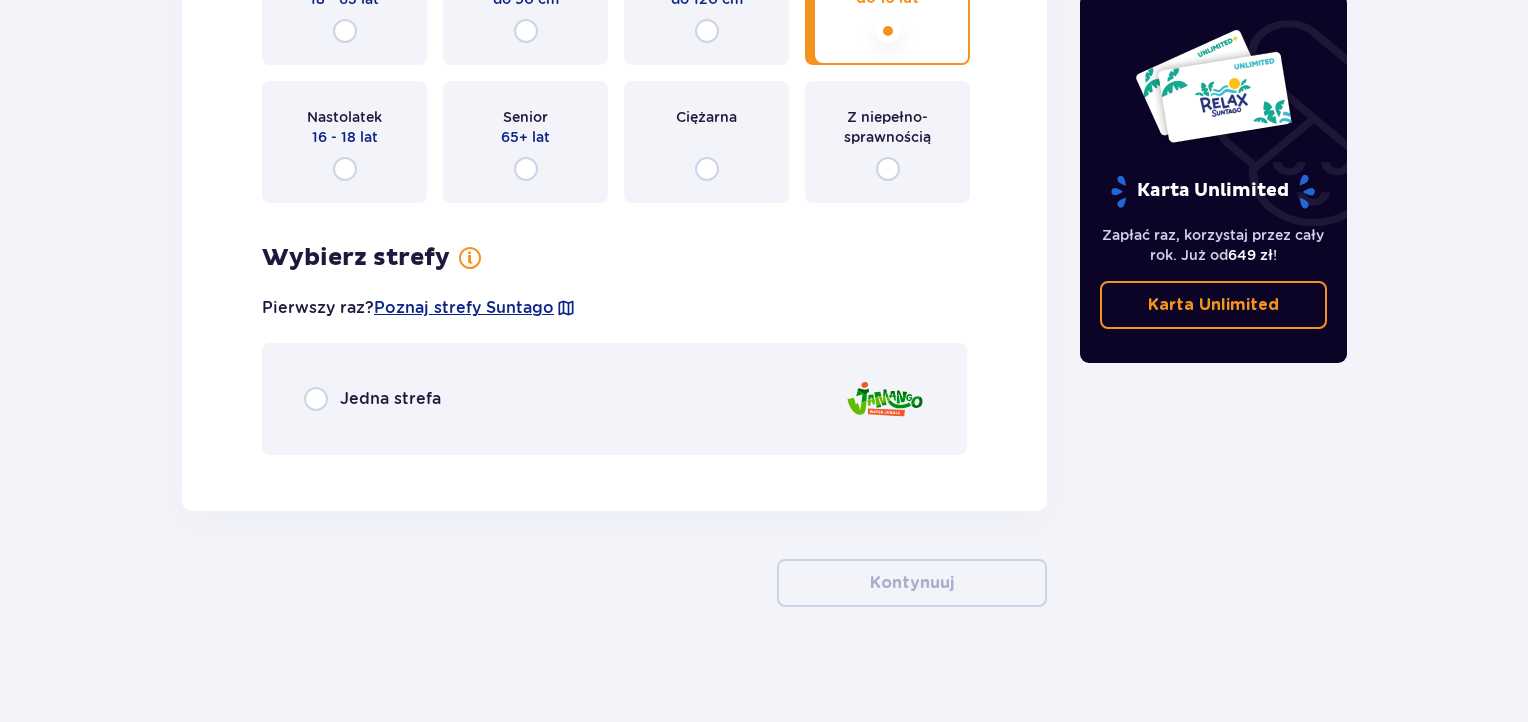 click on "Jedna strefa" at bounding box center [390, 399] 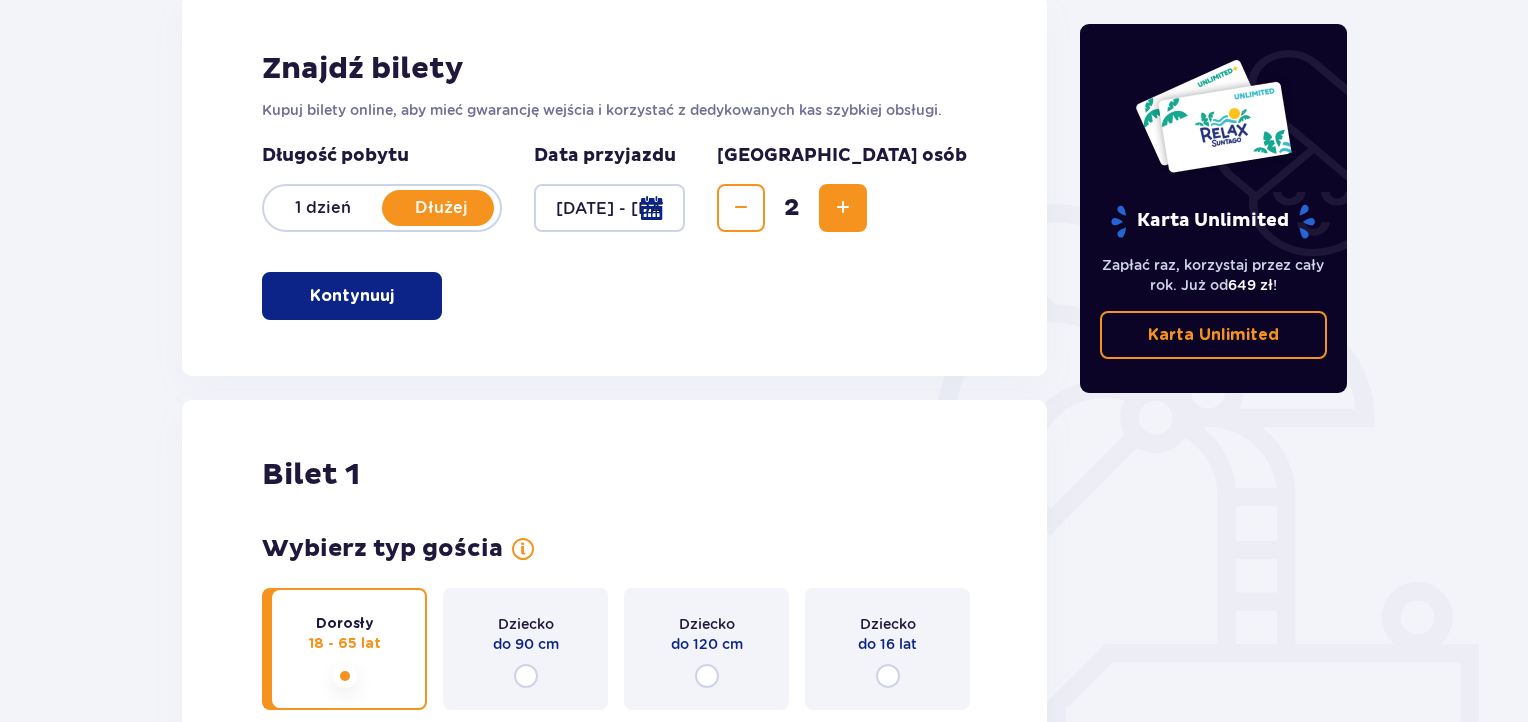 scroll, scrollTop: 0, scrollLeft: 0, axis: both 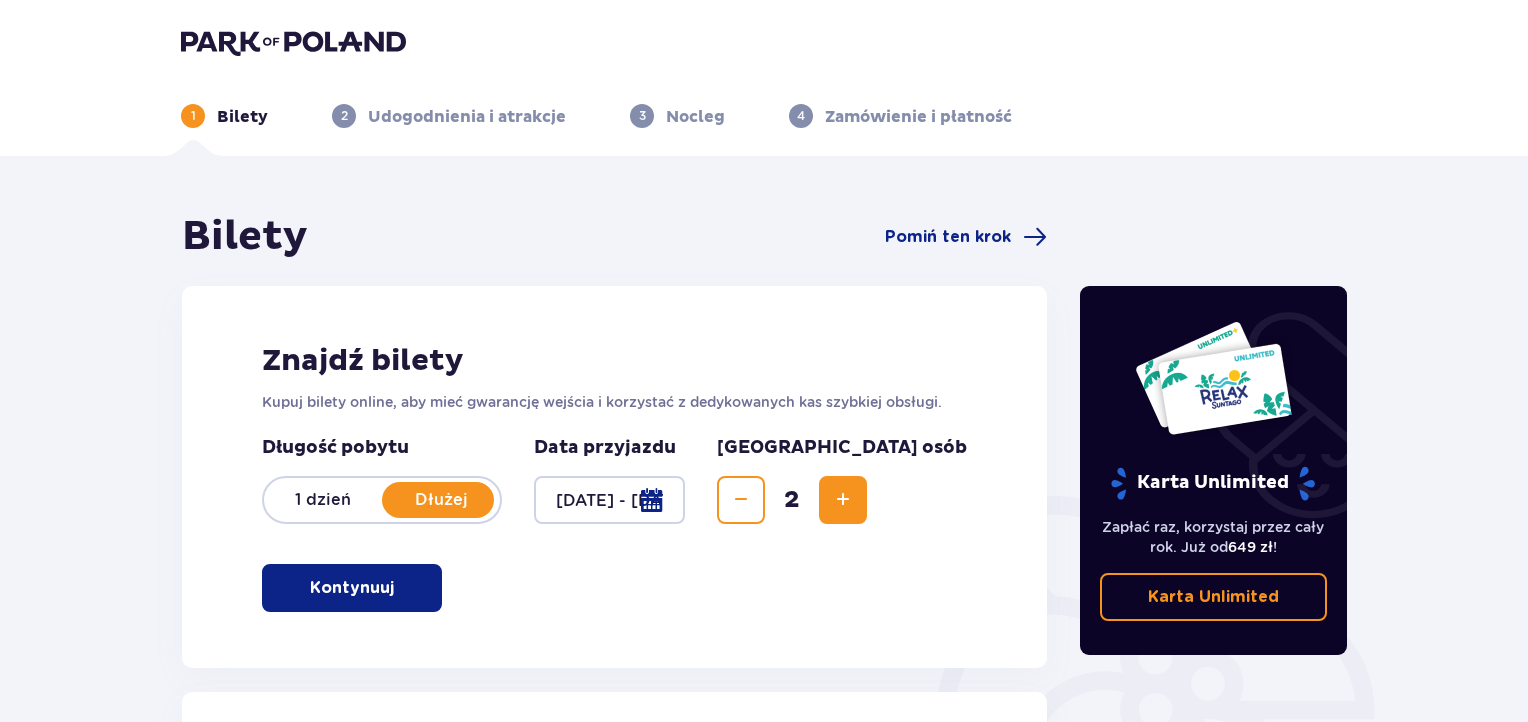 click at bounding box center [609, 500] 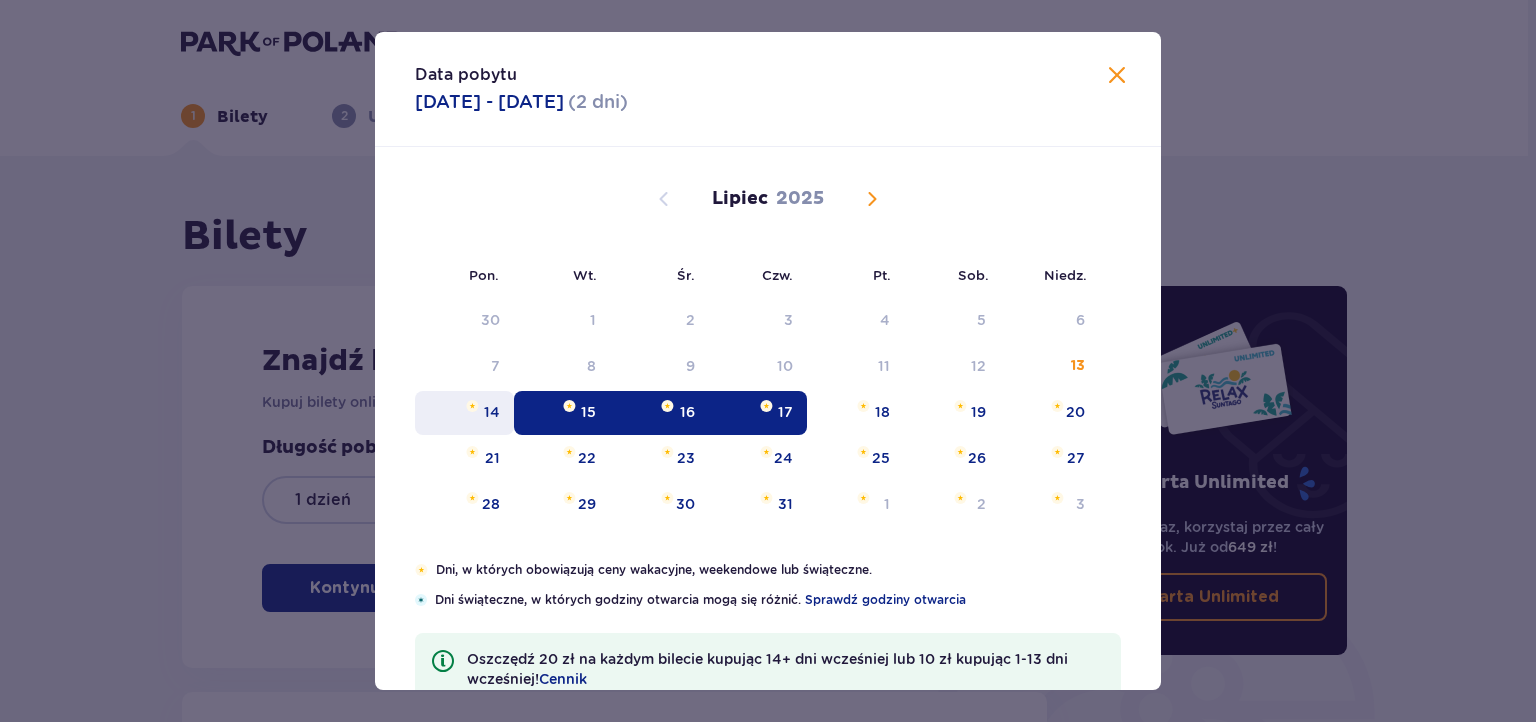 click on "14" at bounding box center (492, 412) 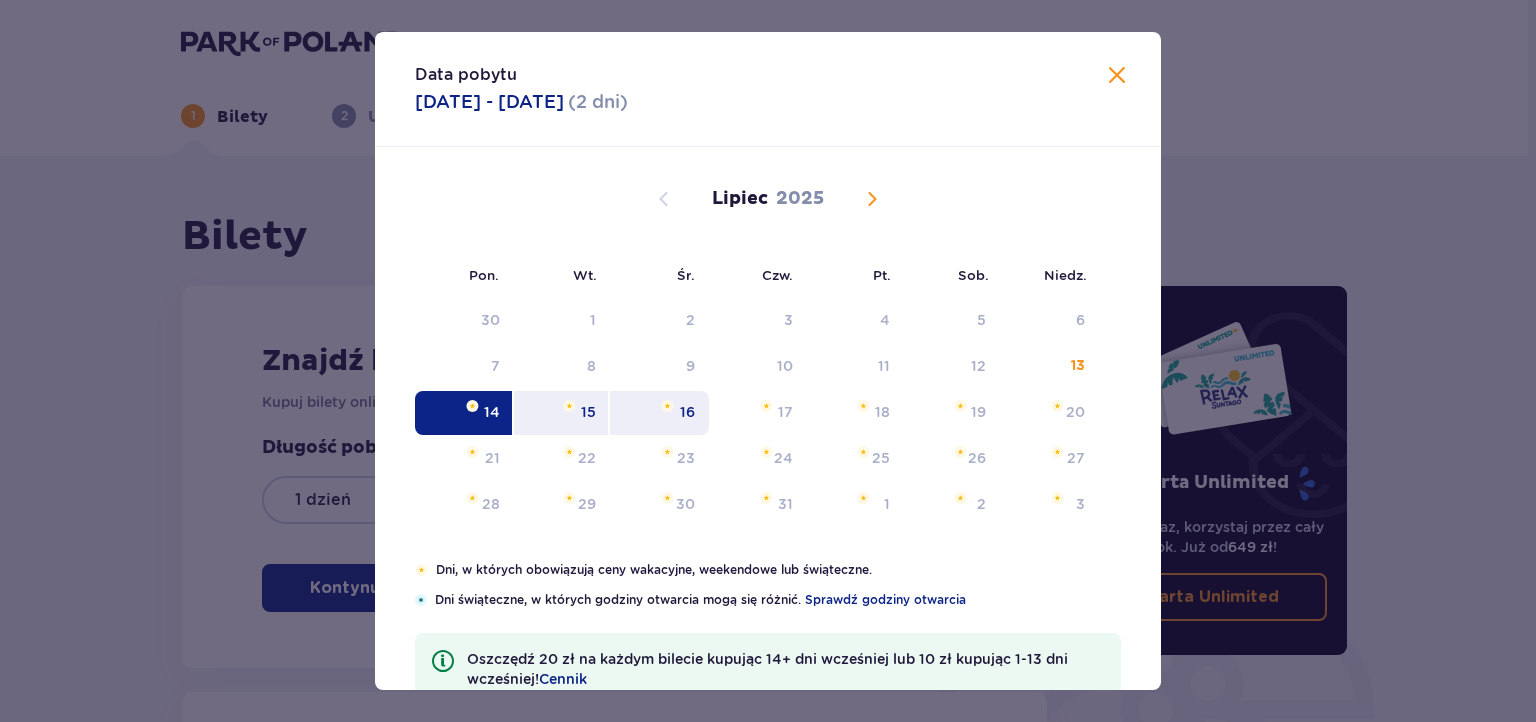 click on "16" at bounding box center (659, 413) 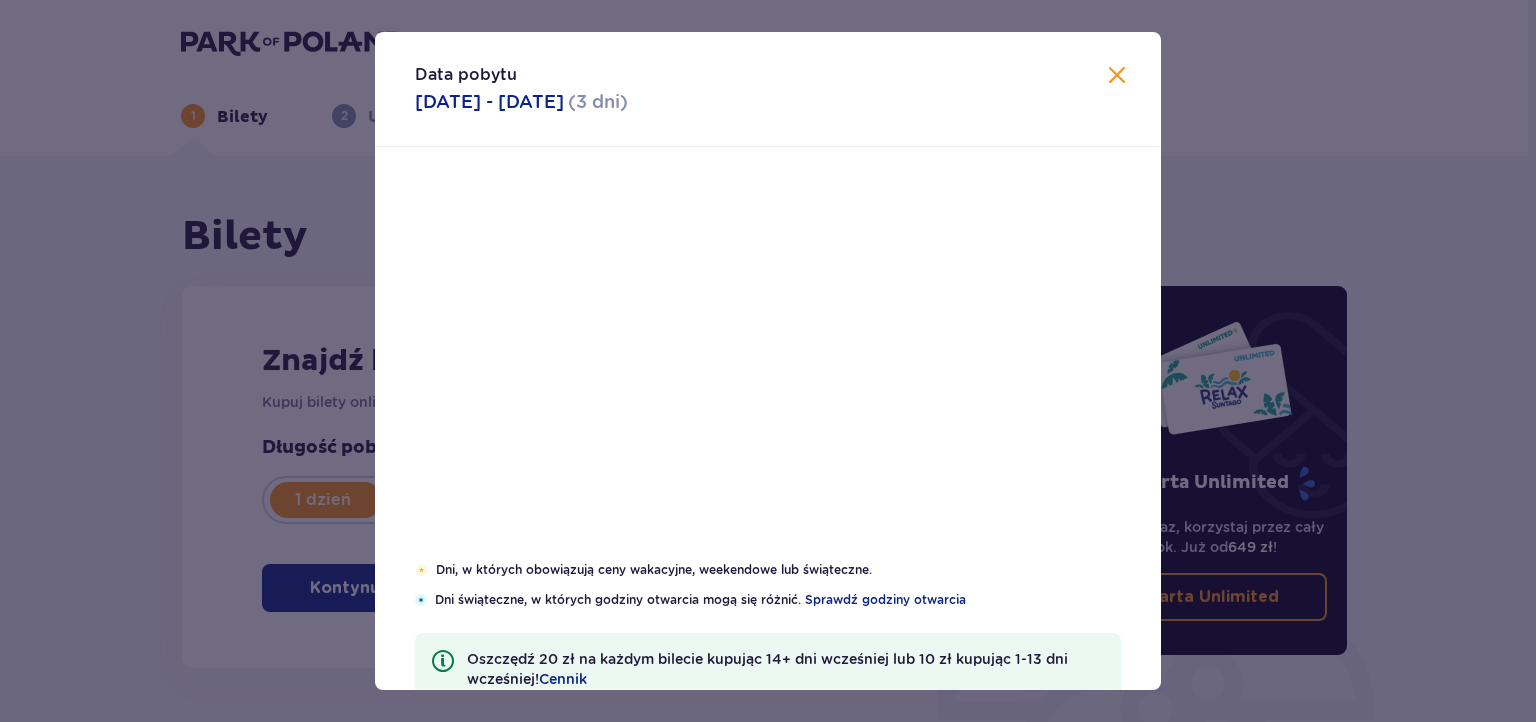 type on "[DATE] - [DATE]" 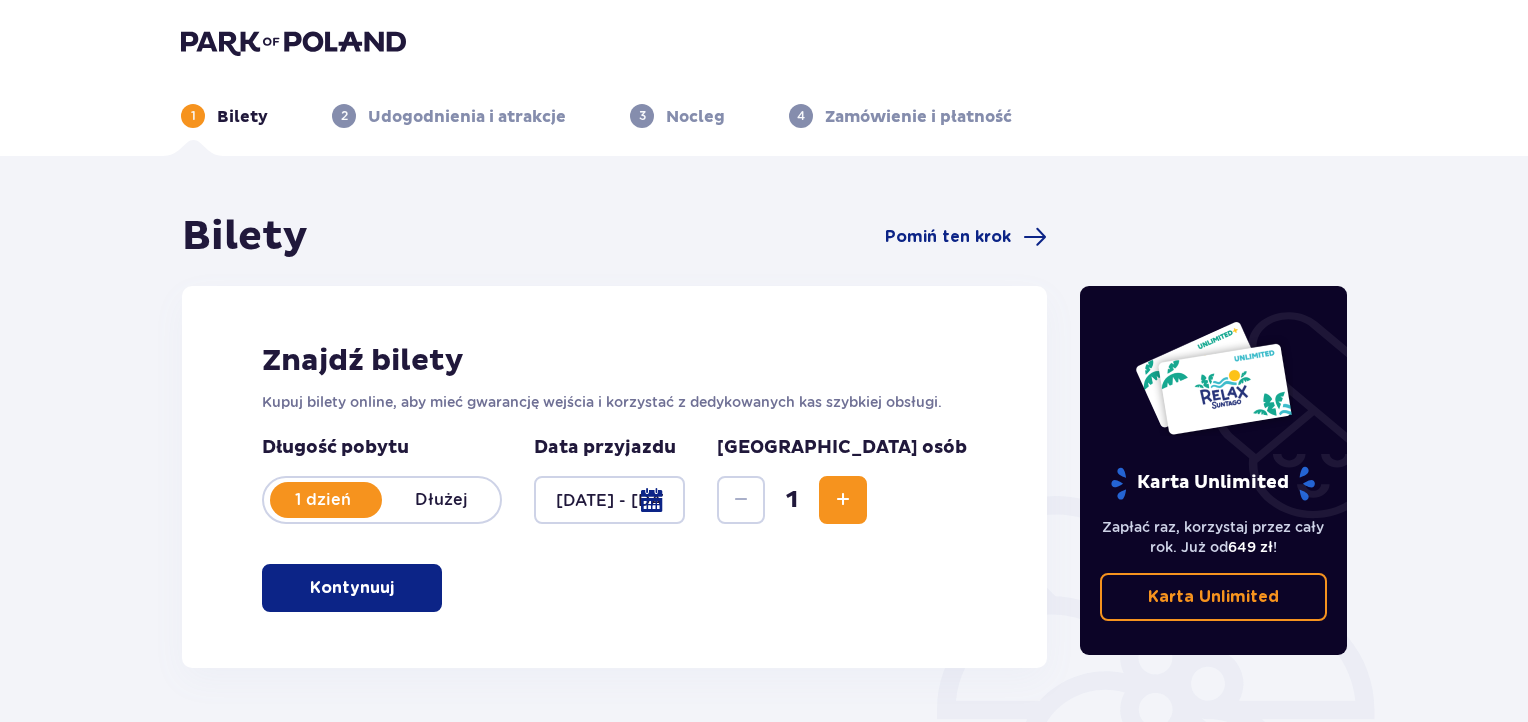 click at bounding box center [843, 500] 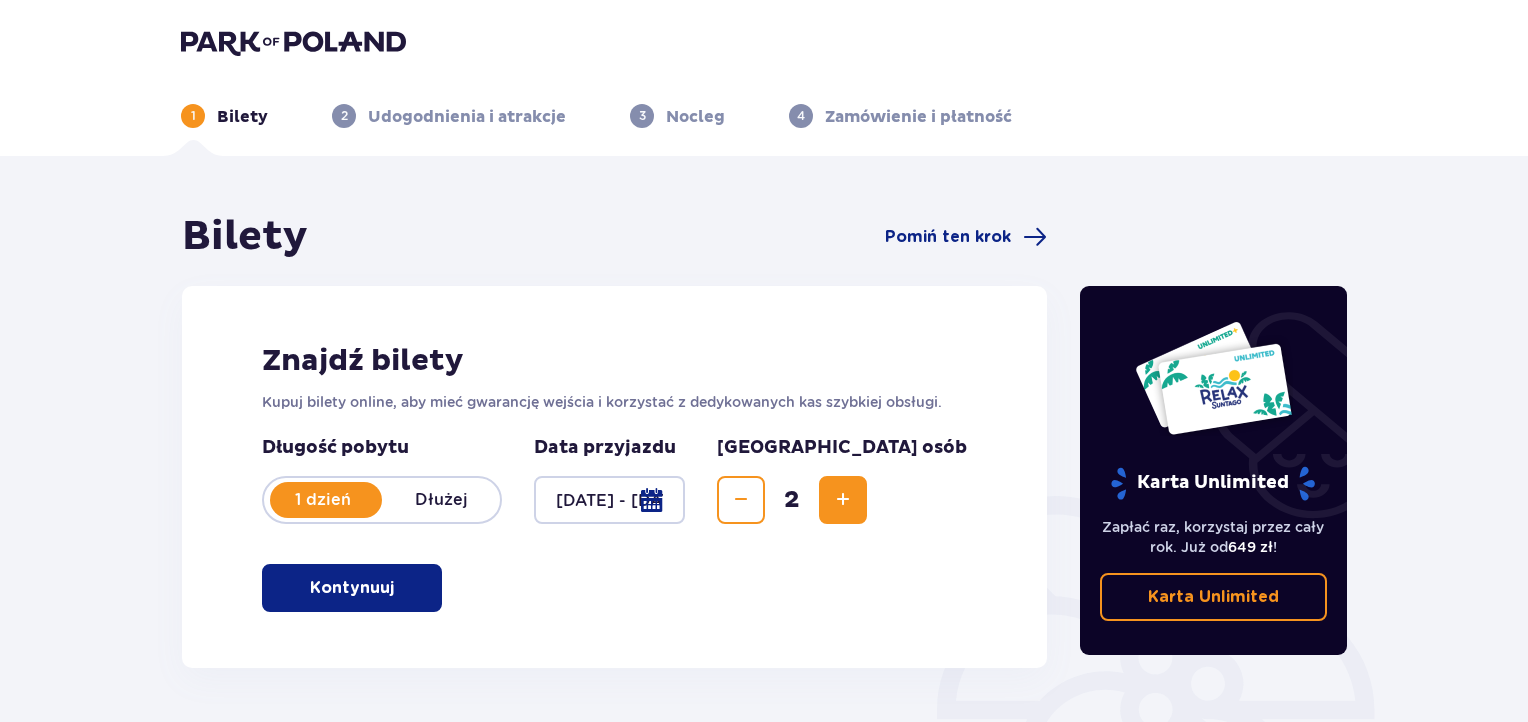 click on "Kontynuuj" at bounding box center (352, 588) 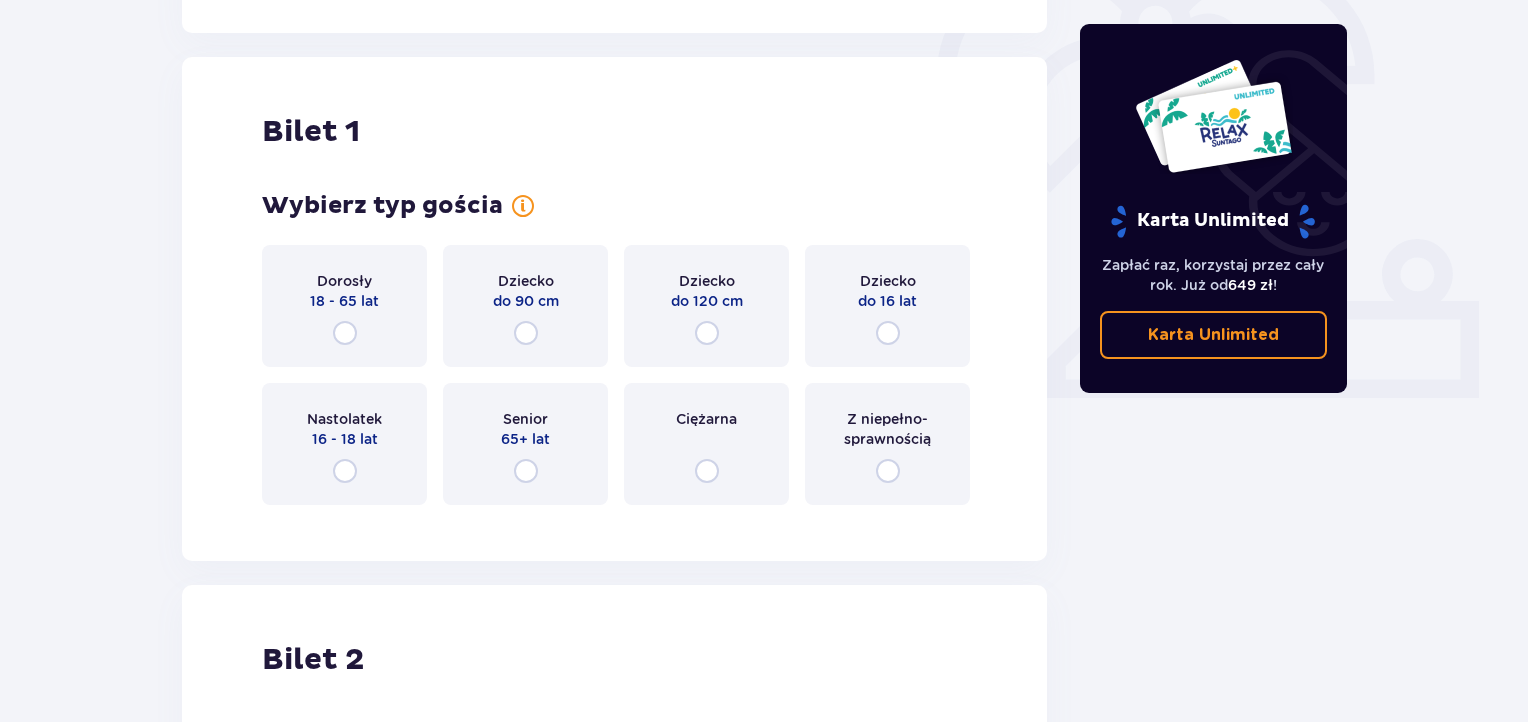 scroll, scrollTop: 656, scrollLeft: 0, axis: vertical 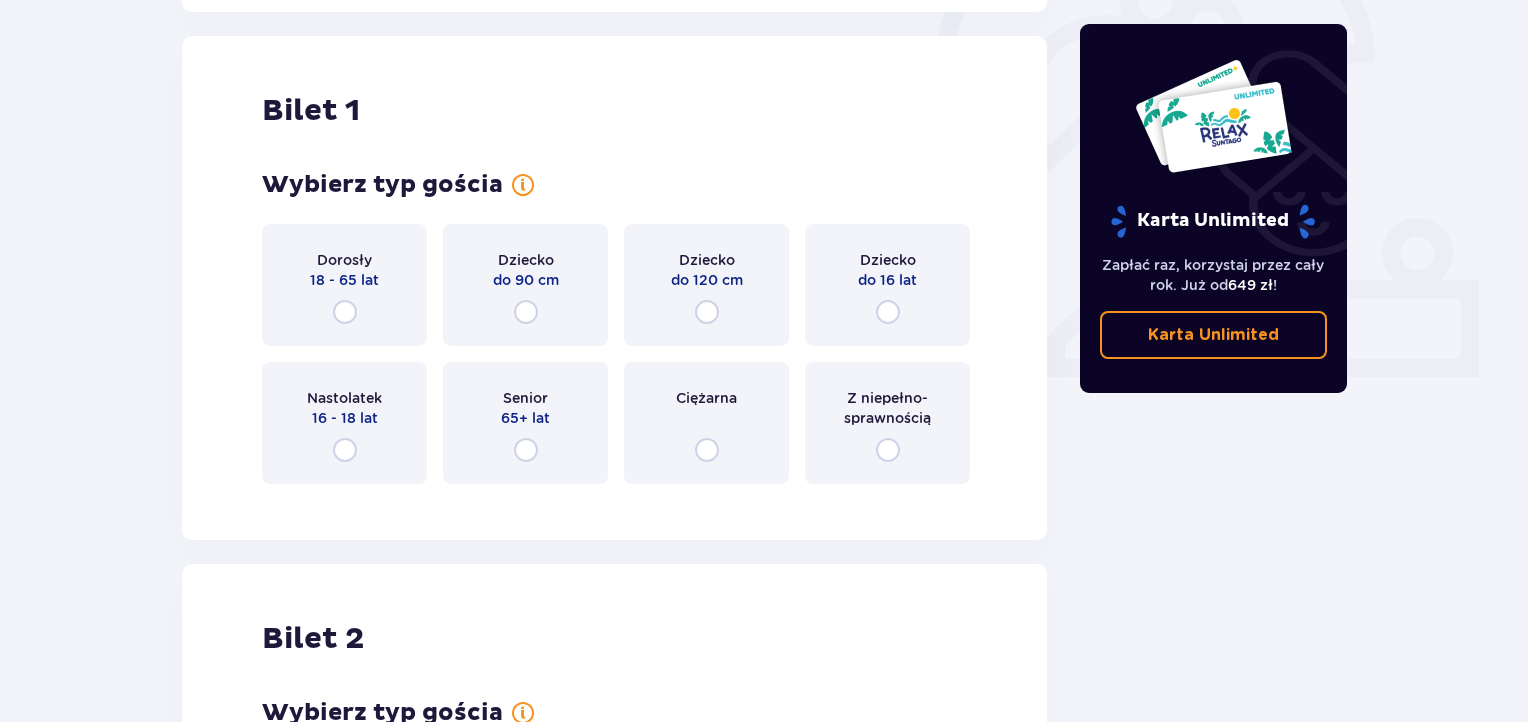 click on "Dziecko do 16 lat" at bounding box center (887, 285) 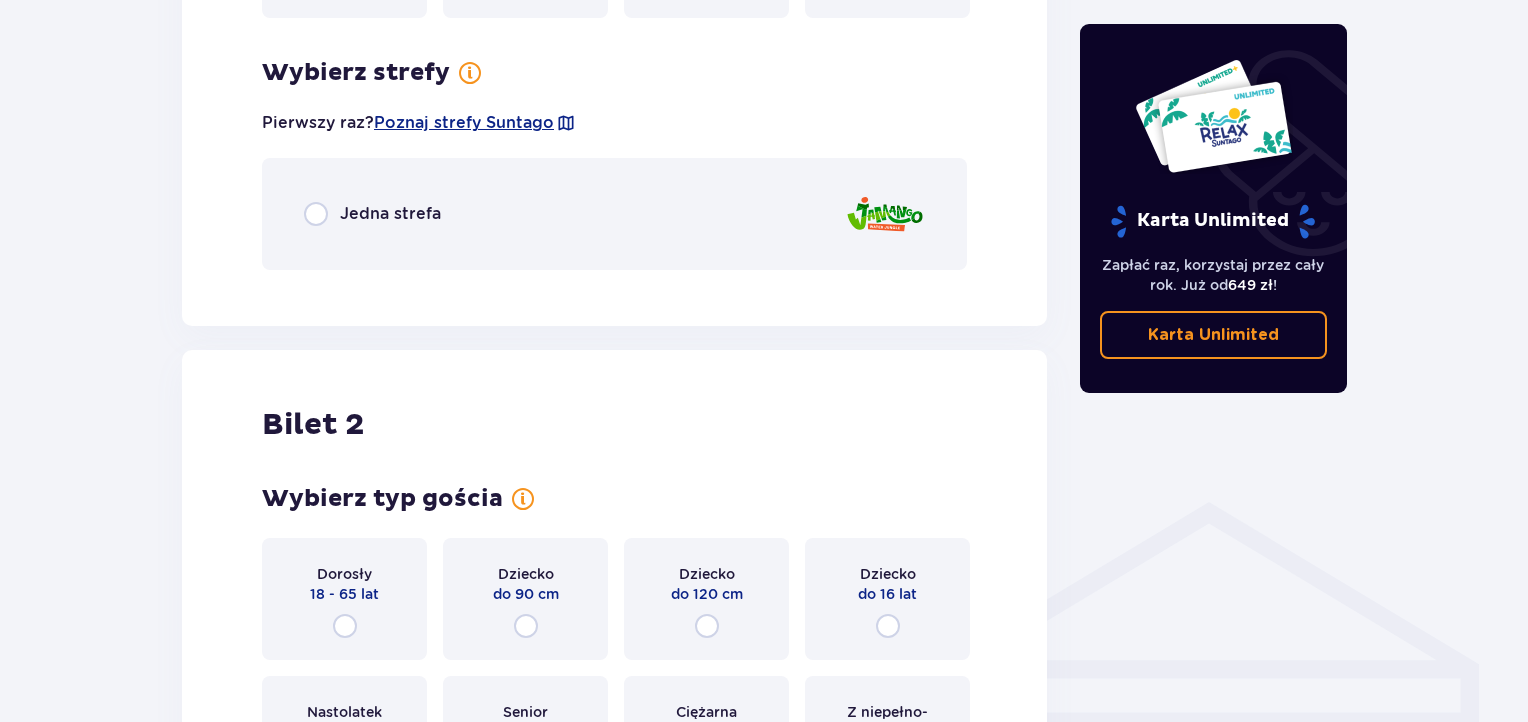 scroll, scrollTop: 1154, scrollLeft: 0, axis: vertical 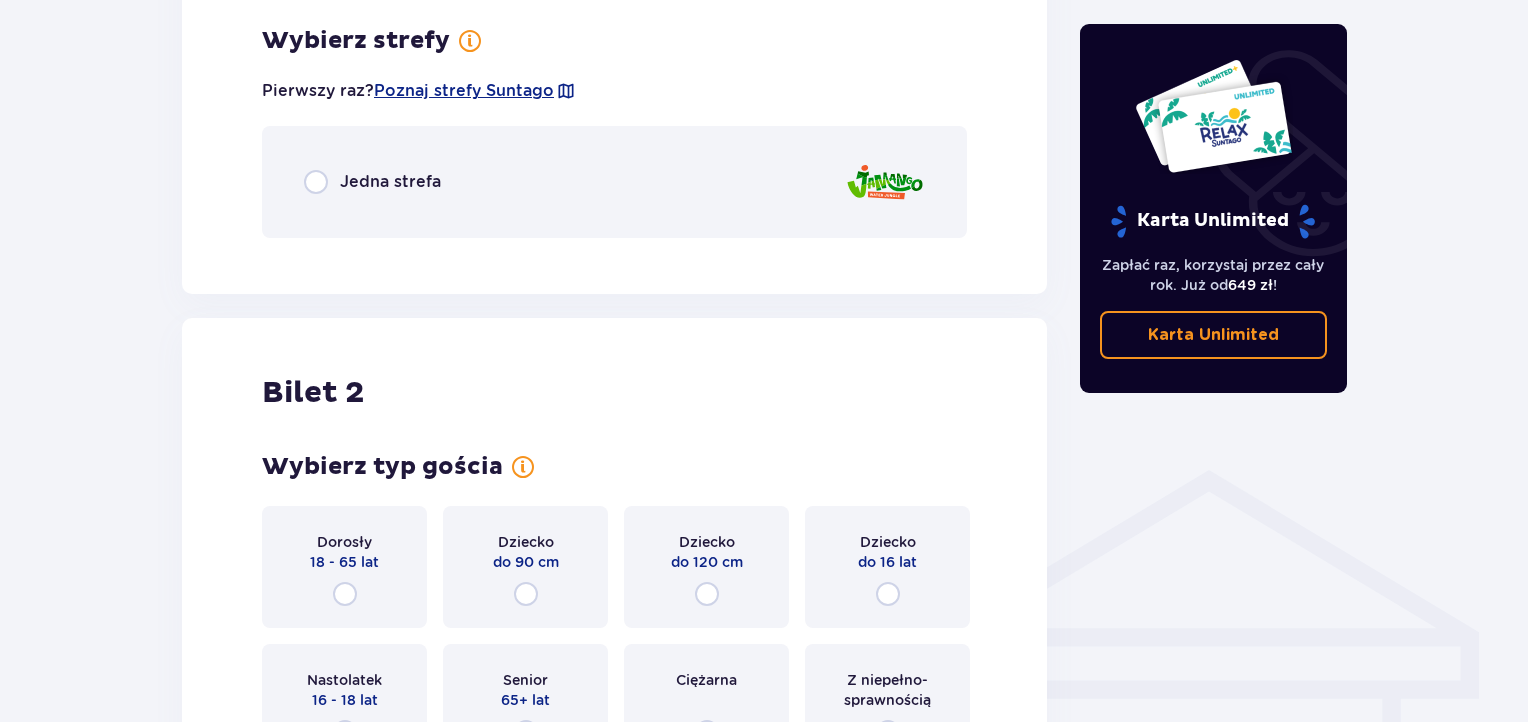 click on "Jedna strefa" at bounding box center (390, 182) 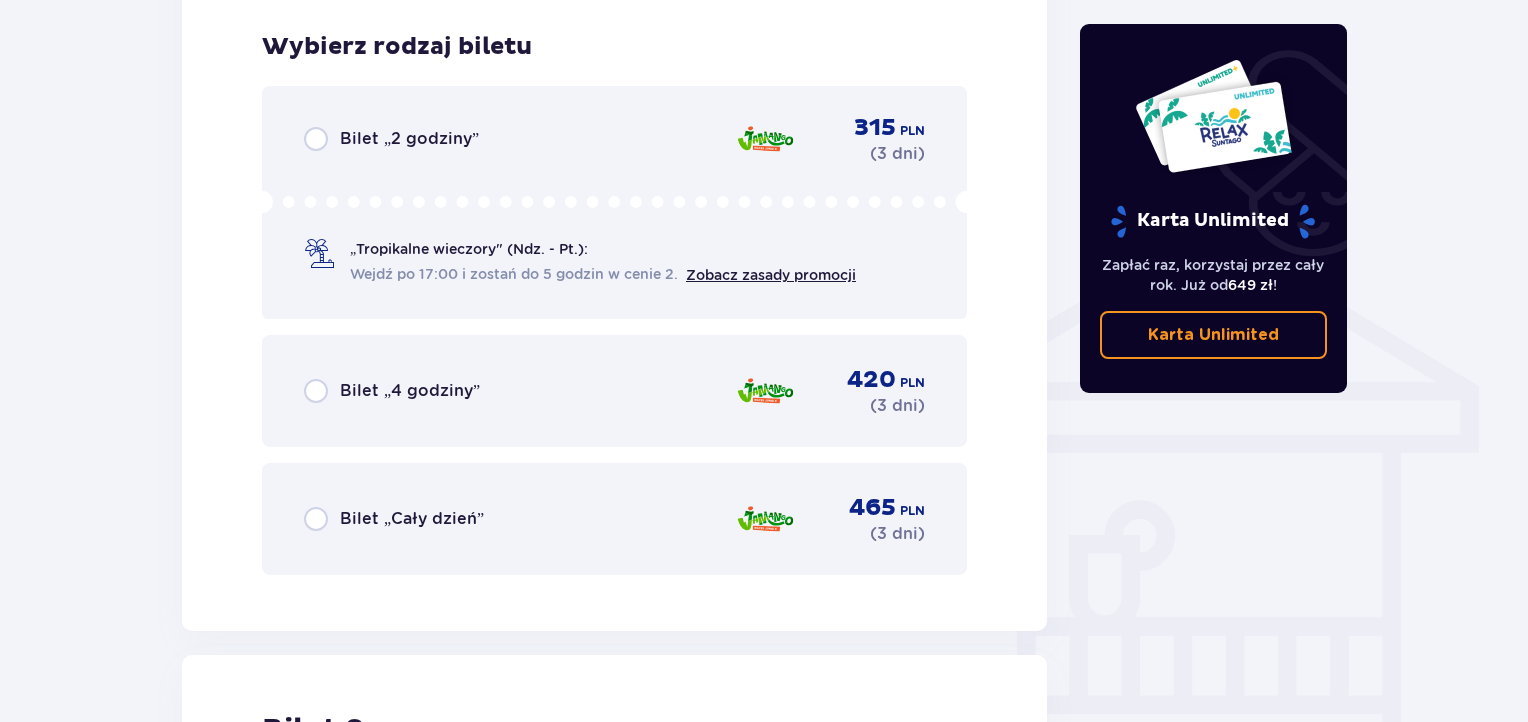 scroll, scrollTop: 1405, scrollLeft: 0, axis: vertical 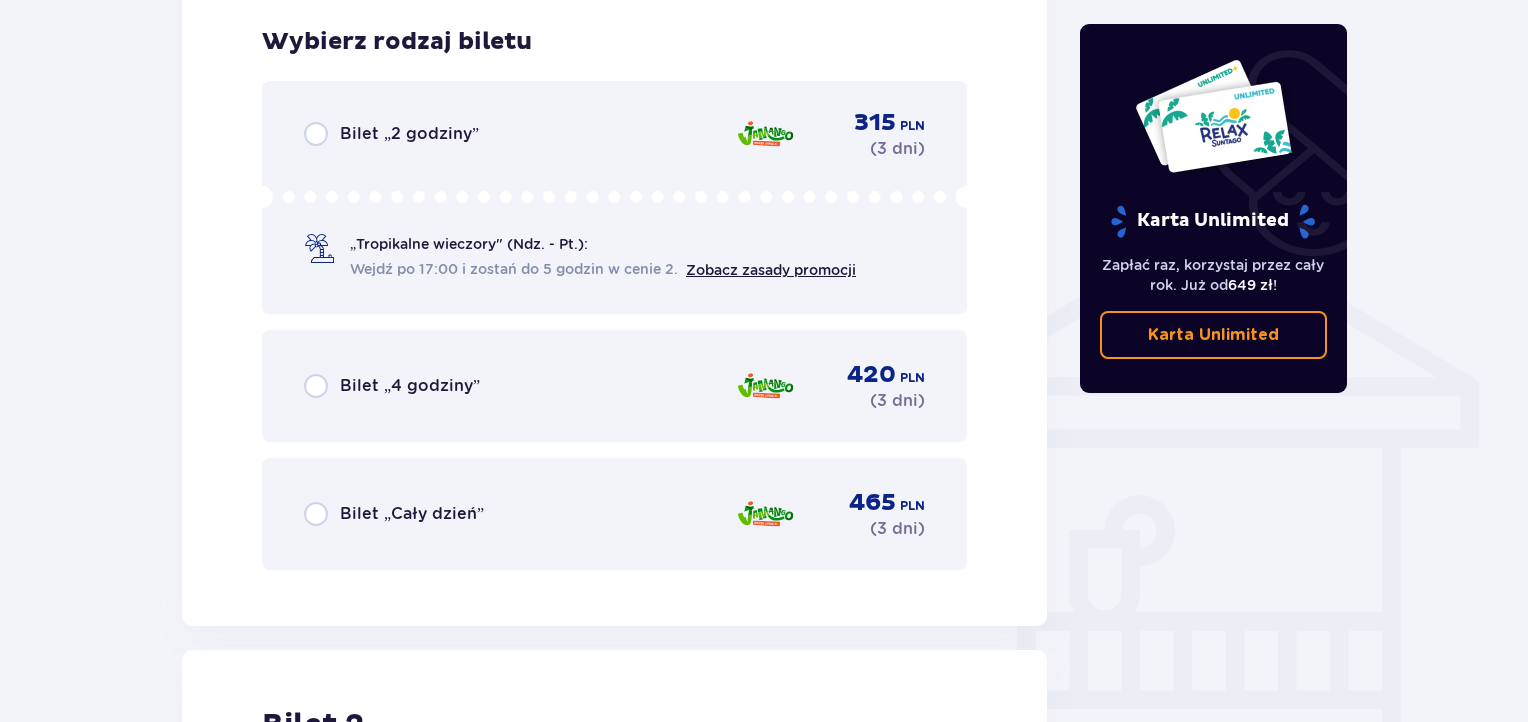 click on "Bilet „Cały dzień”" at bounding box center [412, 514] 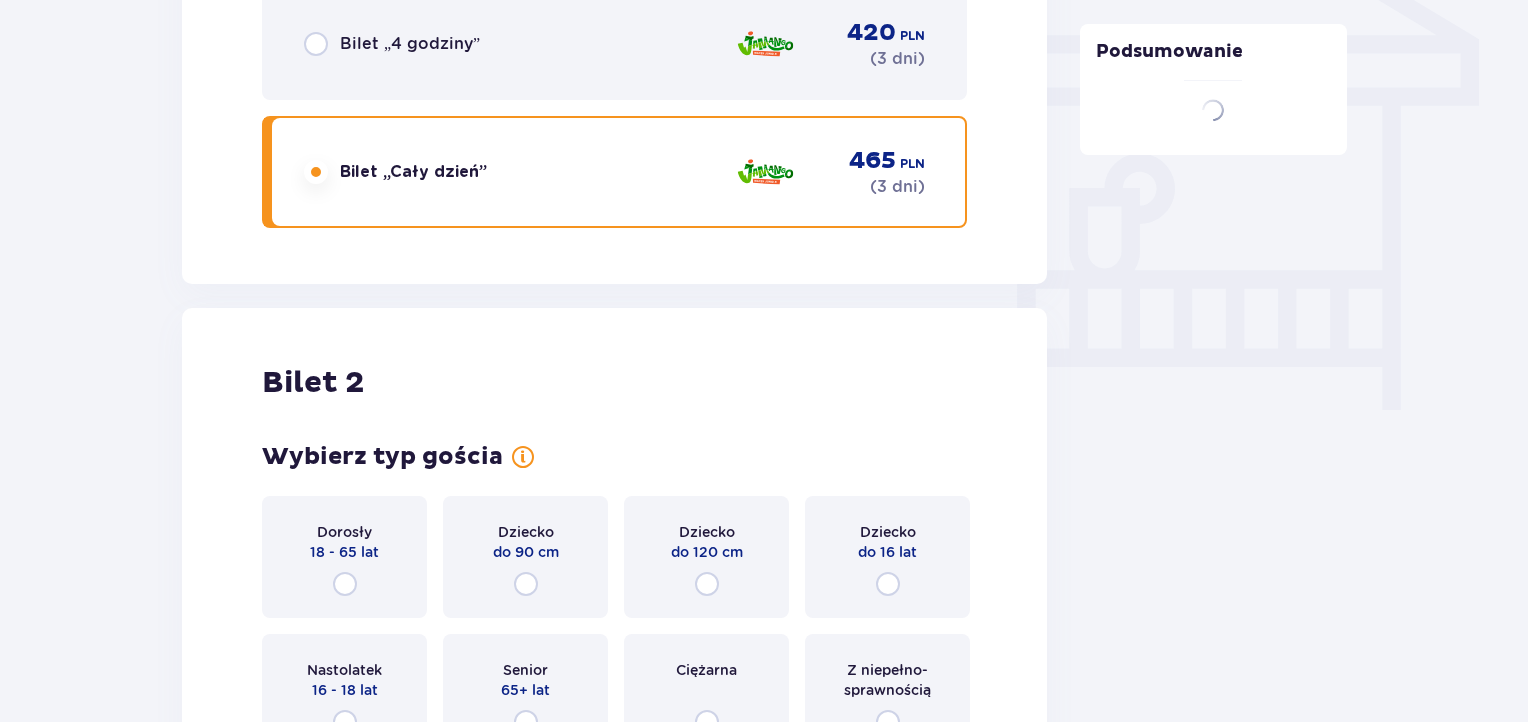 scroll, scrollTop: 2027, scrollLeft: 0, axis: vertical 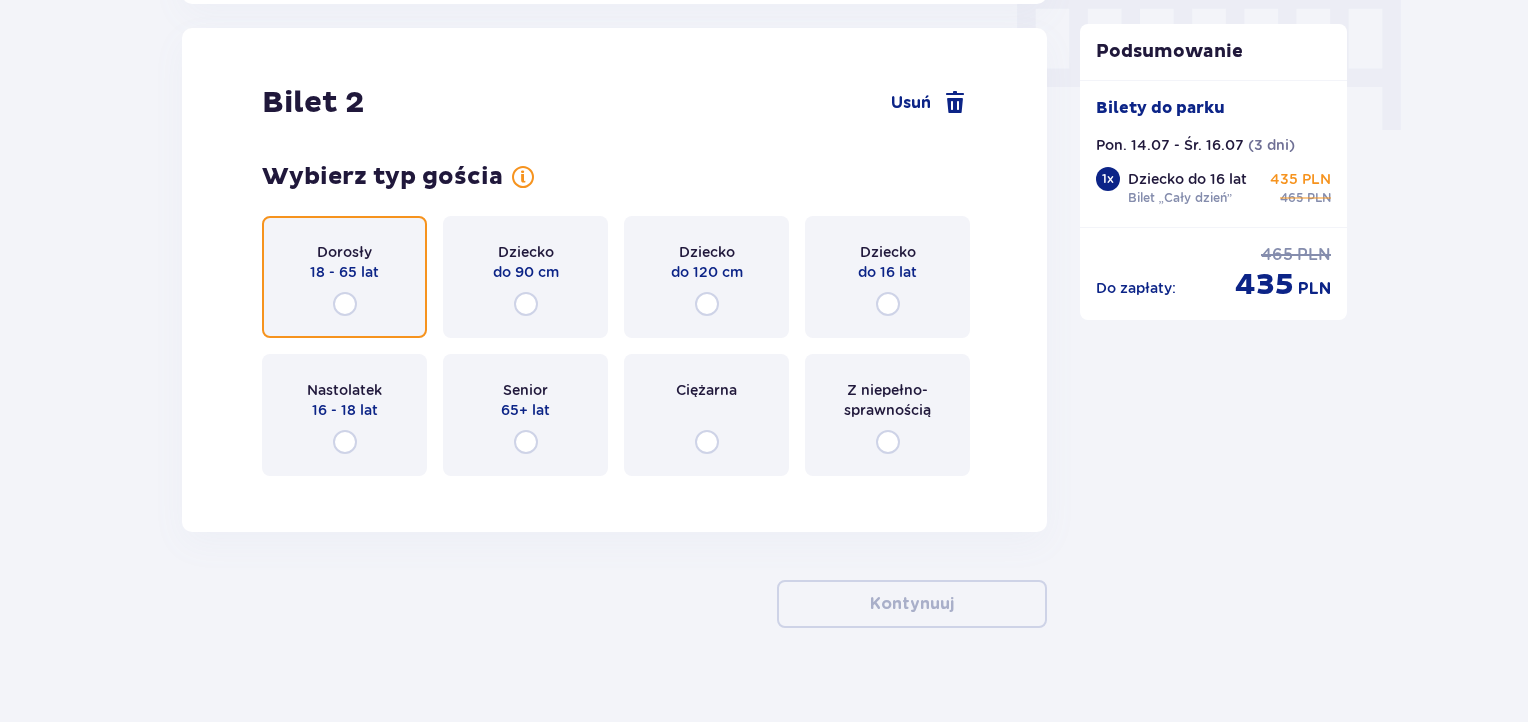 click at bounding box center [345, 304] 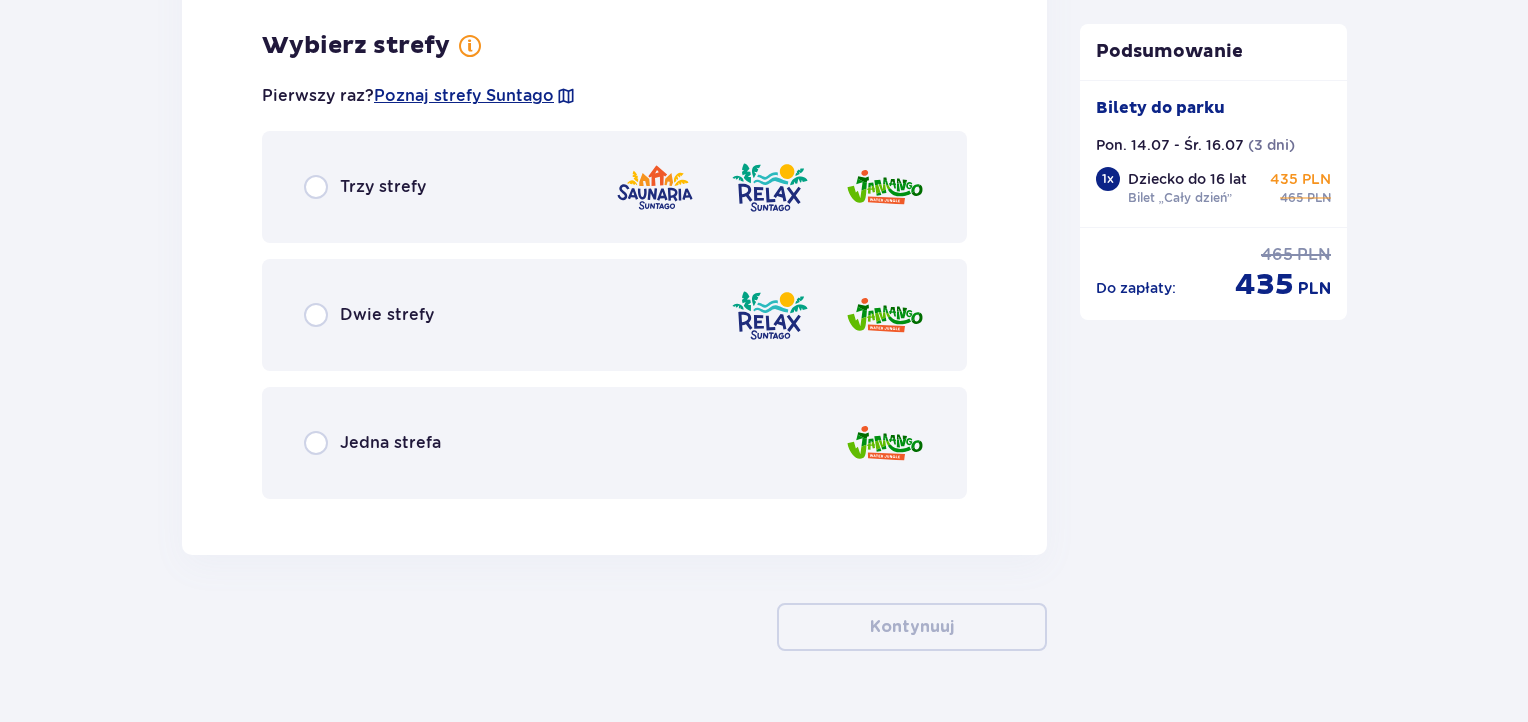 scroll, scrollTop: 2514, scrollLeft: 0, axis: vertical 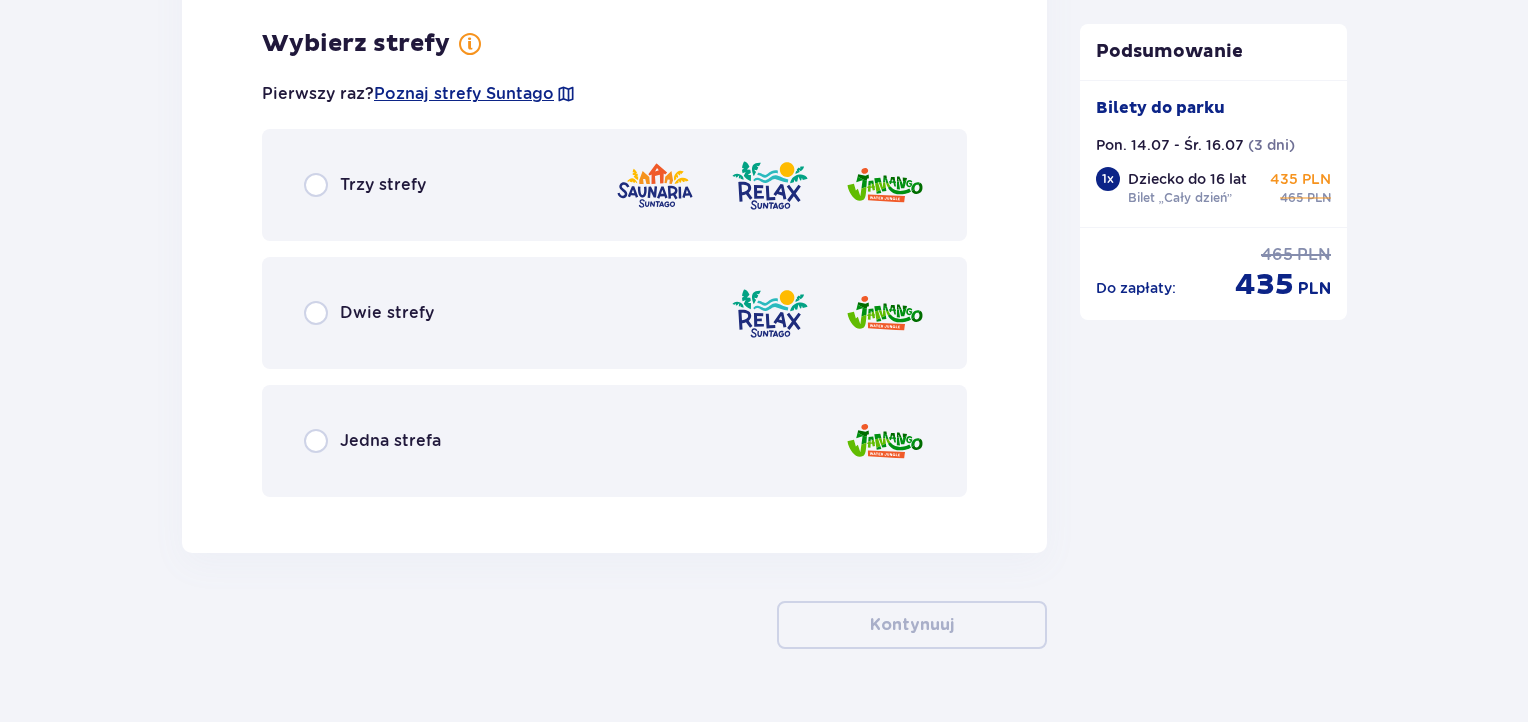 click on "Jedna strefa" at bounding box center (390, 441) 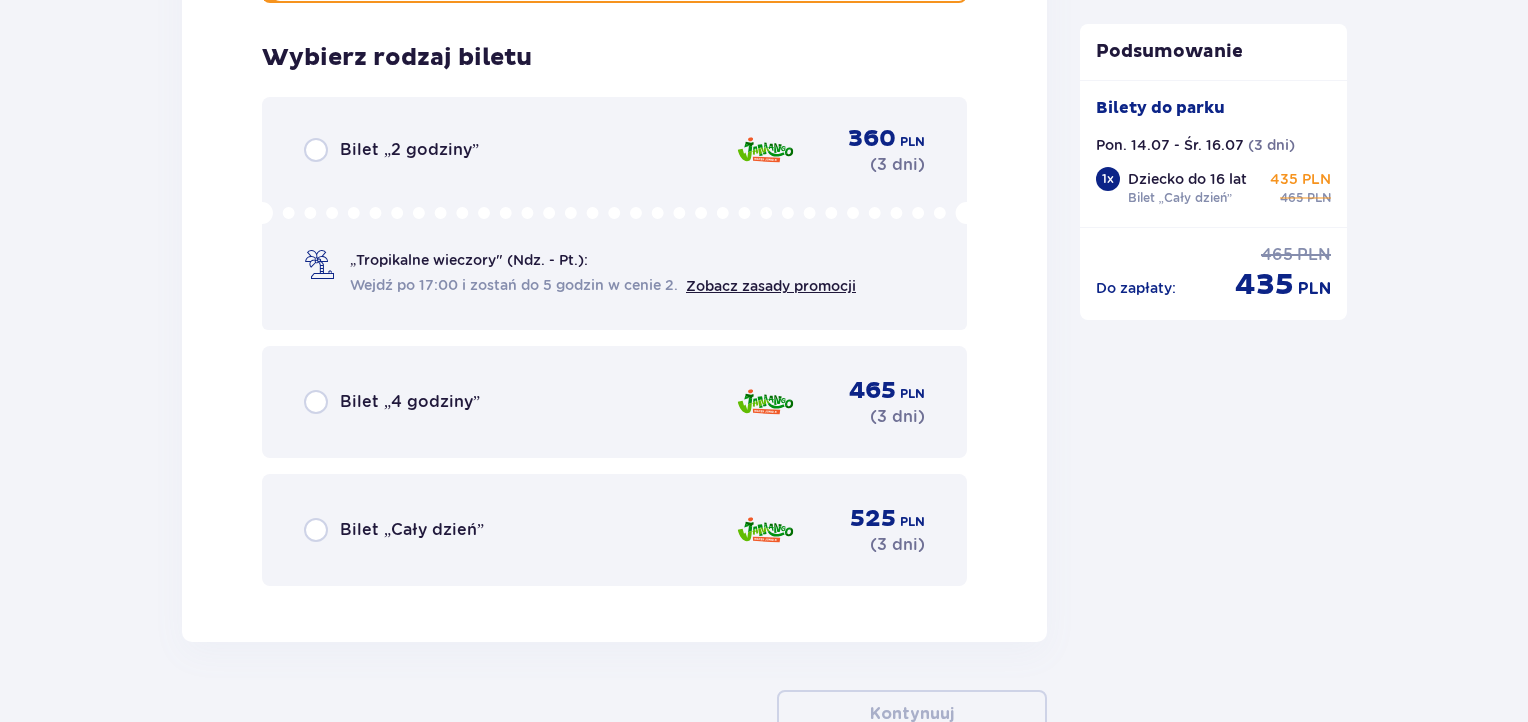 scroll, scrollTop: 3021, scrollLeft: 0, axis: vertical 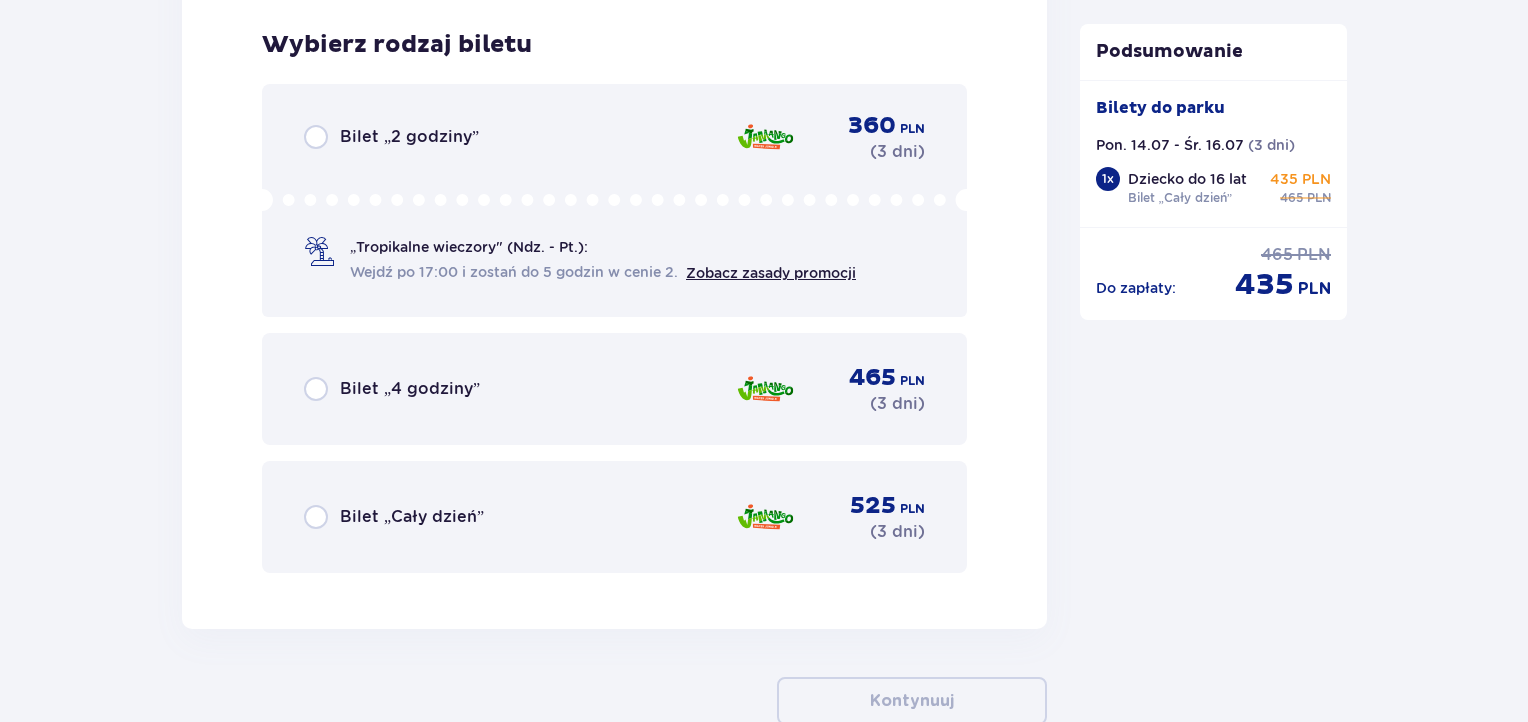 click on "Bilet „Cały dzień”" at bounding box center (412, 517) 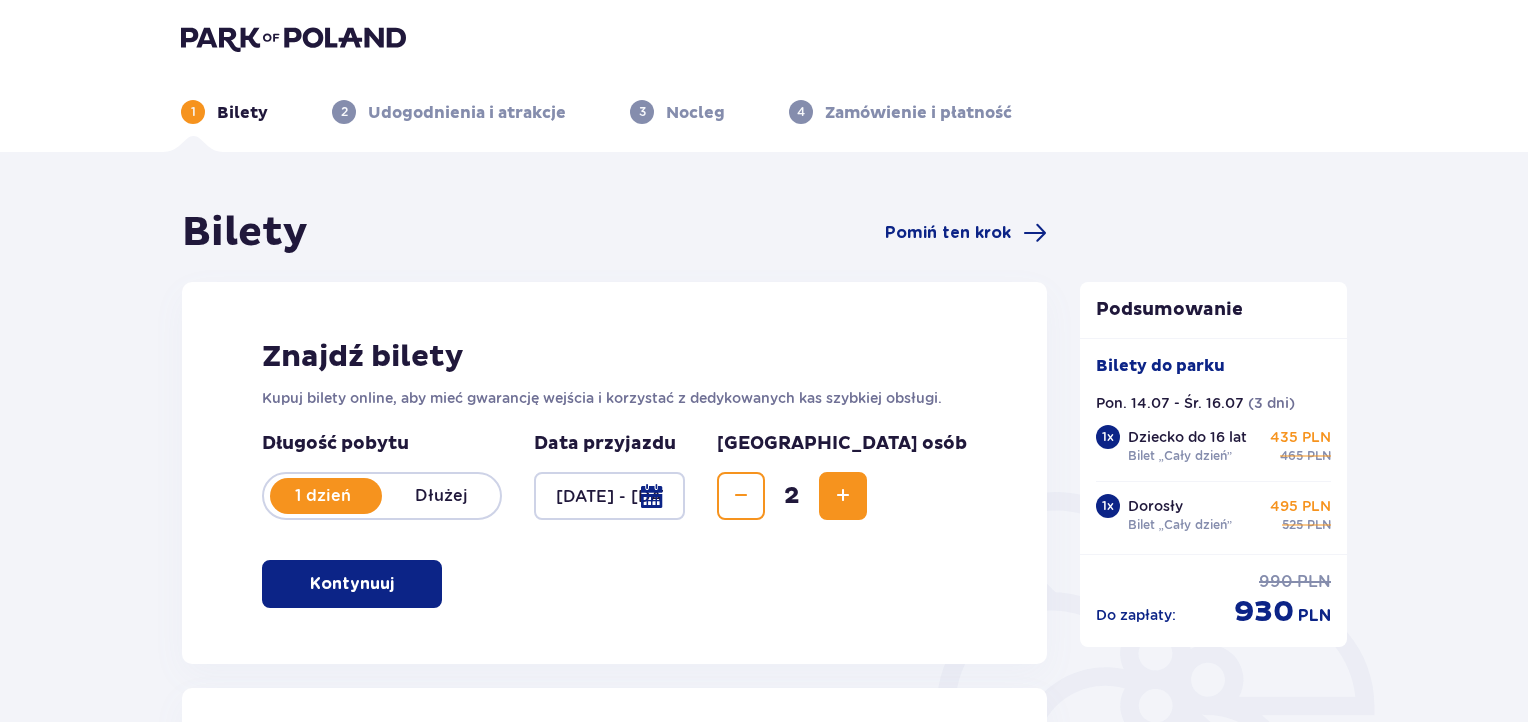 scroll, scrollTop: 0, scrollLeft: 0, axis: both 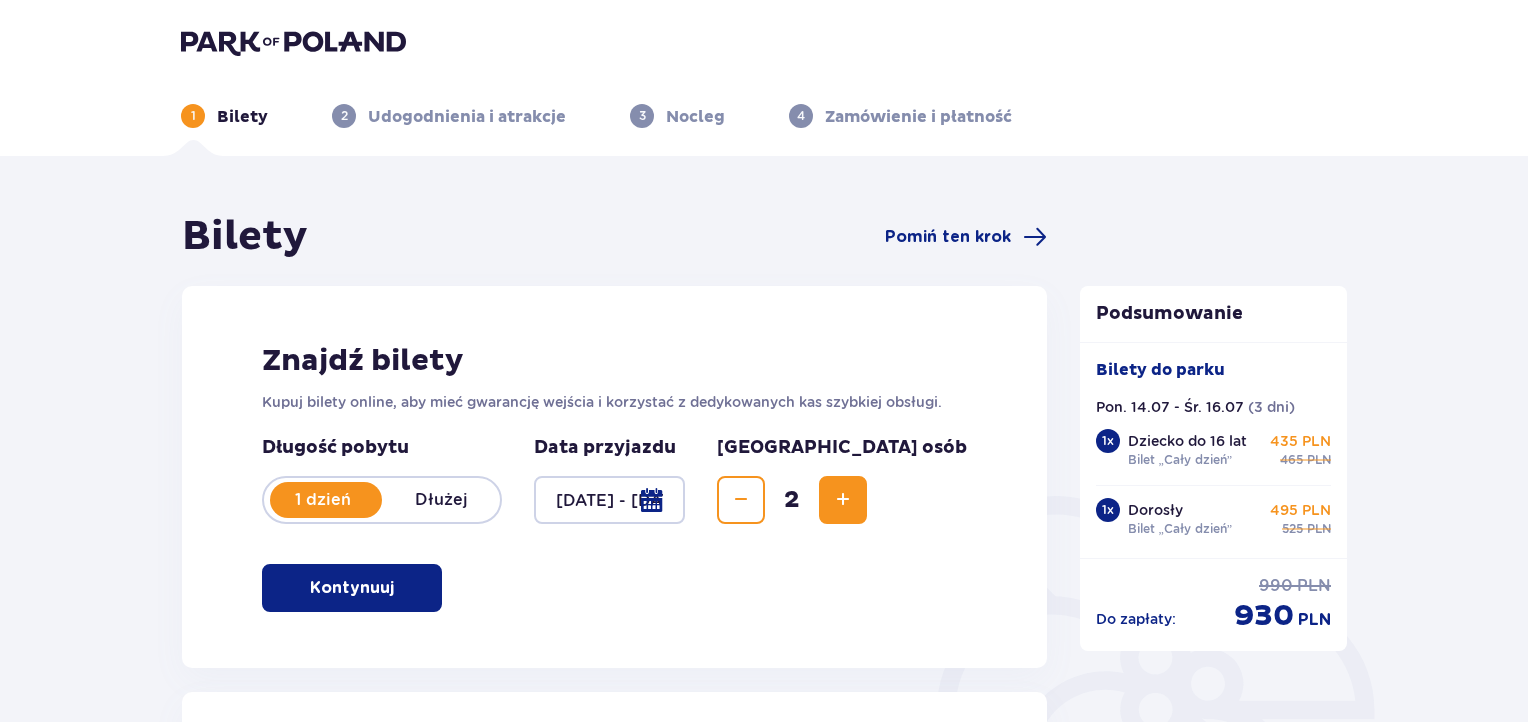 click at bounding box center [609, 500] 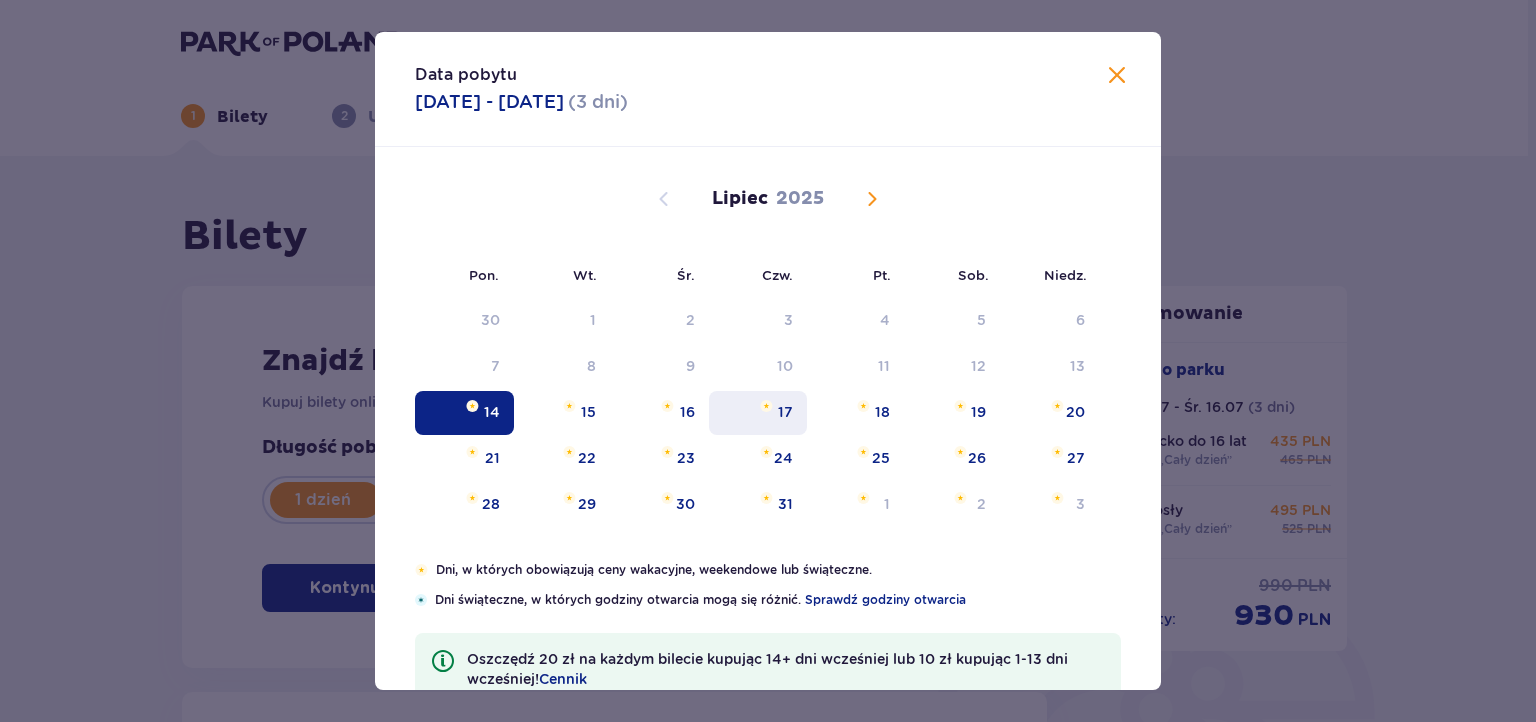 click on "17" at bounding box center [758, 413] 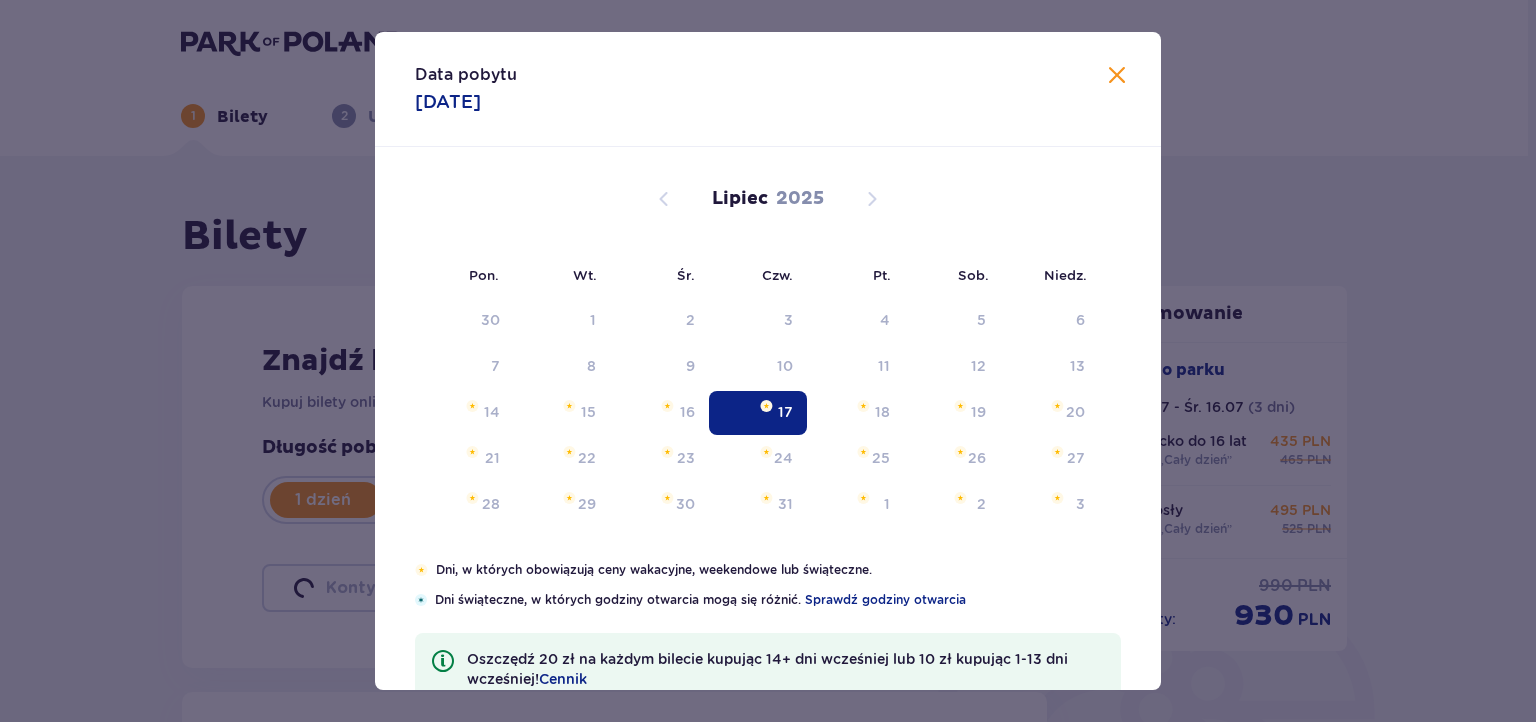 type on "[DATE]" 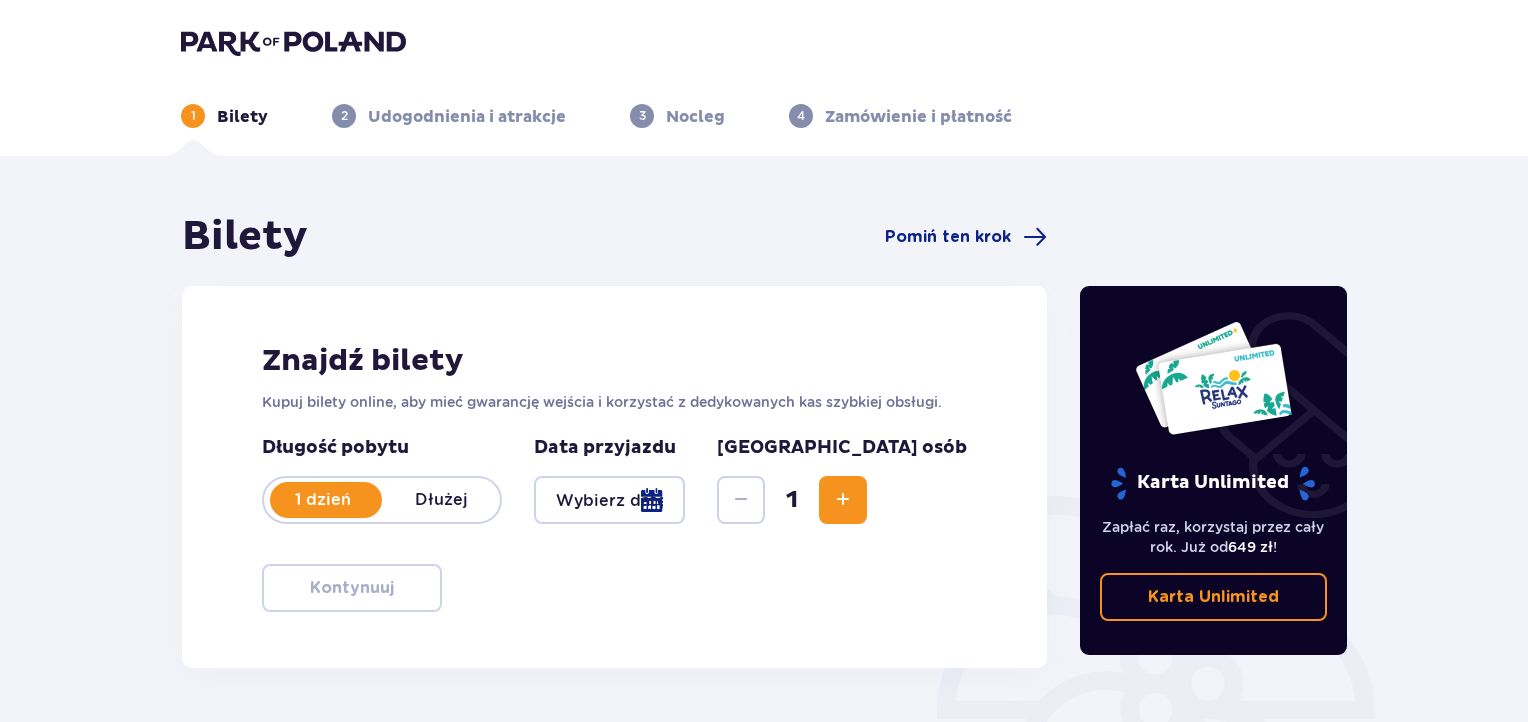 click at bounding box center (609, 500) 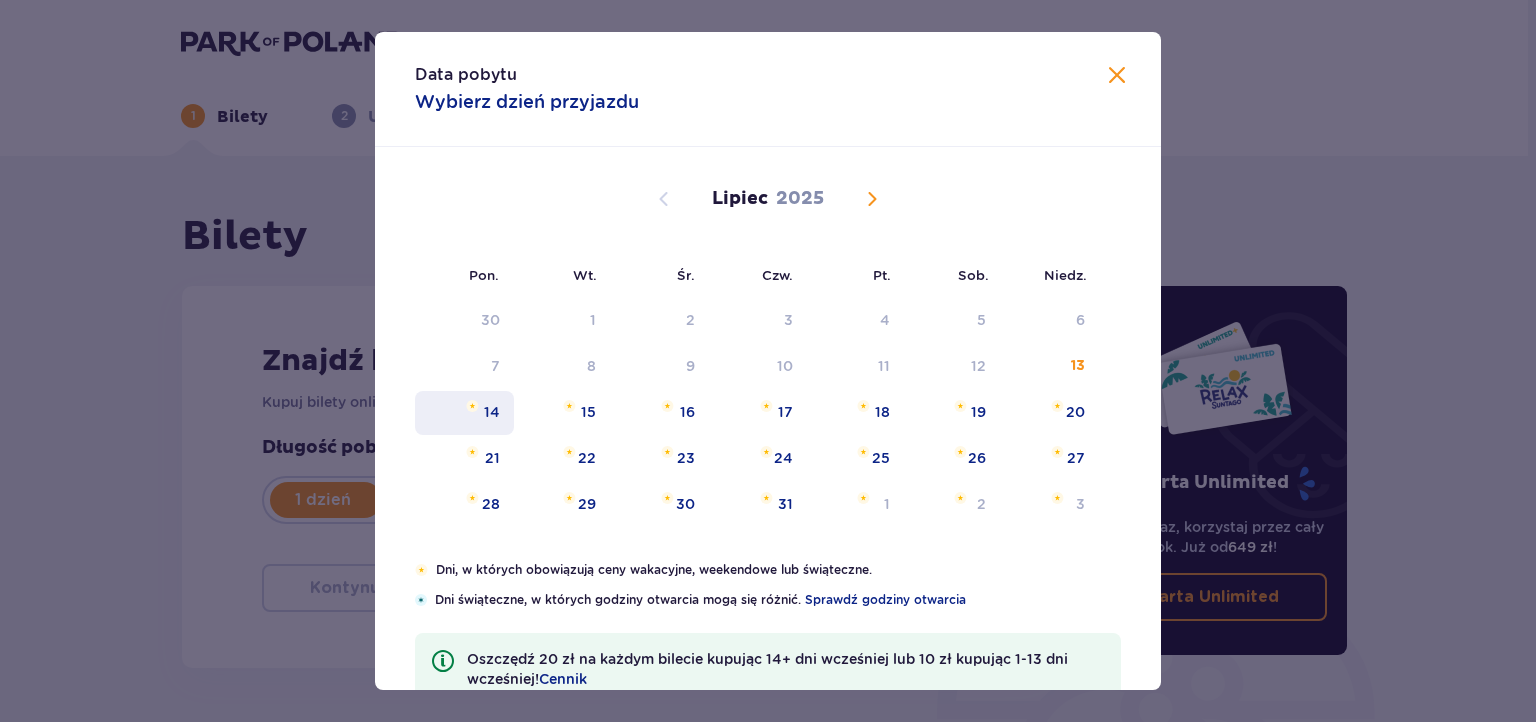 click on "14" at bounding box center (492, 412) 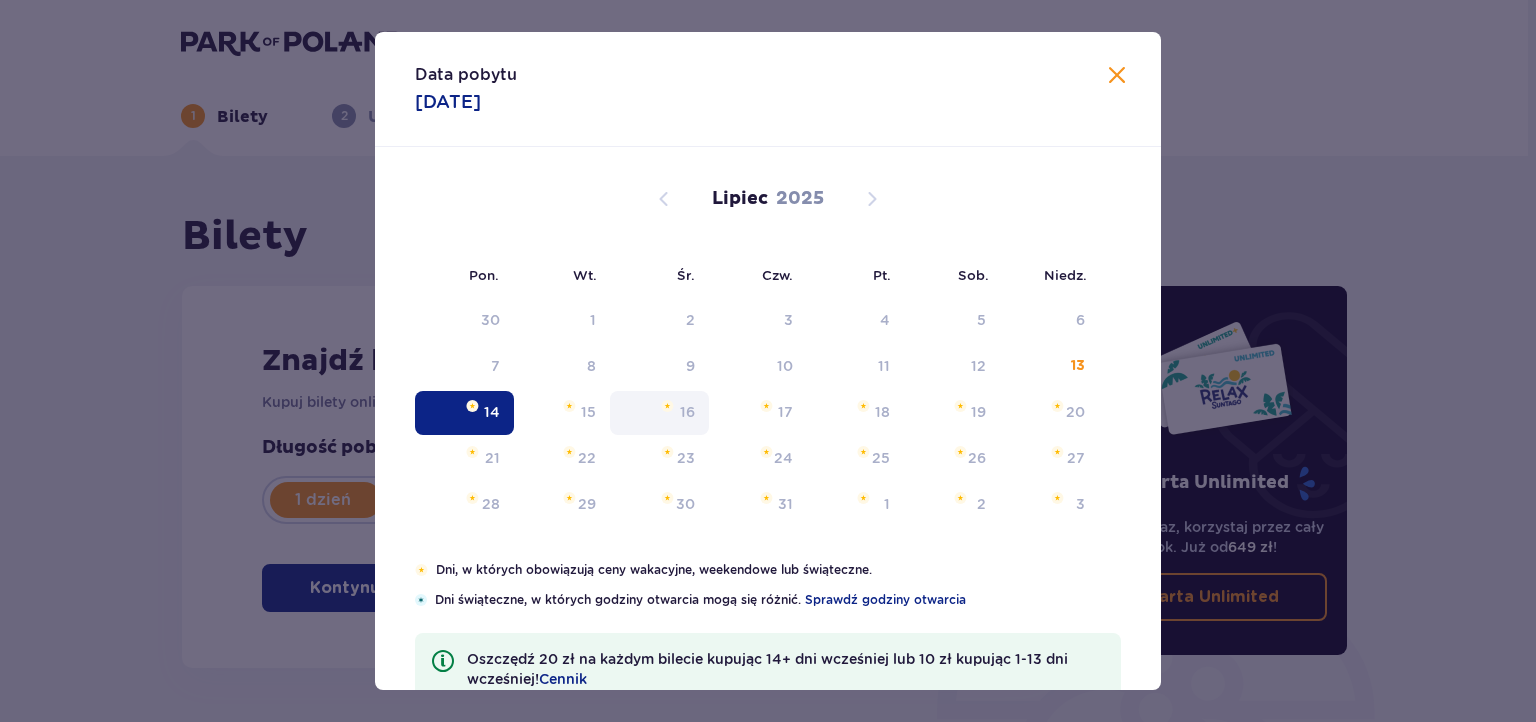 type on "[DATE]" 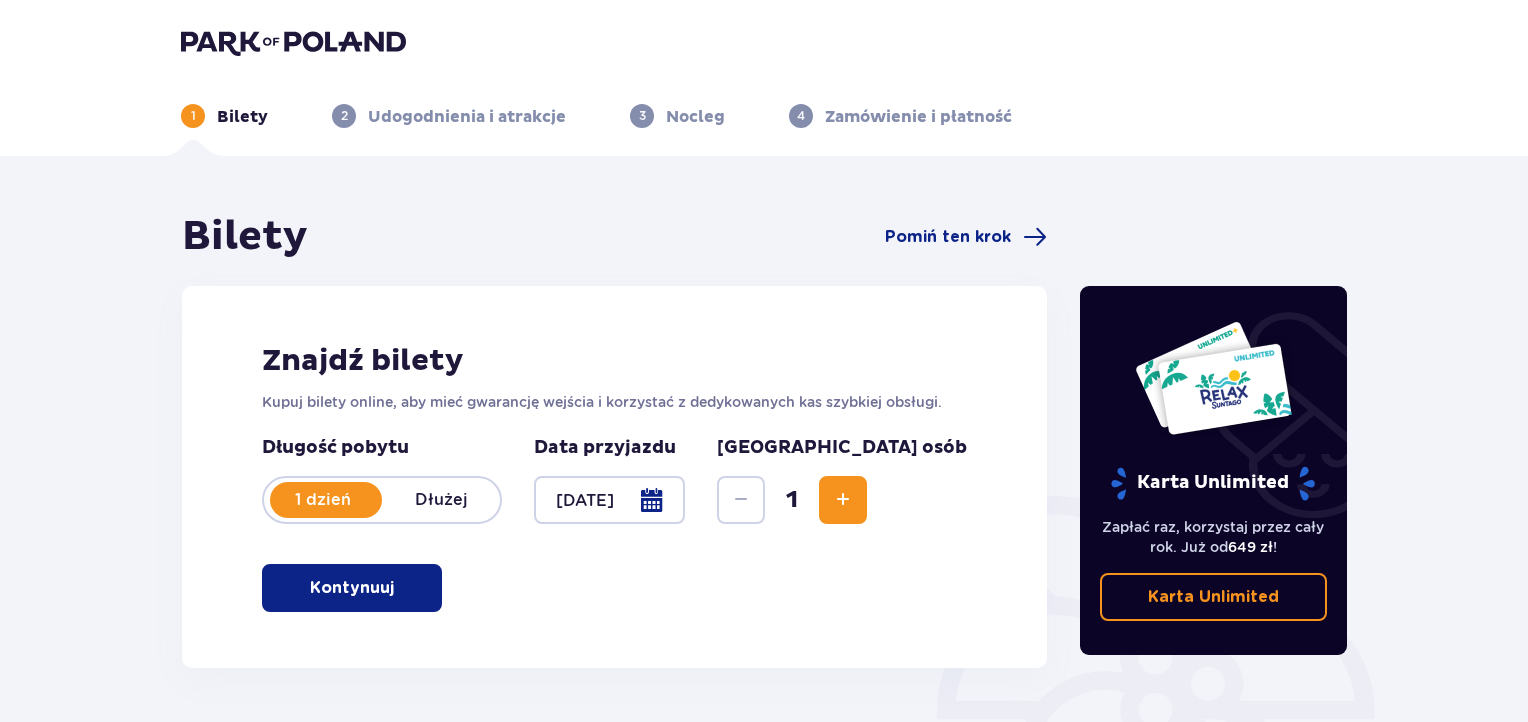 click on "1 dzień Dłużej" at bounding box center [382, 500] 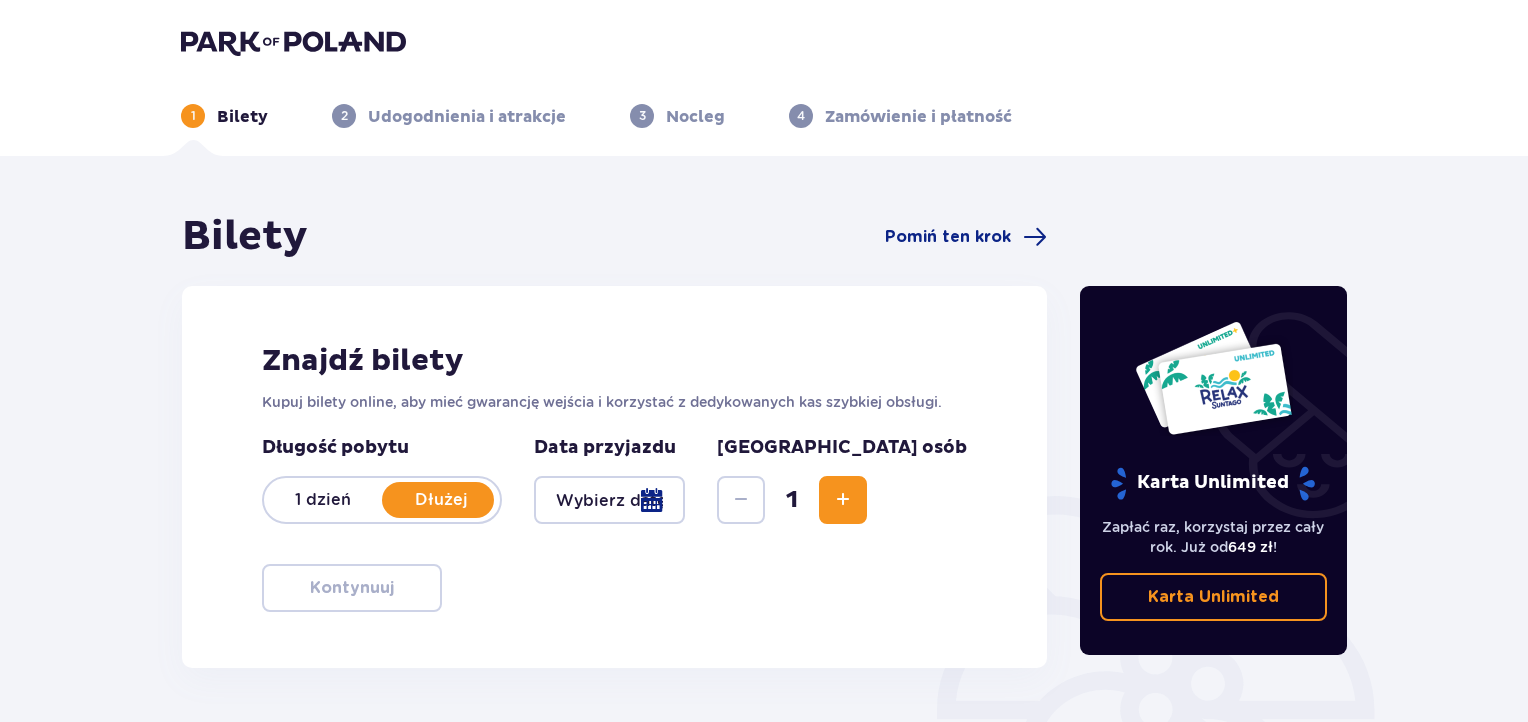 click at bounding box center (609, 500) 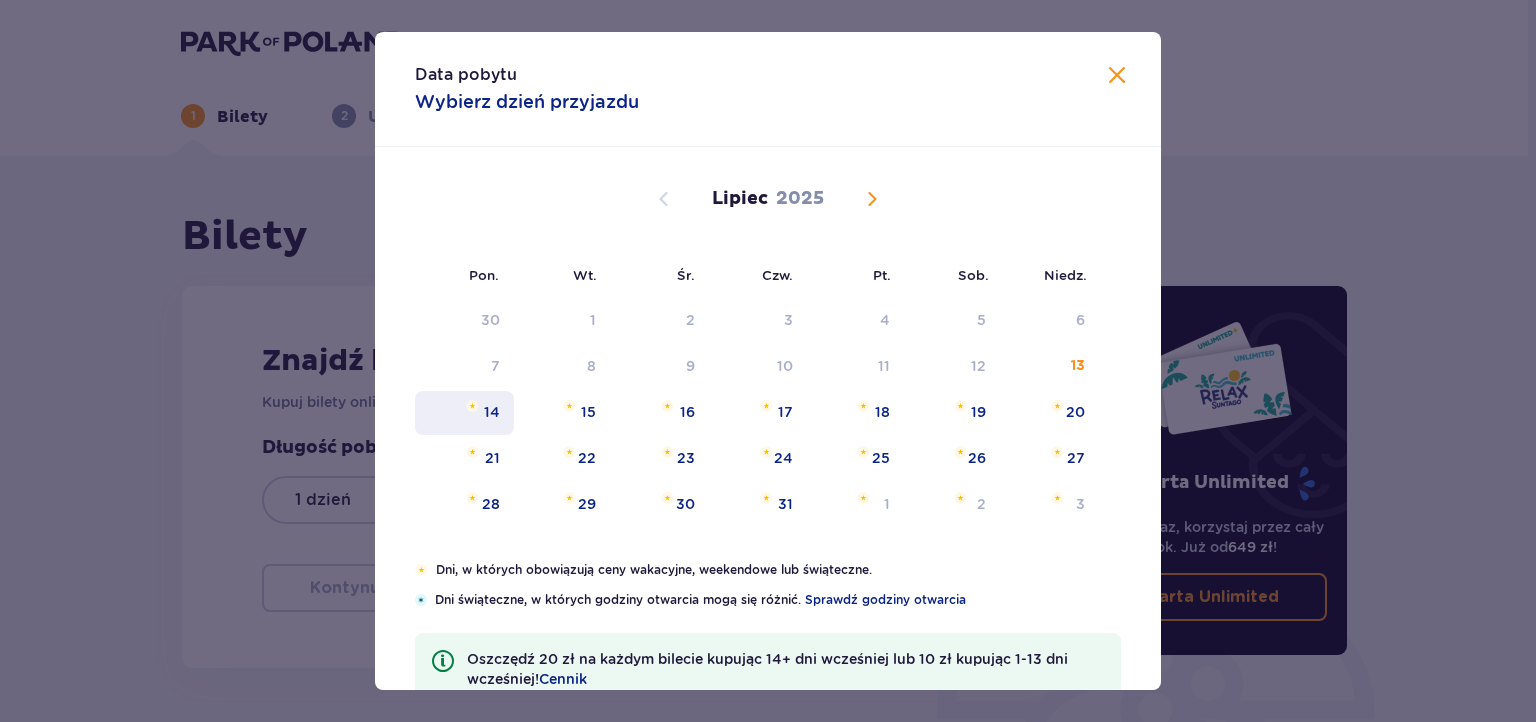 click on "14" at bounding box center (492, 412) 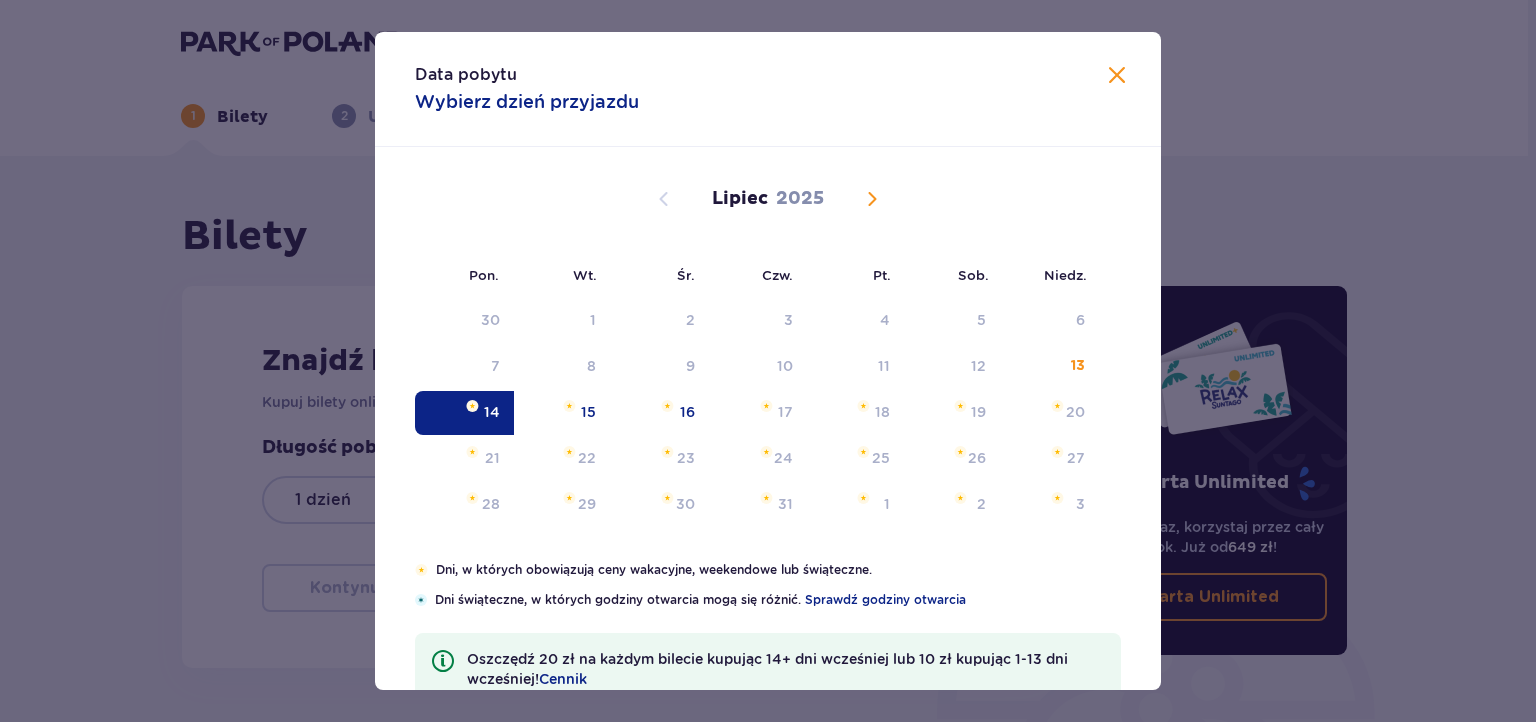 click on "14" at bounding box center [492, 412] 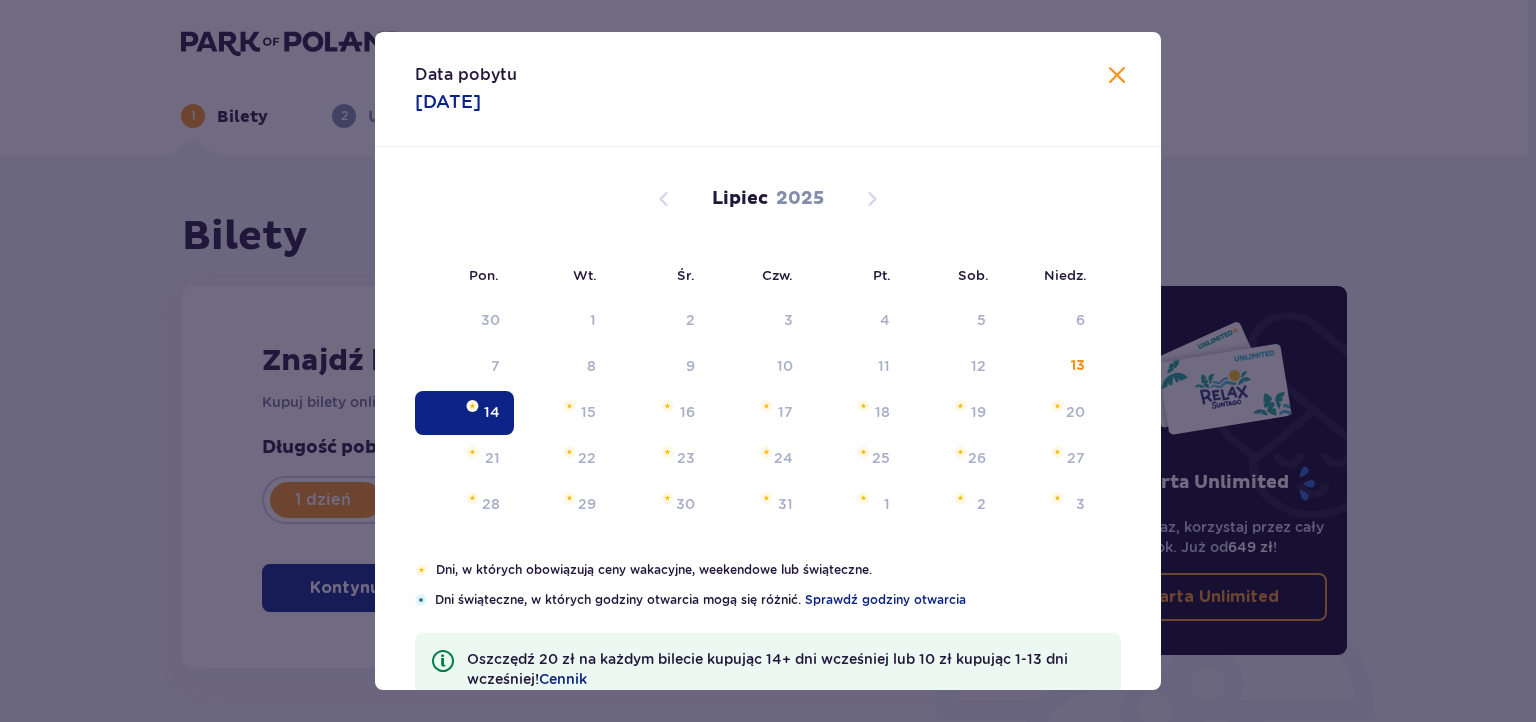click on "Kupuj bilety online, aby mieć gwarancję wejścia i korzystać z dedykowanych kas szybkiej obsługi." at bounding box center (614, 402) 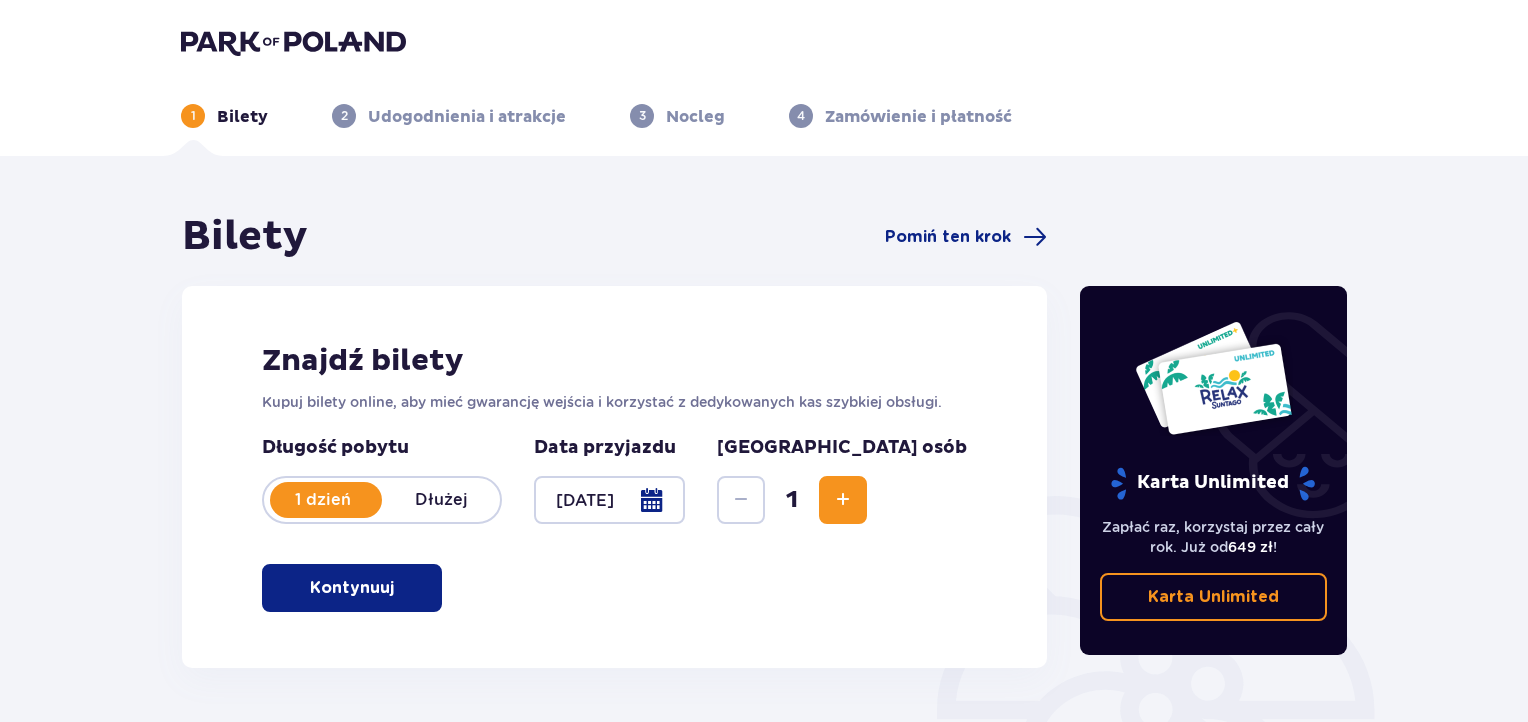 click at bounding box center (609, 500) 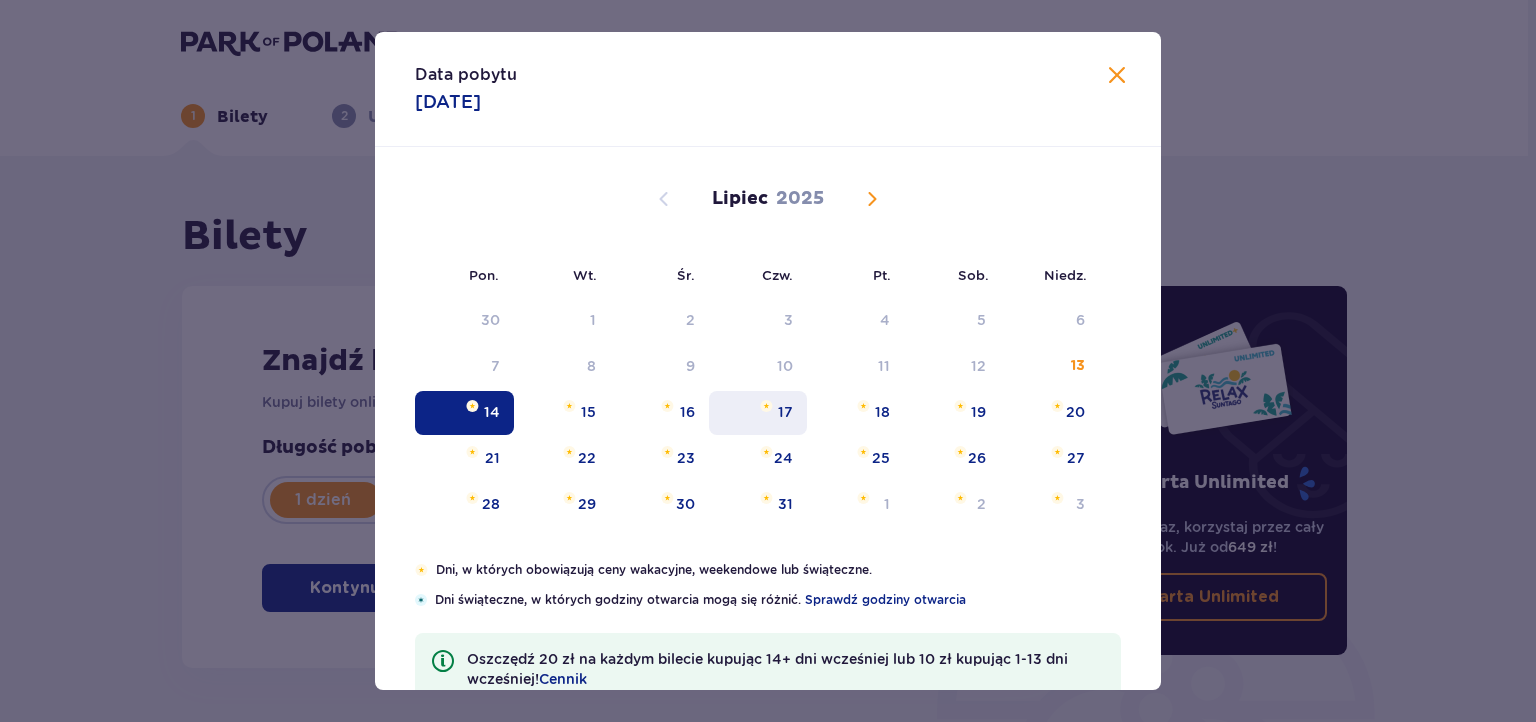 click on "17" at bounding box center (758, 413) 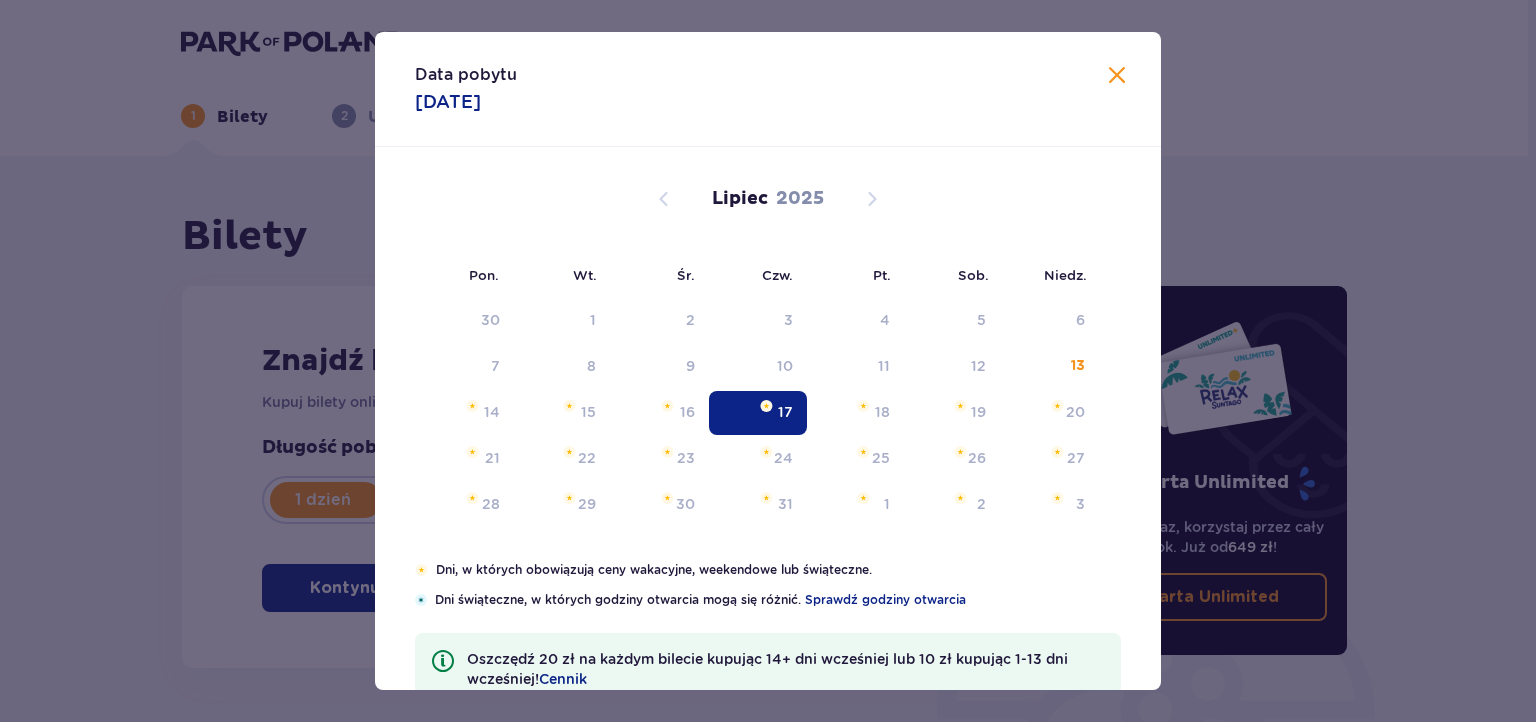 type on "[DATE]" 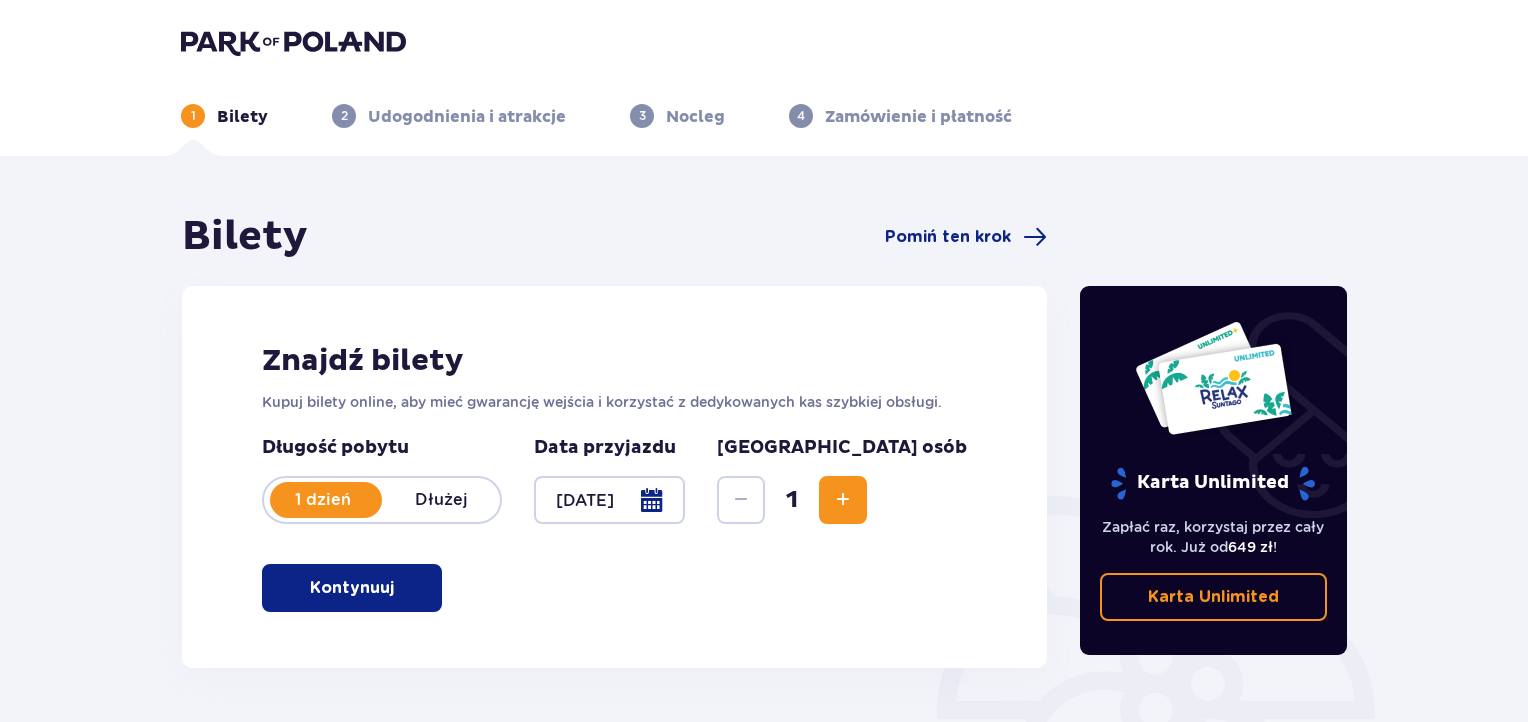click on "1 dzień Dłużej" at bounding box center [382, 500] 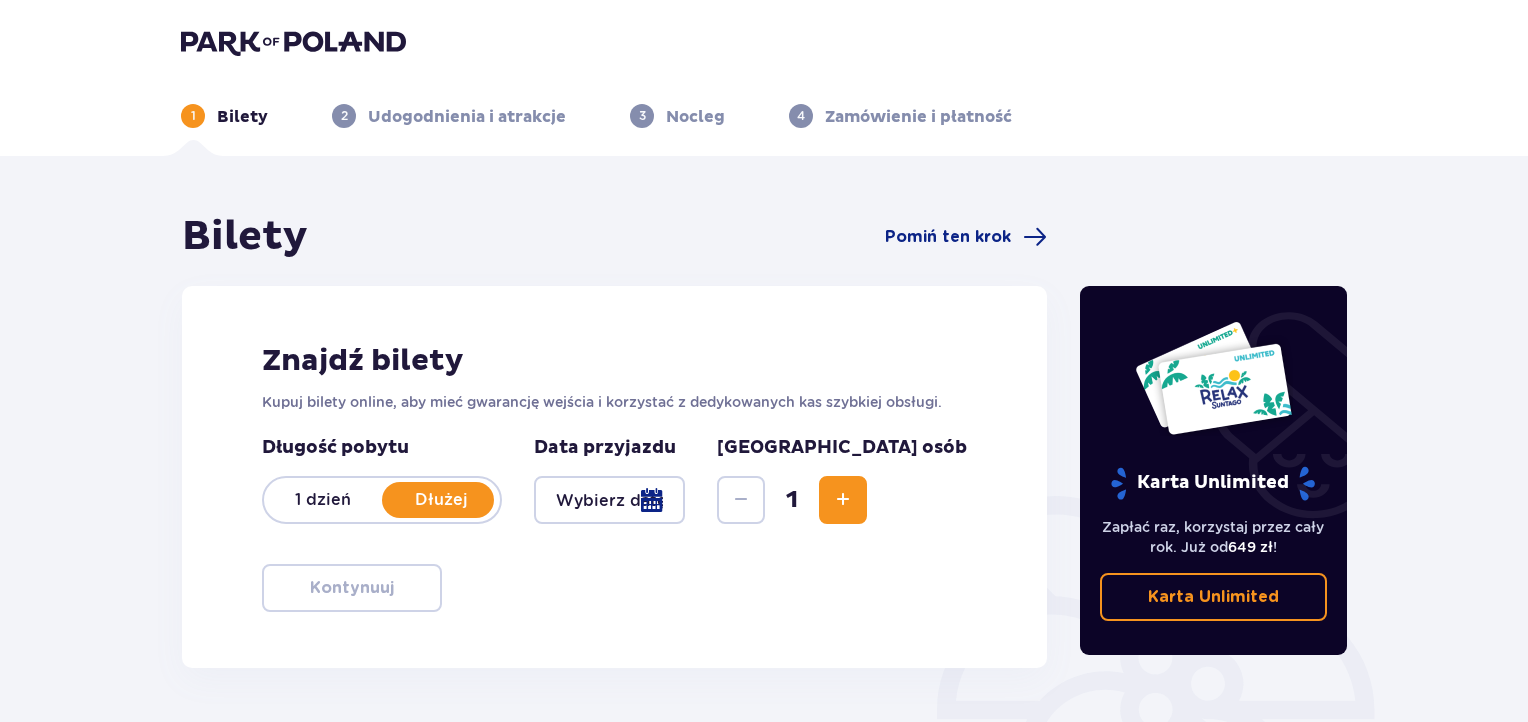 click at bounding box center [609, 500] 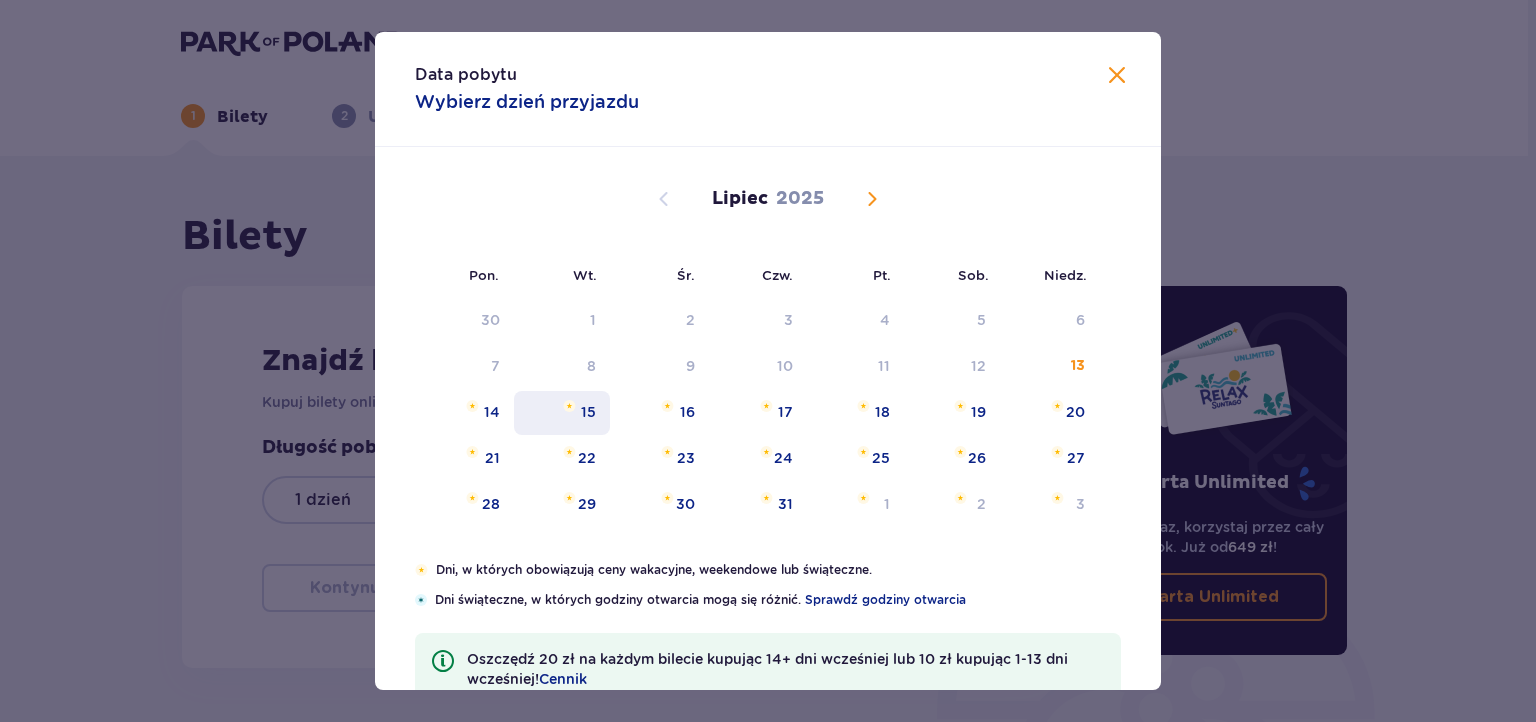 click on "15" at bounding box center [562, 413] 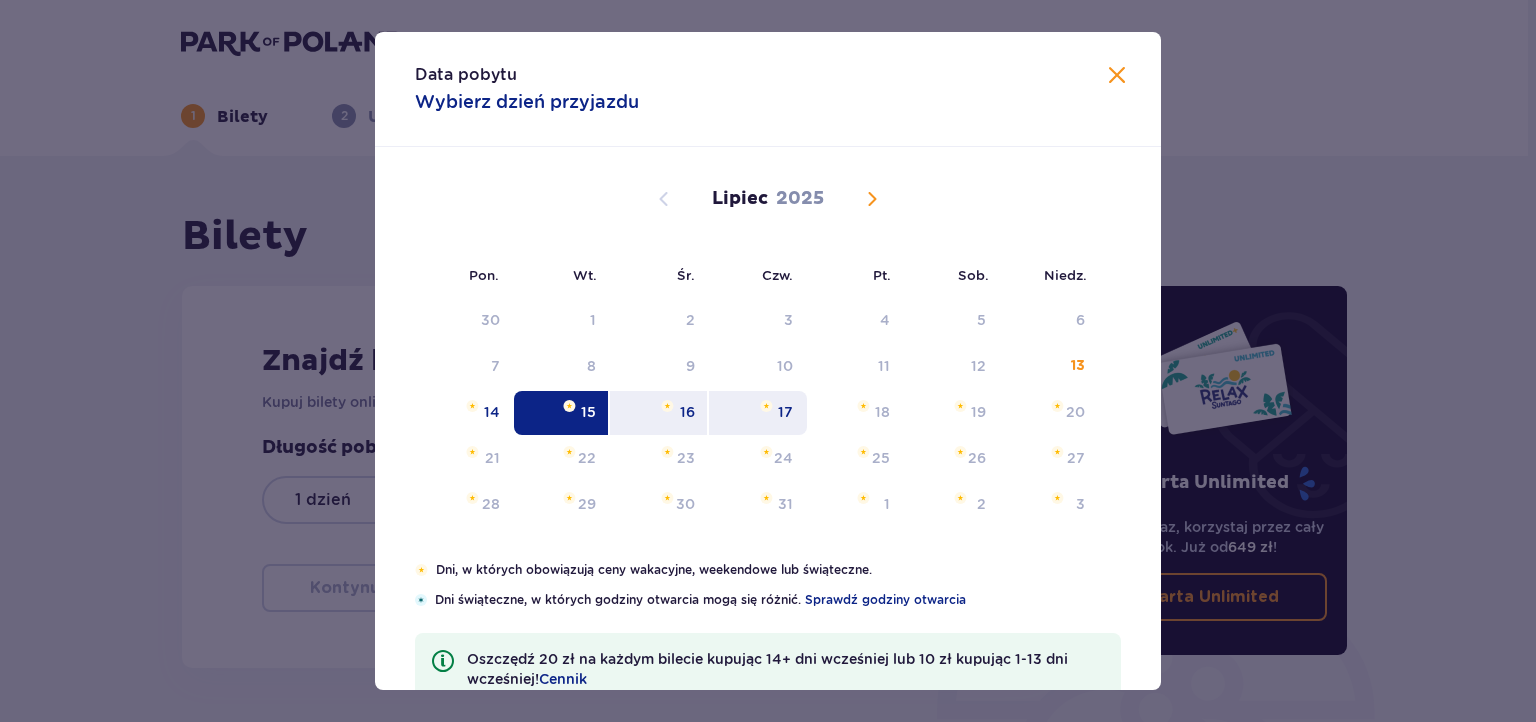 click on "17" at bounding box center (758, 413) 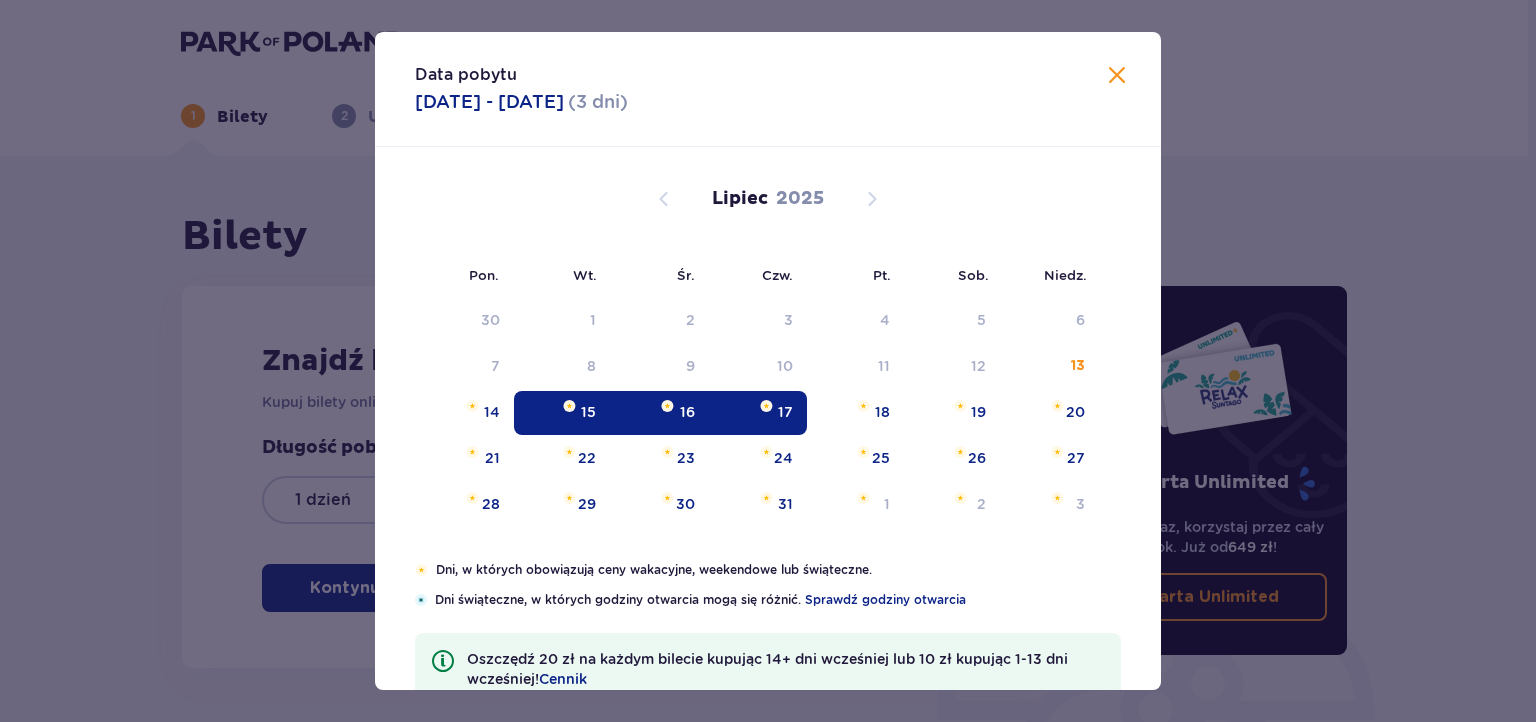 type on "[DATE] - [DATE]" 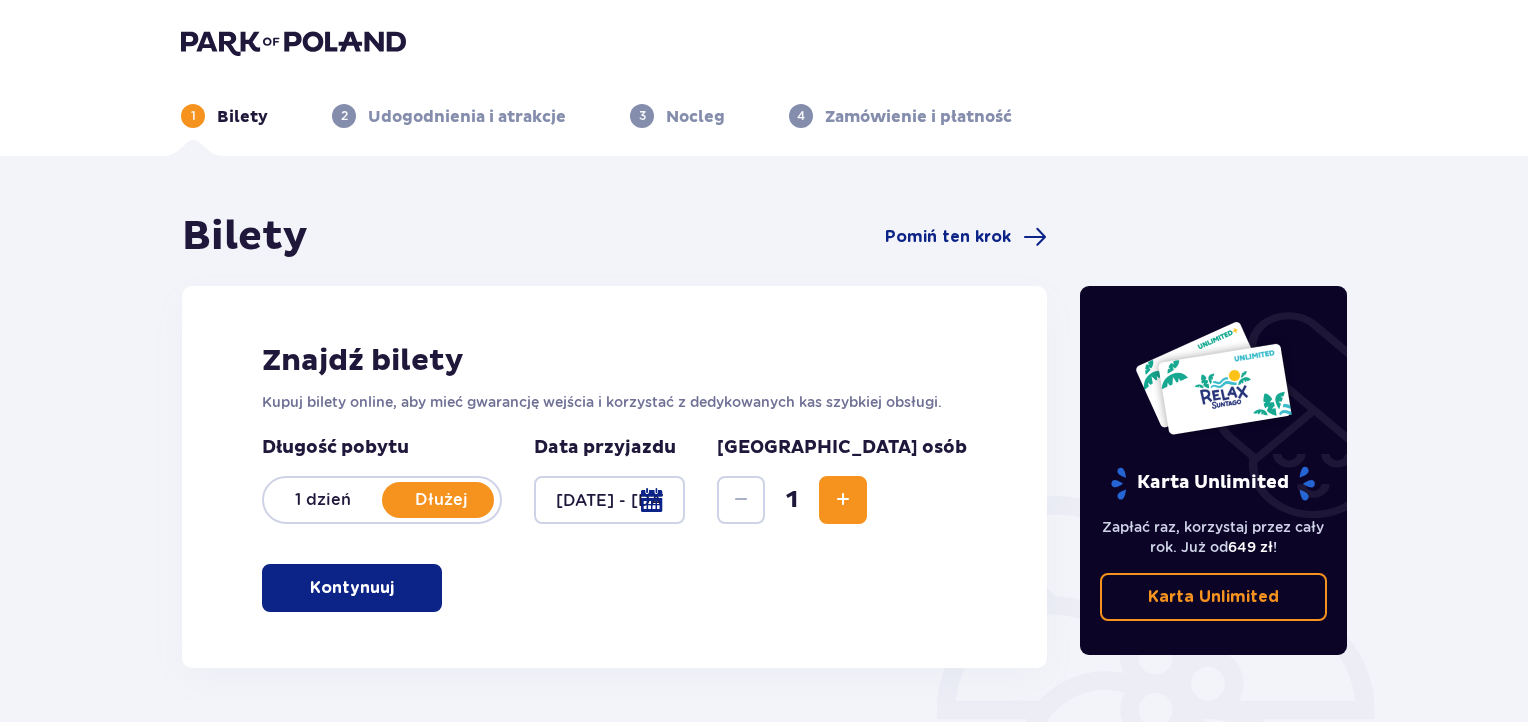click at bounding box center (843, 500) 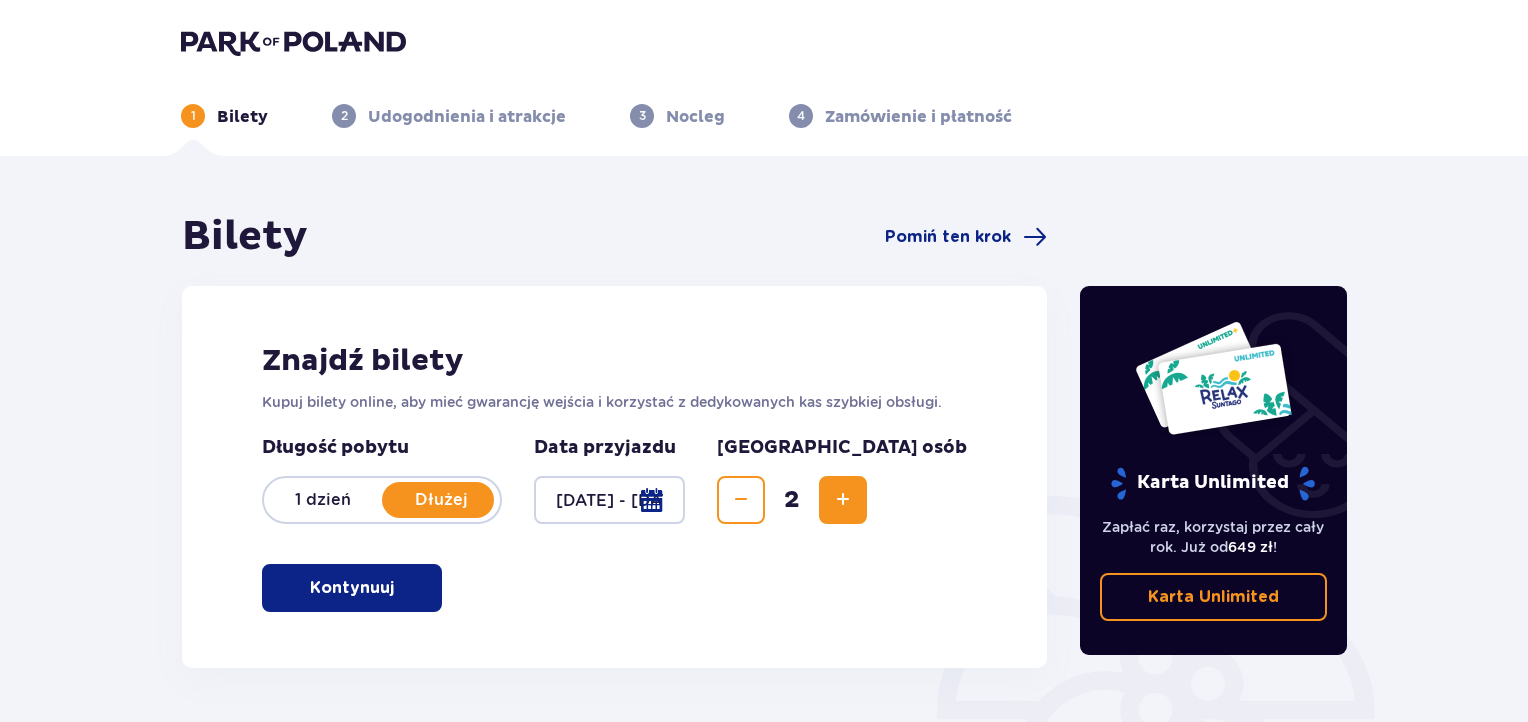 click at bounding box center (398, 588) 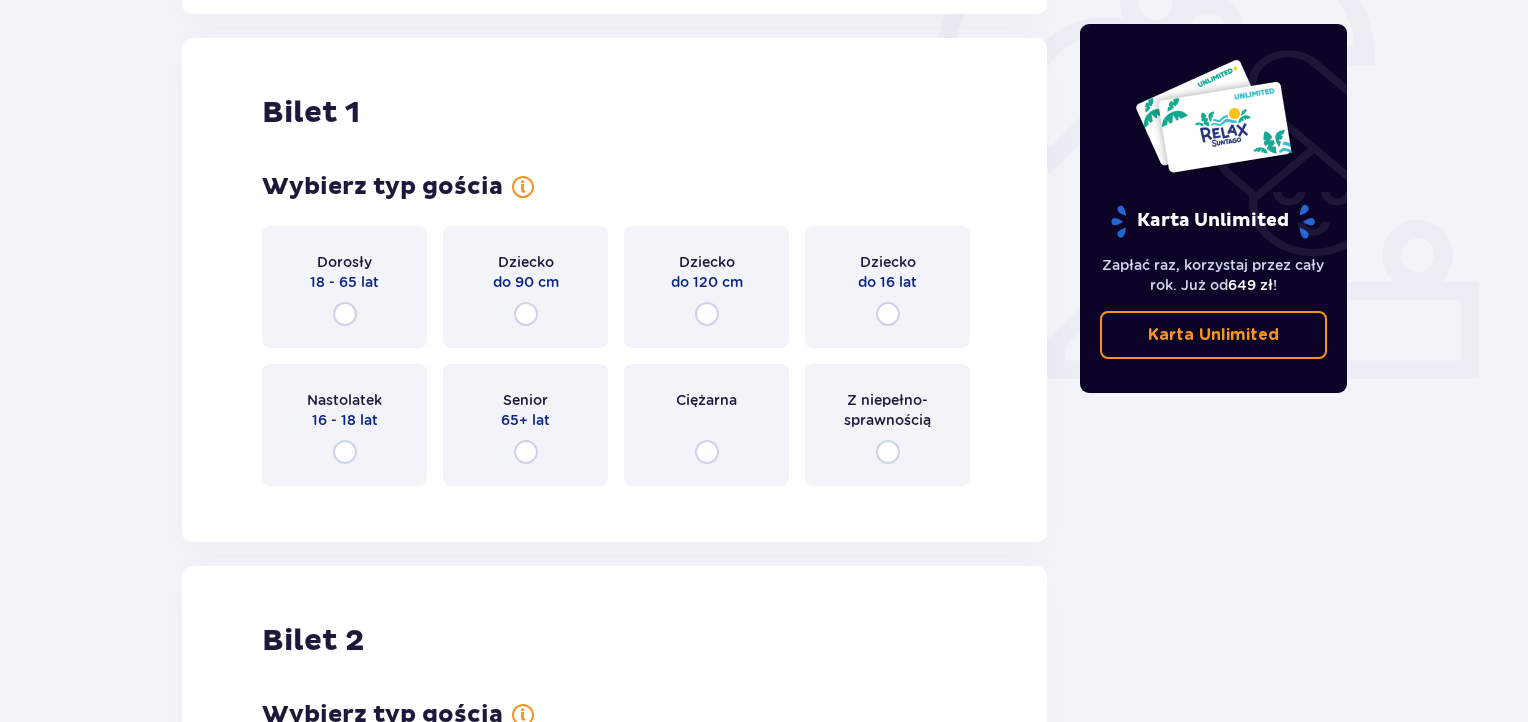 scroll, scrollTop: 667, scrollLeft: 0, axis: vertical 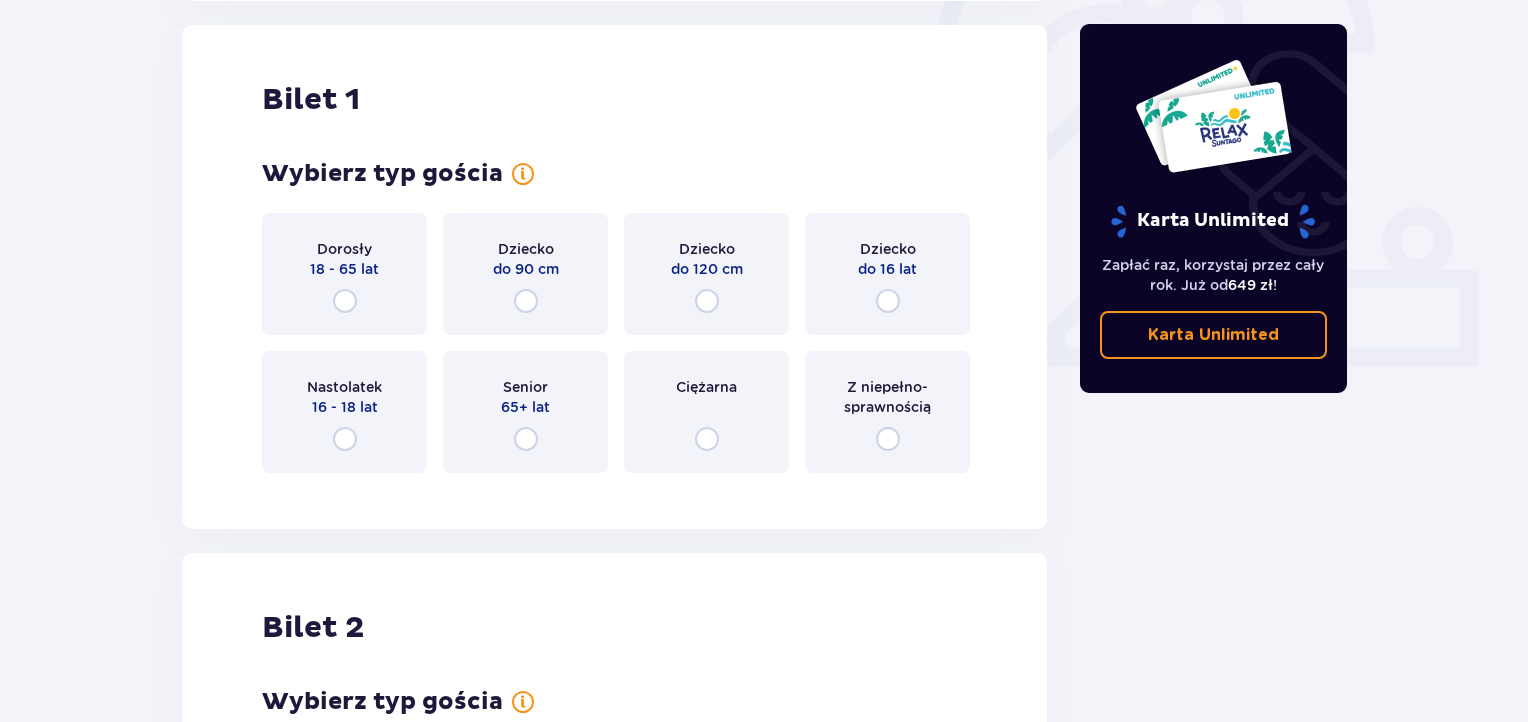 click on "Dziecko do 16 lat" at bounding box center [887, 274] 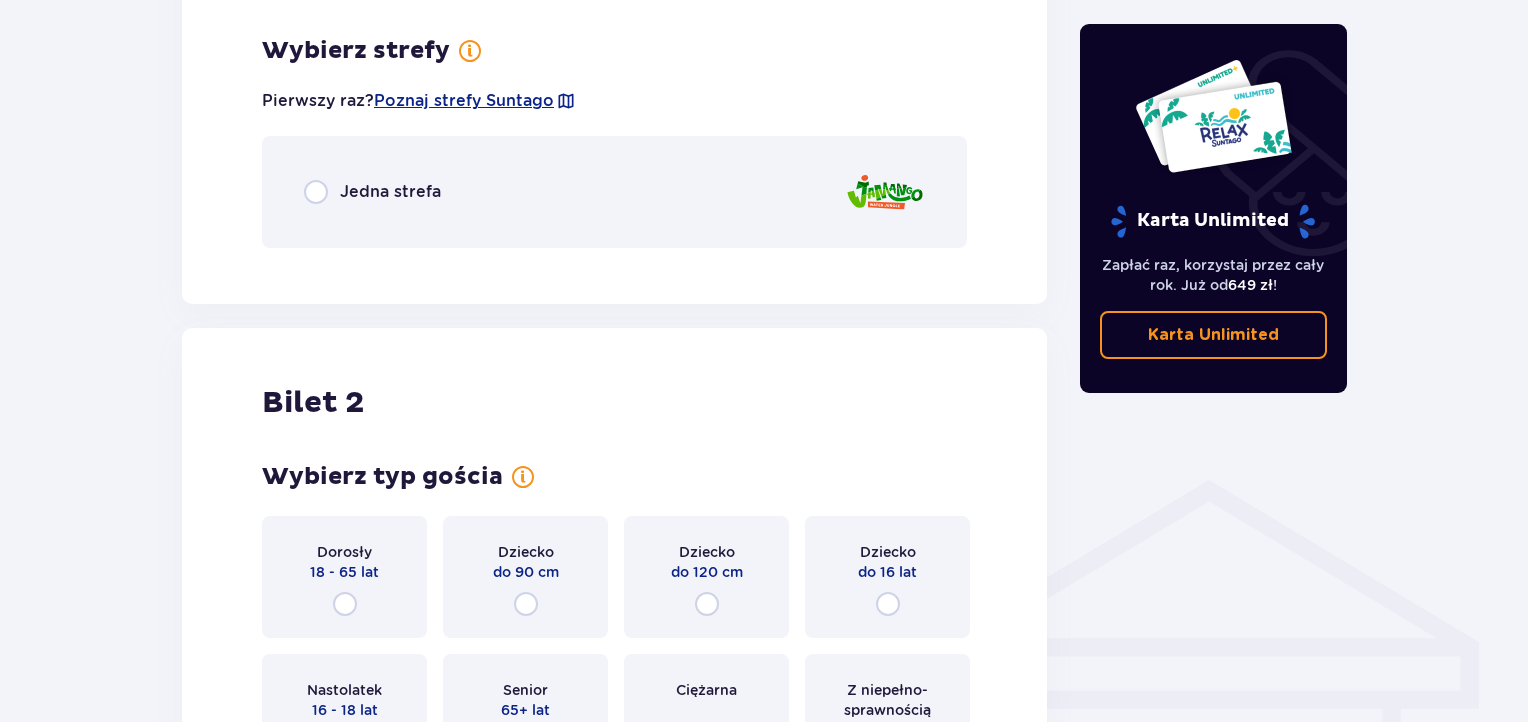 scroll, scrollTop: 1154, scrollLeft: 0, axis: vertical 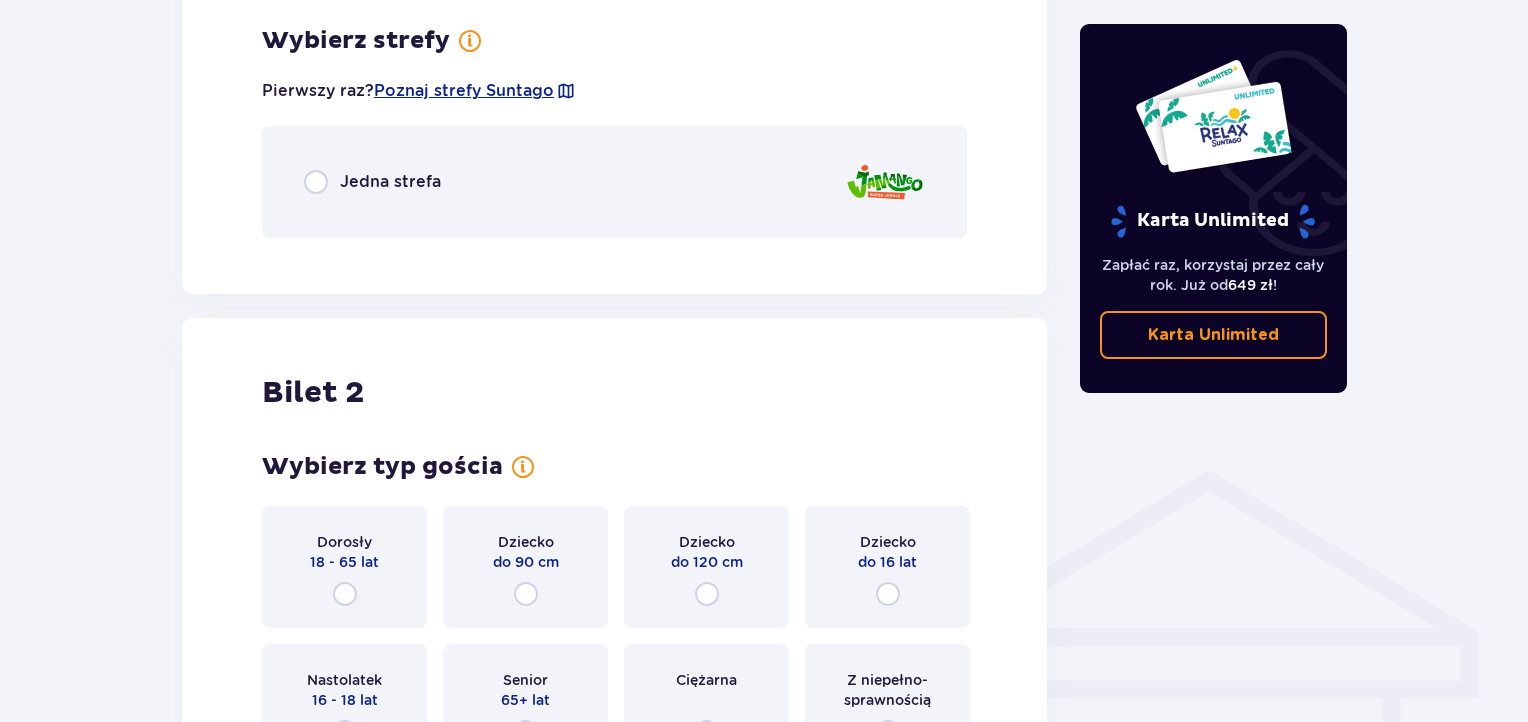 click on "Jedna strefa" at bounding box center (614, 182) 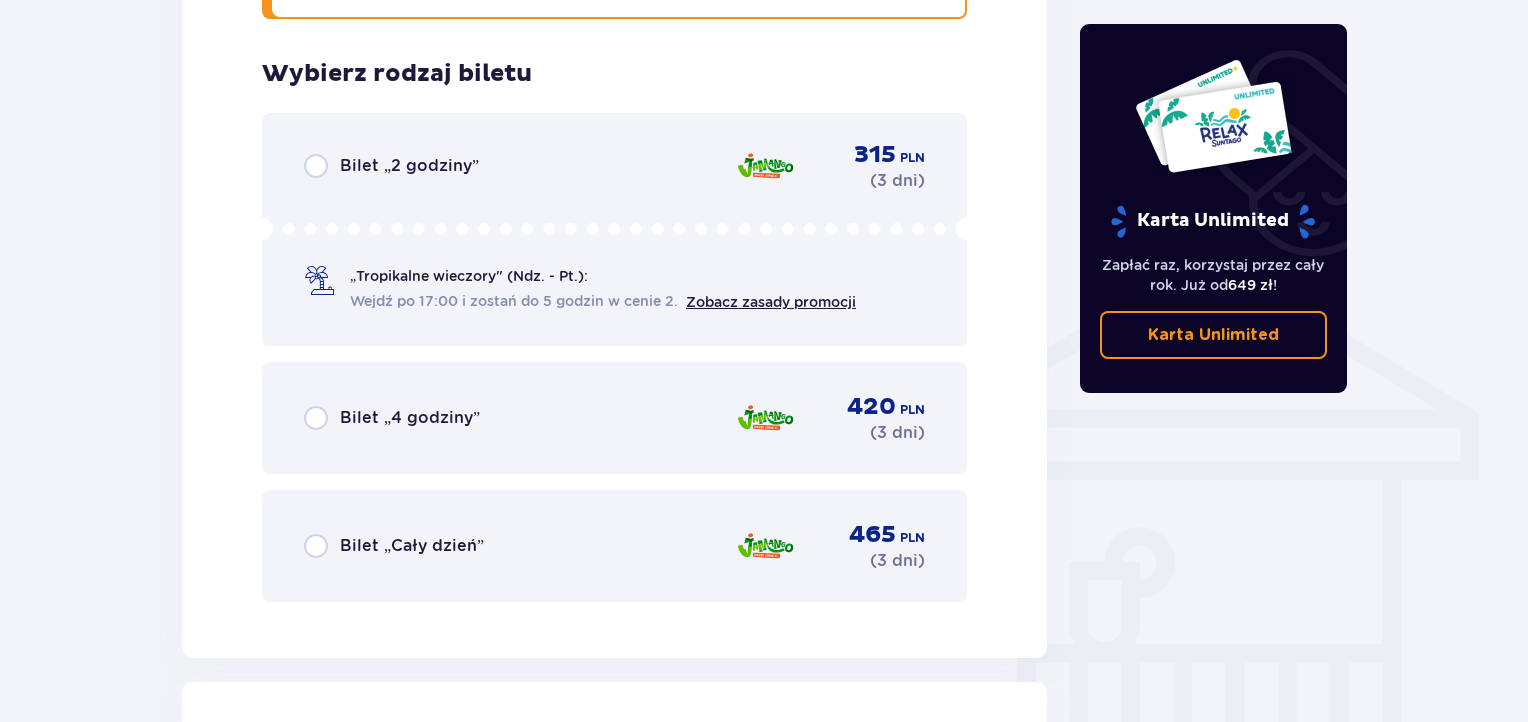 scroll, scrollTop: 1405, scrollLeft: 0, axis: vertical 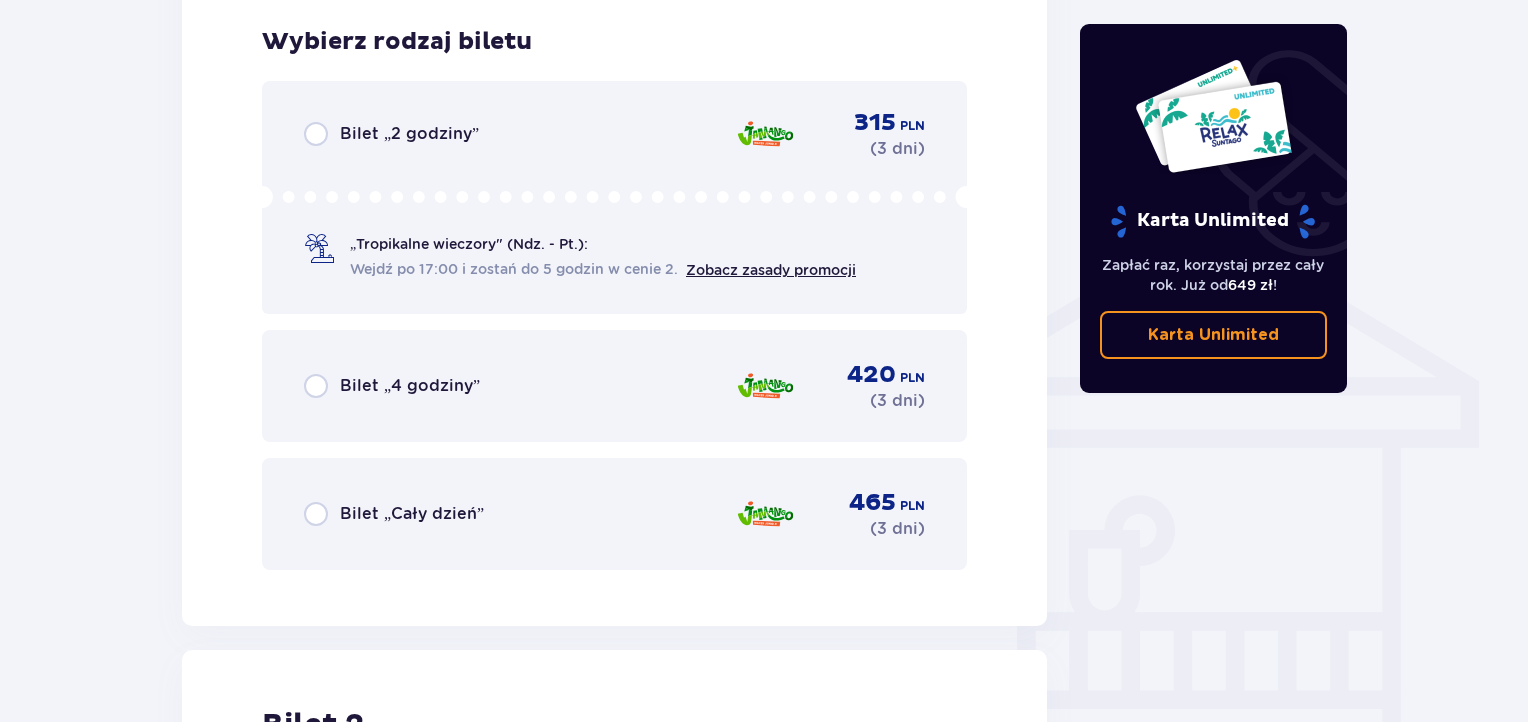 click on "Bilet „Cały dzień”" at bounding box center (412, 514) 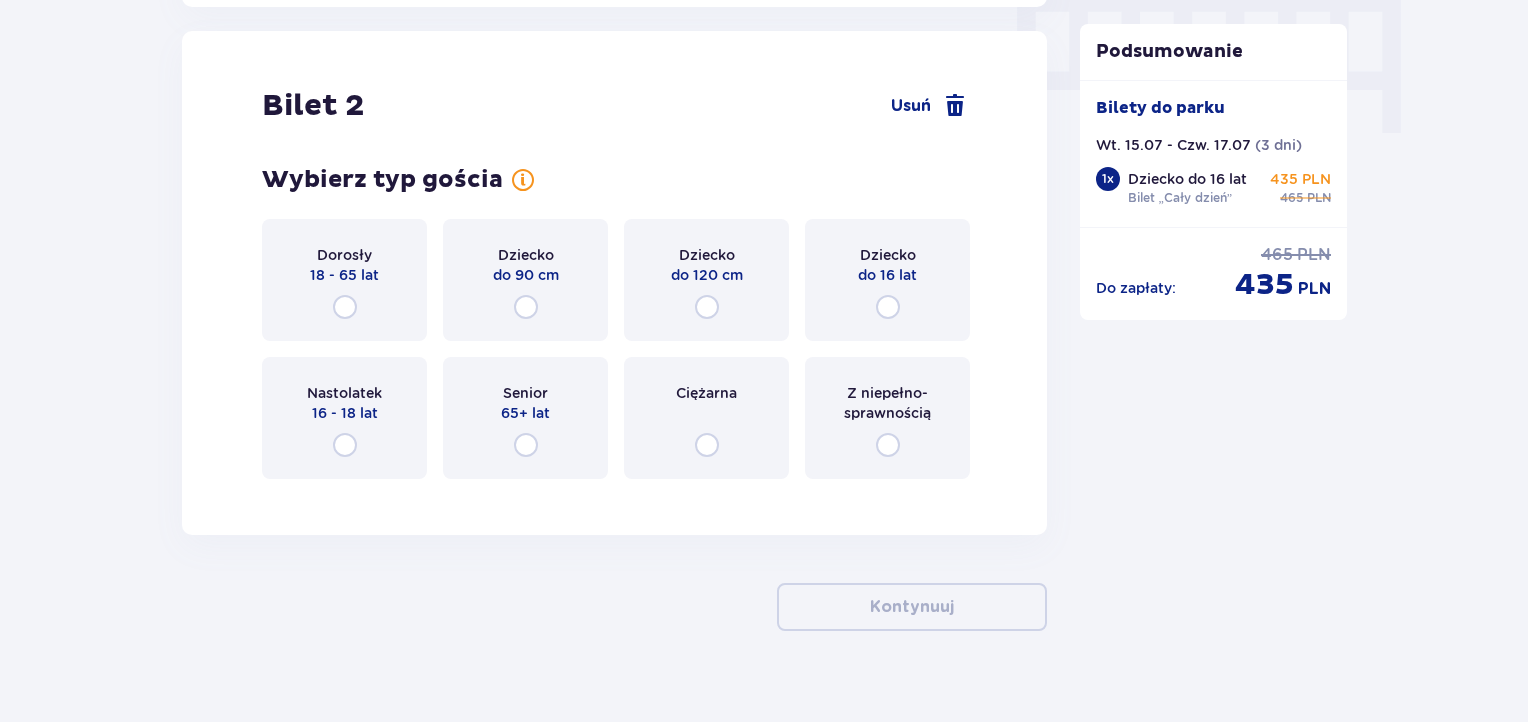 scroll, scrollTop: 2027, scrollLeft: 0, axis: vertical 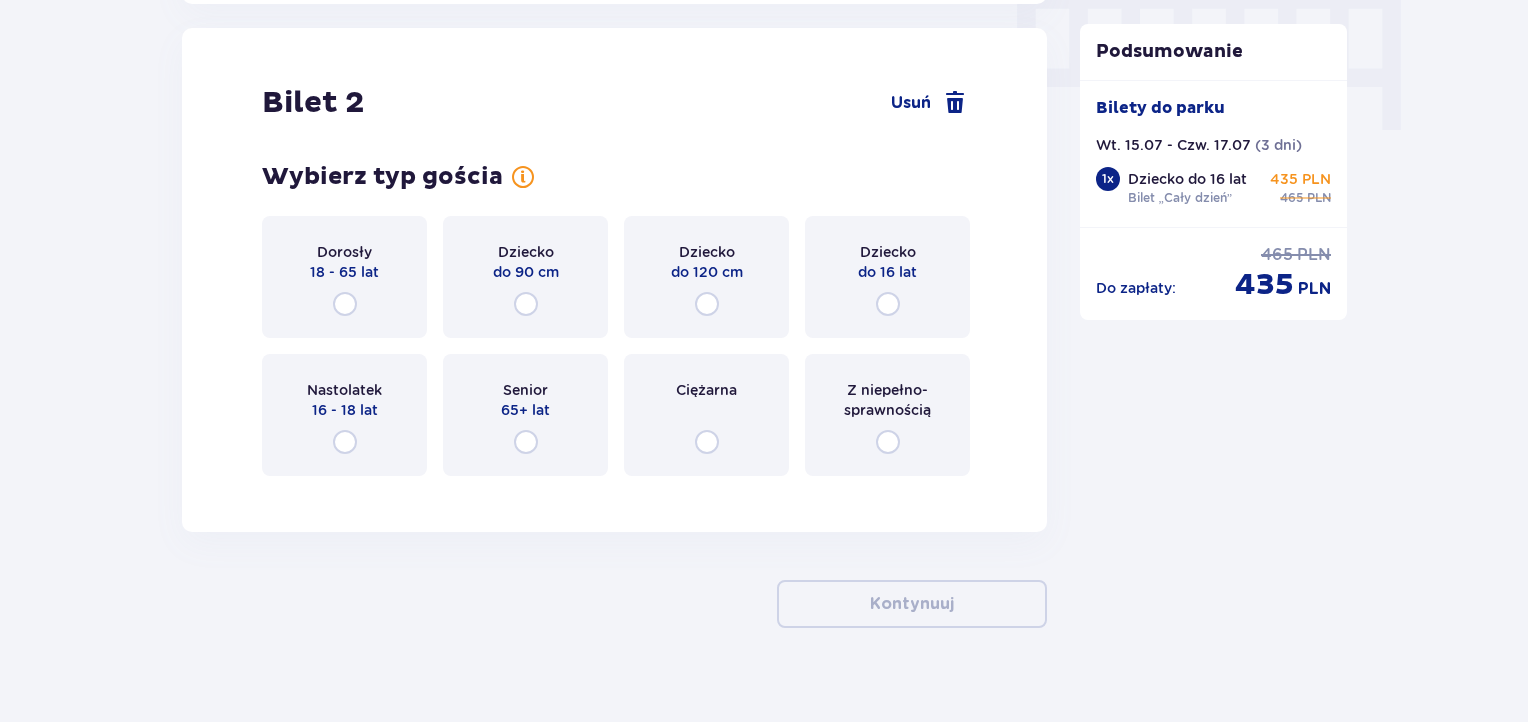 click on "18 - 65 lat" at bounding box center (344, 272) 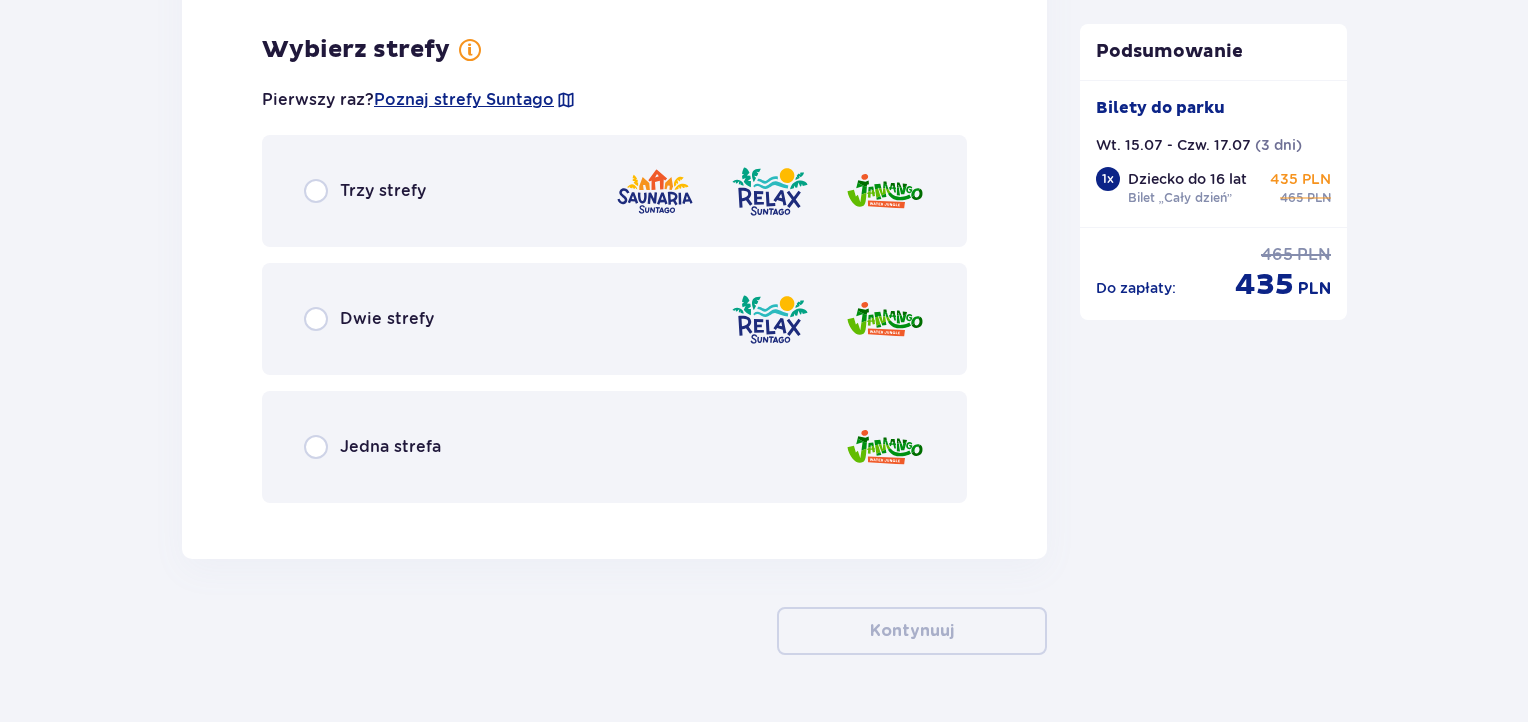 scroll, scrollTop: 2514, scrollLeft: 0, axis: vertical 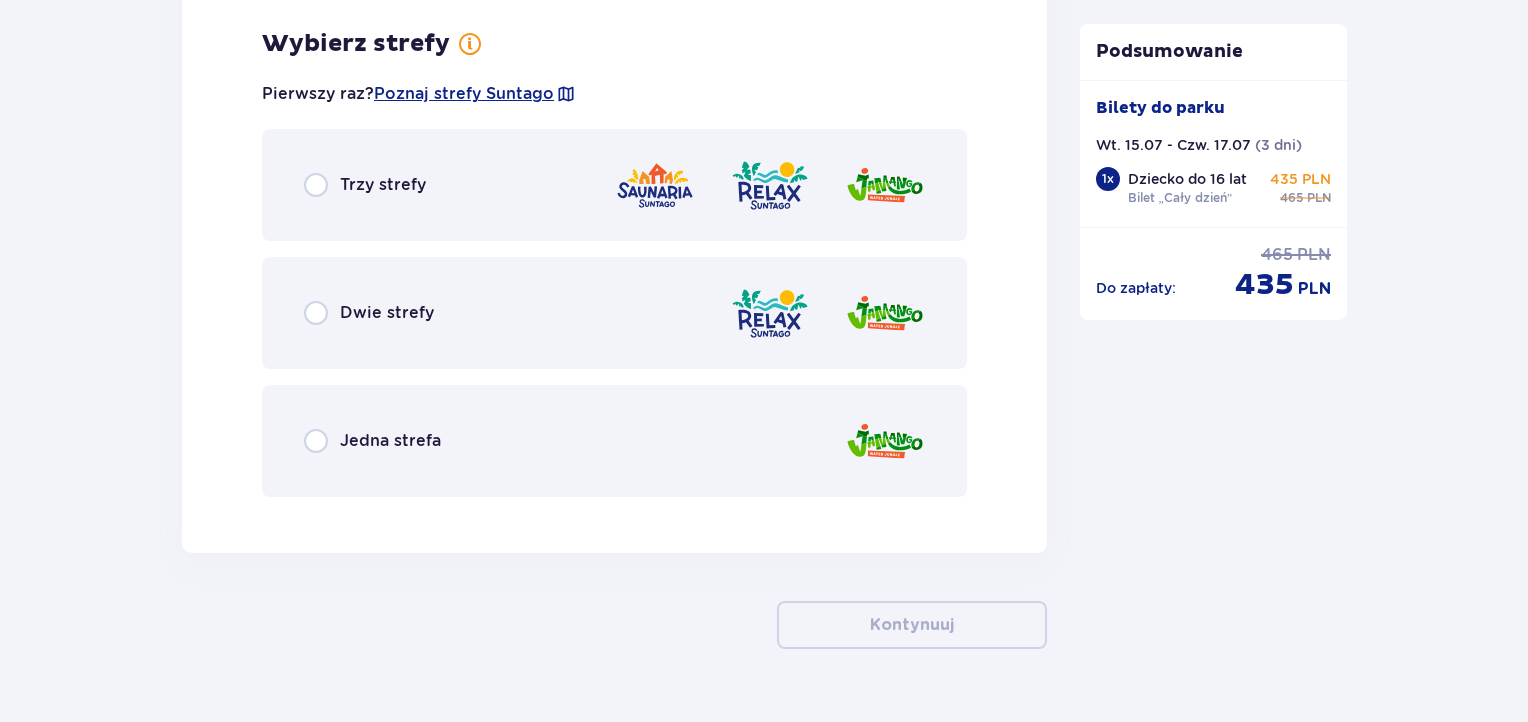 click on "Jedna strefa" at bounding box center [614, 441] 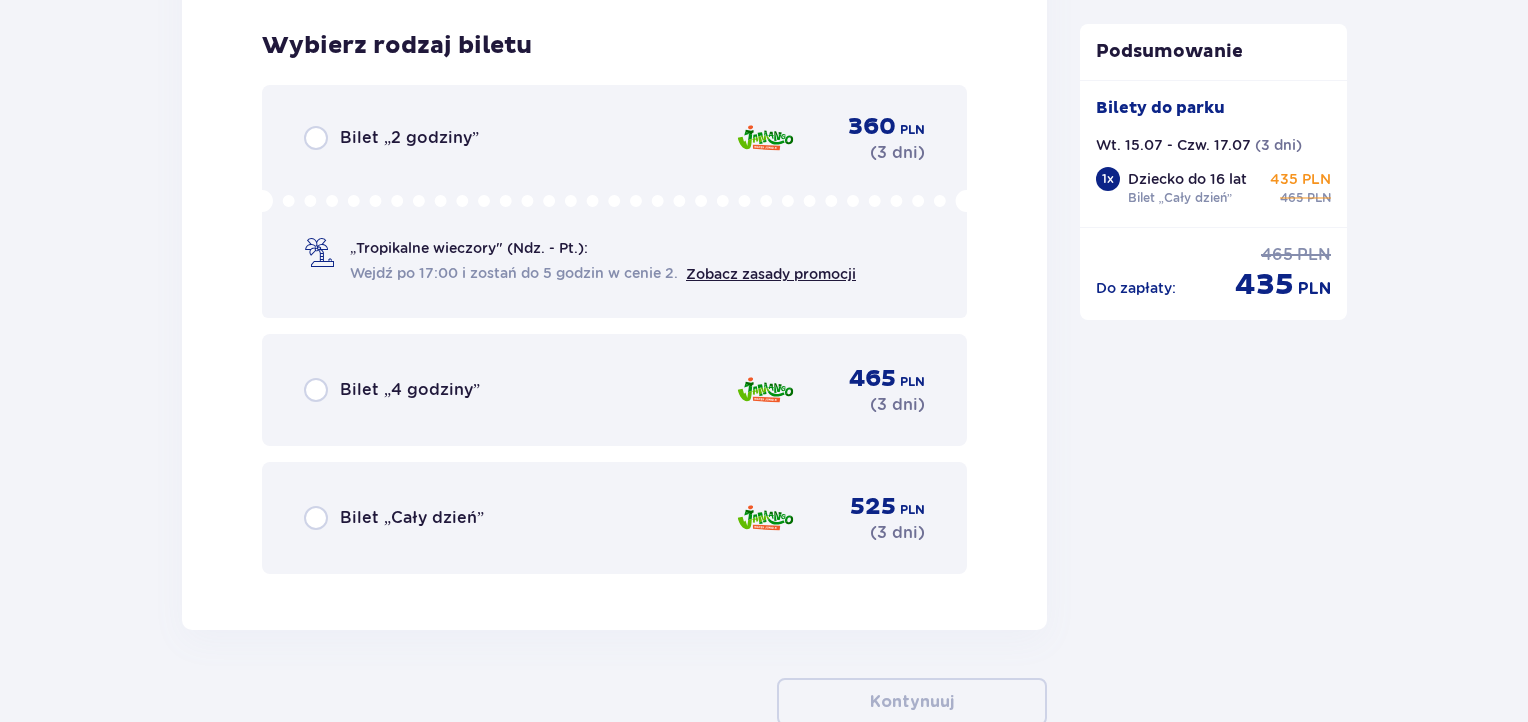 scroll, scrollTop: 3021, scrollLeft: 0, axis: vertical 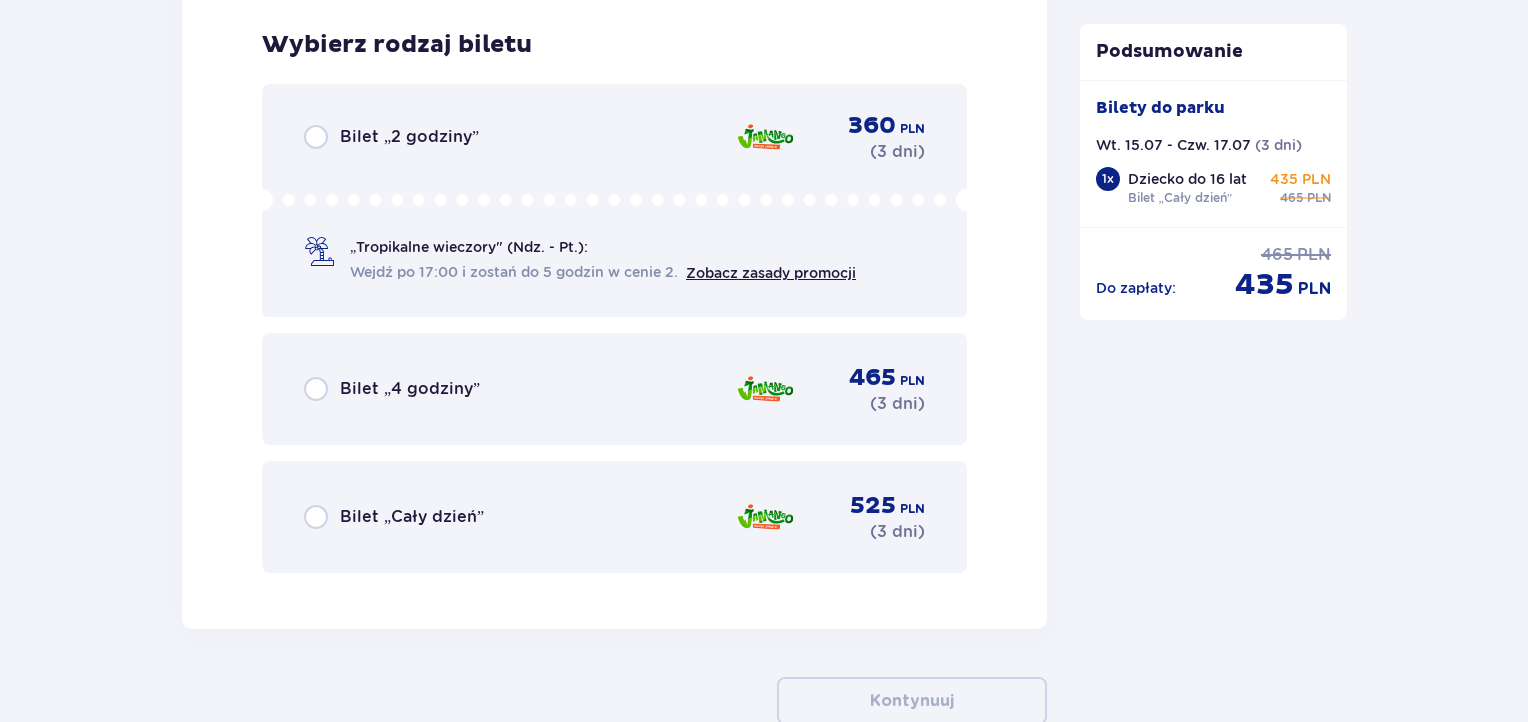 click on "Bilet „Cały dzień”" at bounding box center [412, 517] 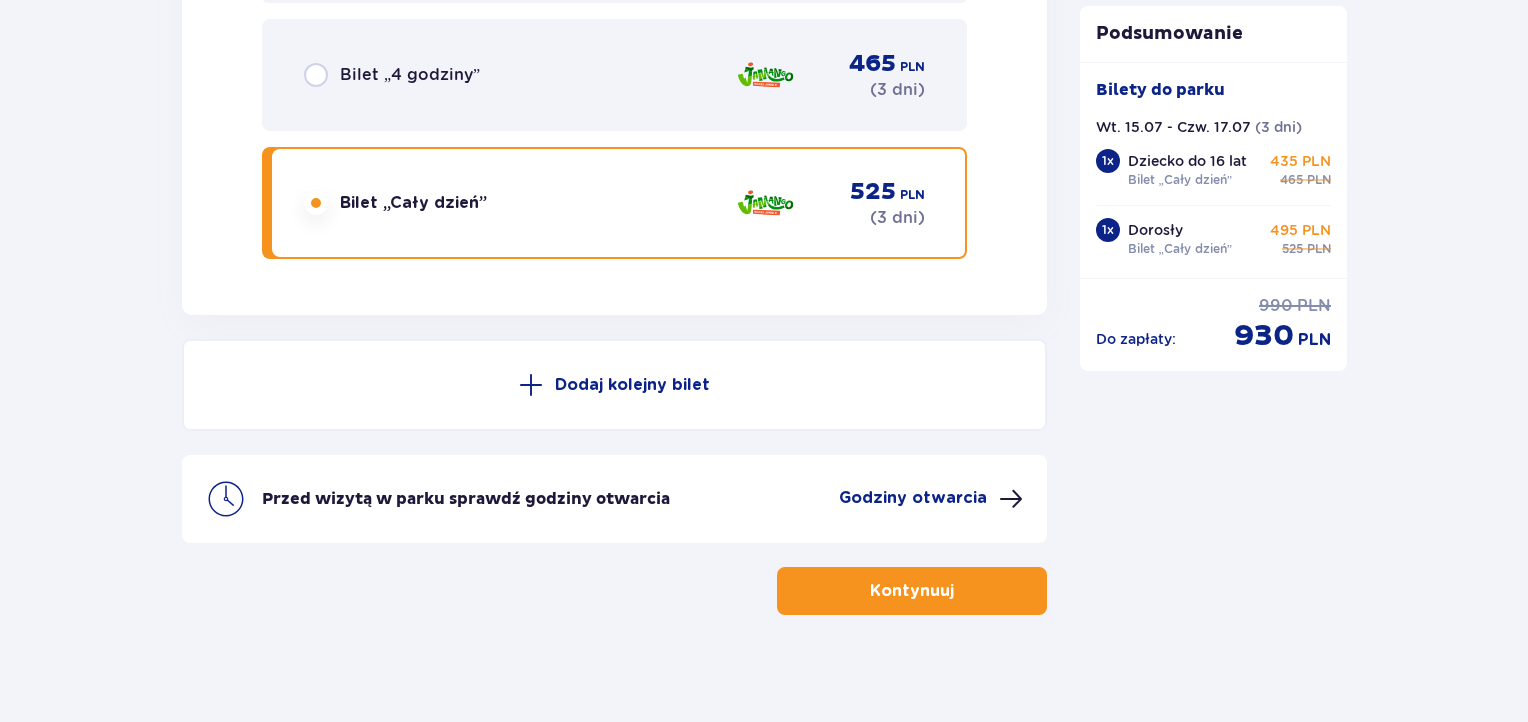scroll, scrollTop: 3341, scrollLeft: 0, axis: vertical 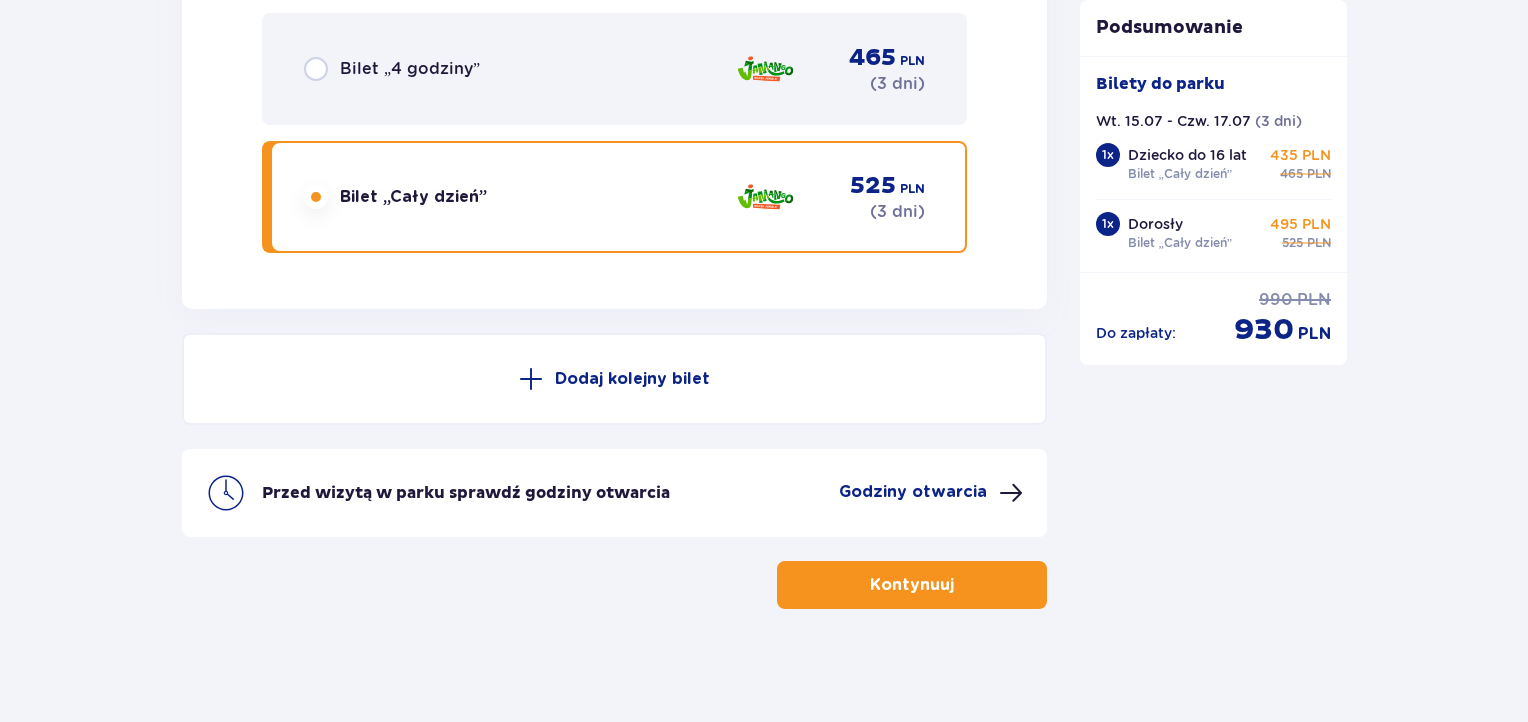 click on "Kontynuuj" at bounding box center (912, 585) 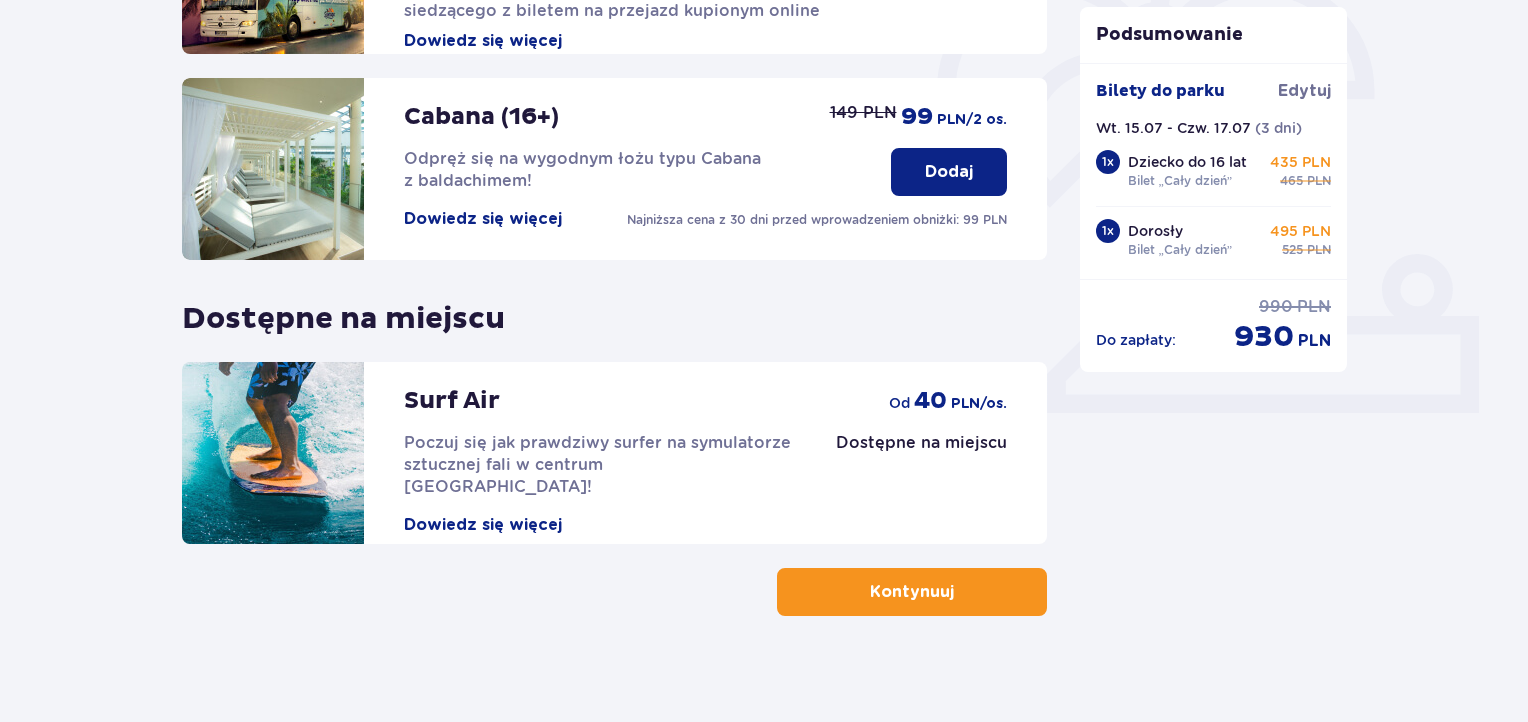 scroll, scrollTop: 633, scrollLeft: 0, axis: vertical 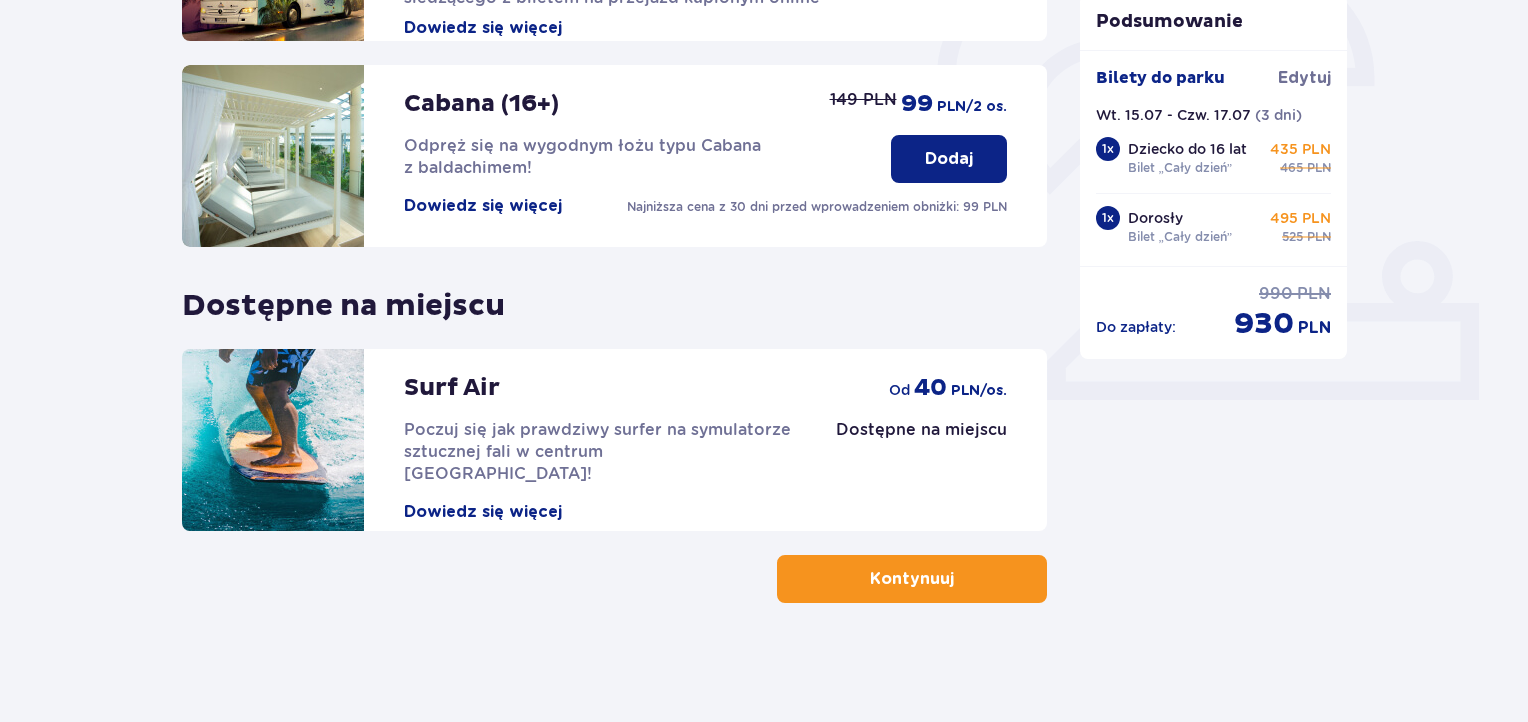 click on "Kontynuuj" at bounding box center [912, 579] 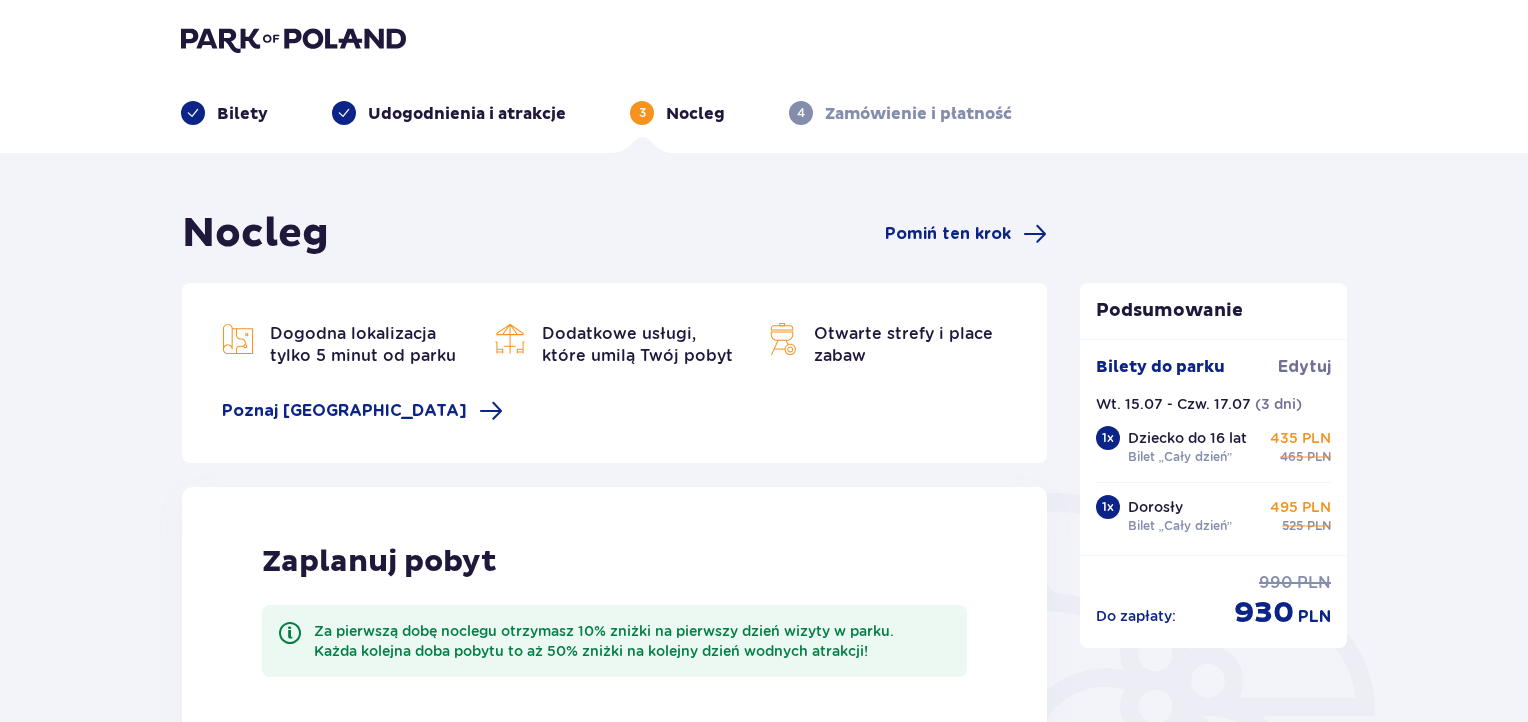scroll, scrollTop: 0, scrollLeft: 0, axis: both 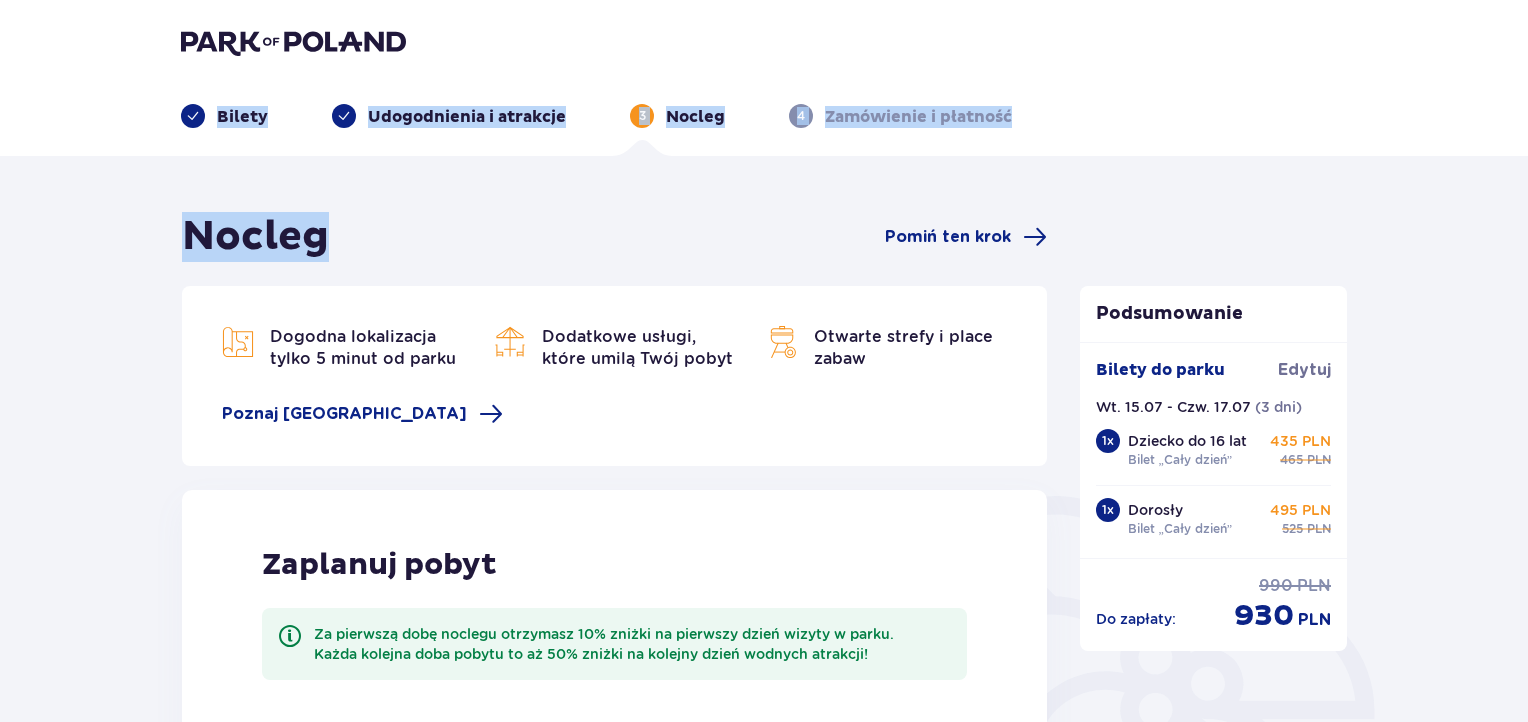 drag, startPoint x: 1527, startPoint y: 112, endPoint x: 1535, endPoint y: 196, distance: 84.38009 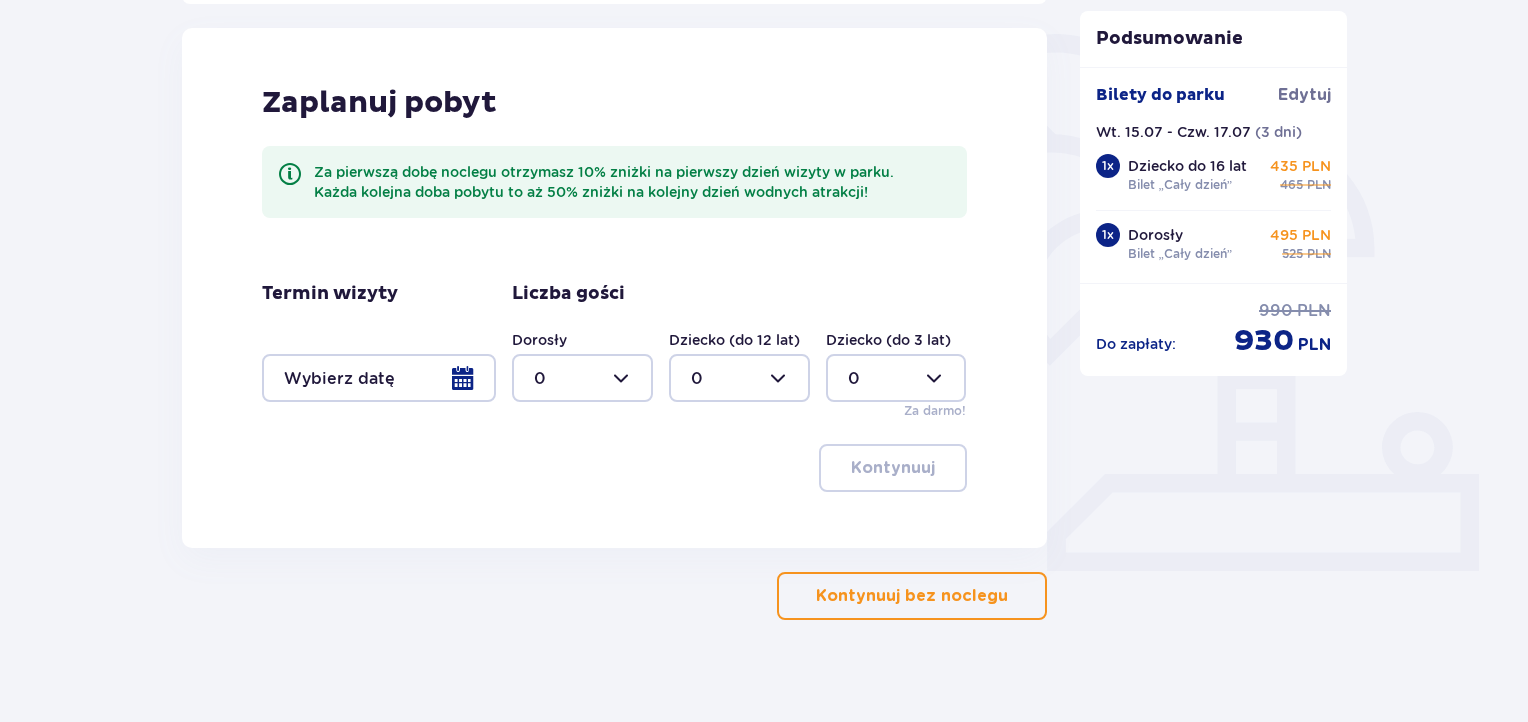 scroll, scrollTop: 478, scrollLeft: 0, axis: vertical 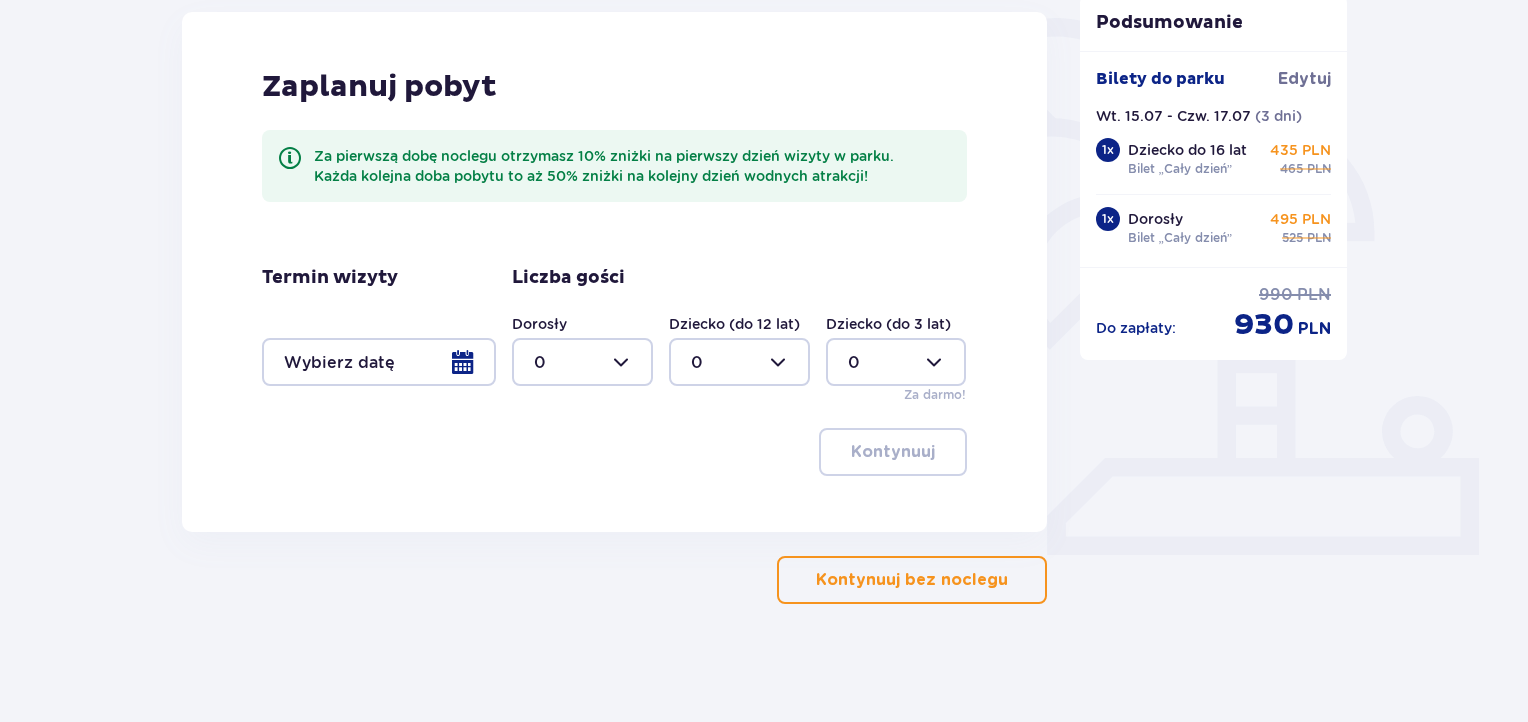 click at bounding box center [379, 362] 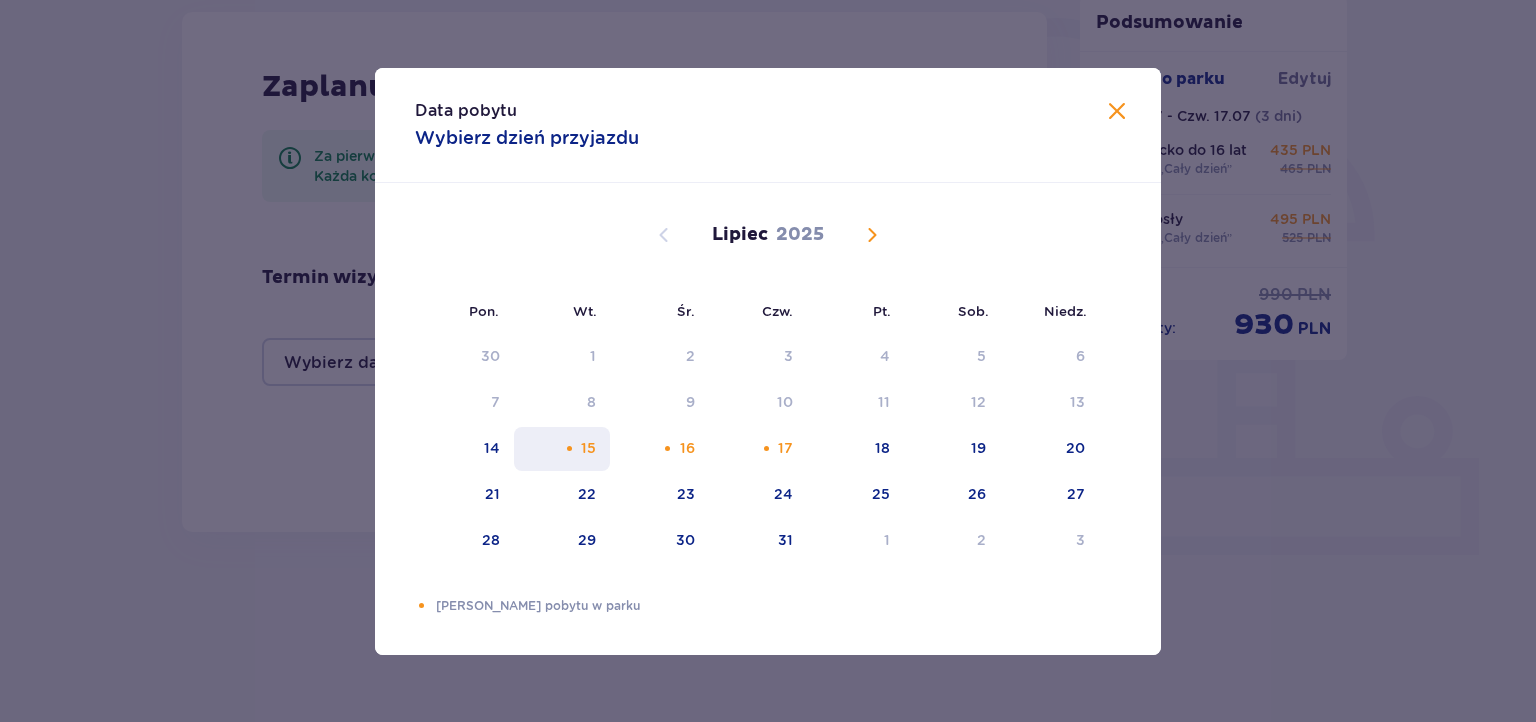 click on "15" at bounding box center [562, 449] 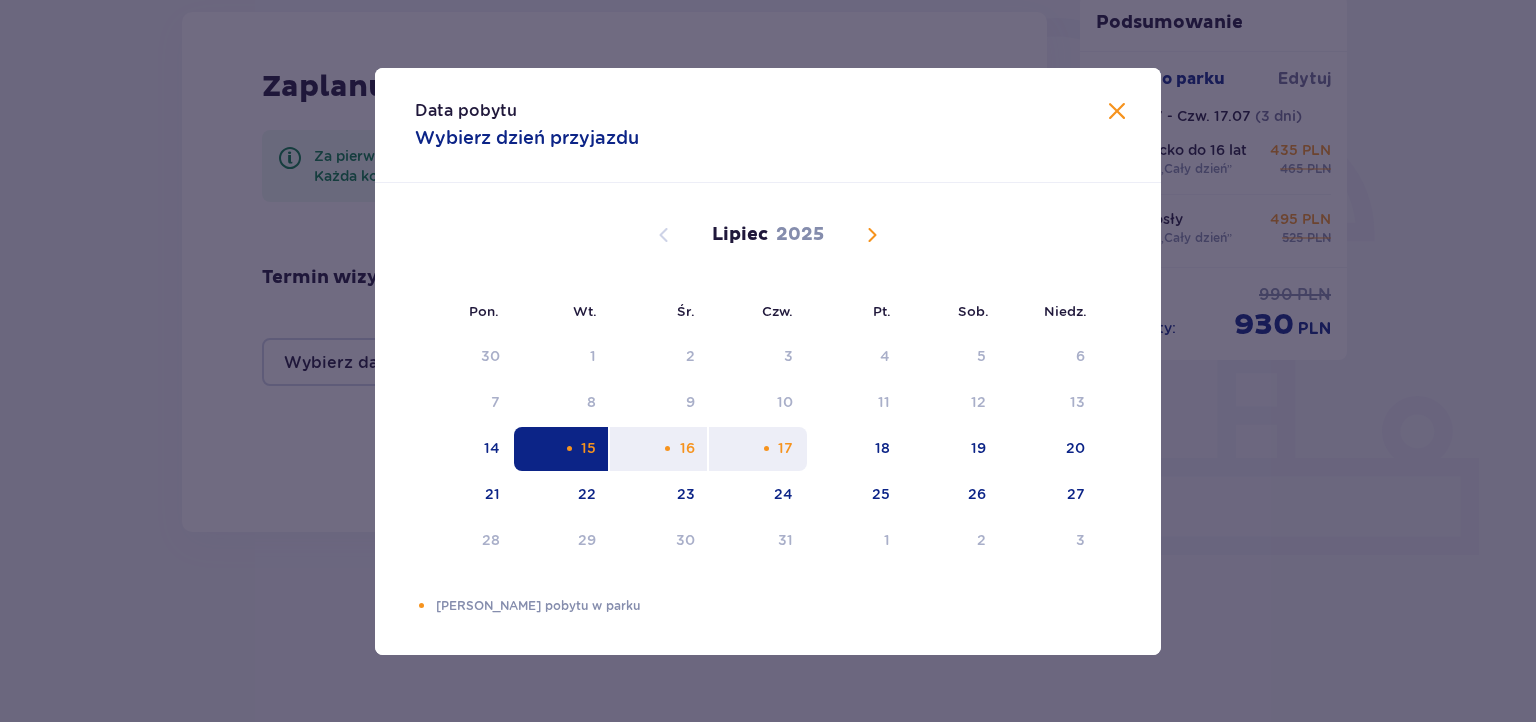 click on "17" at bounding box center [785, 448] 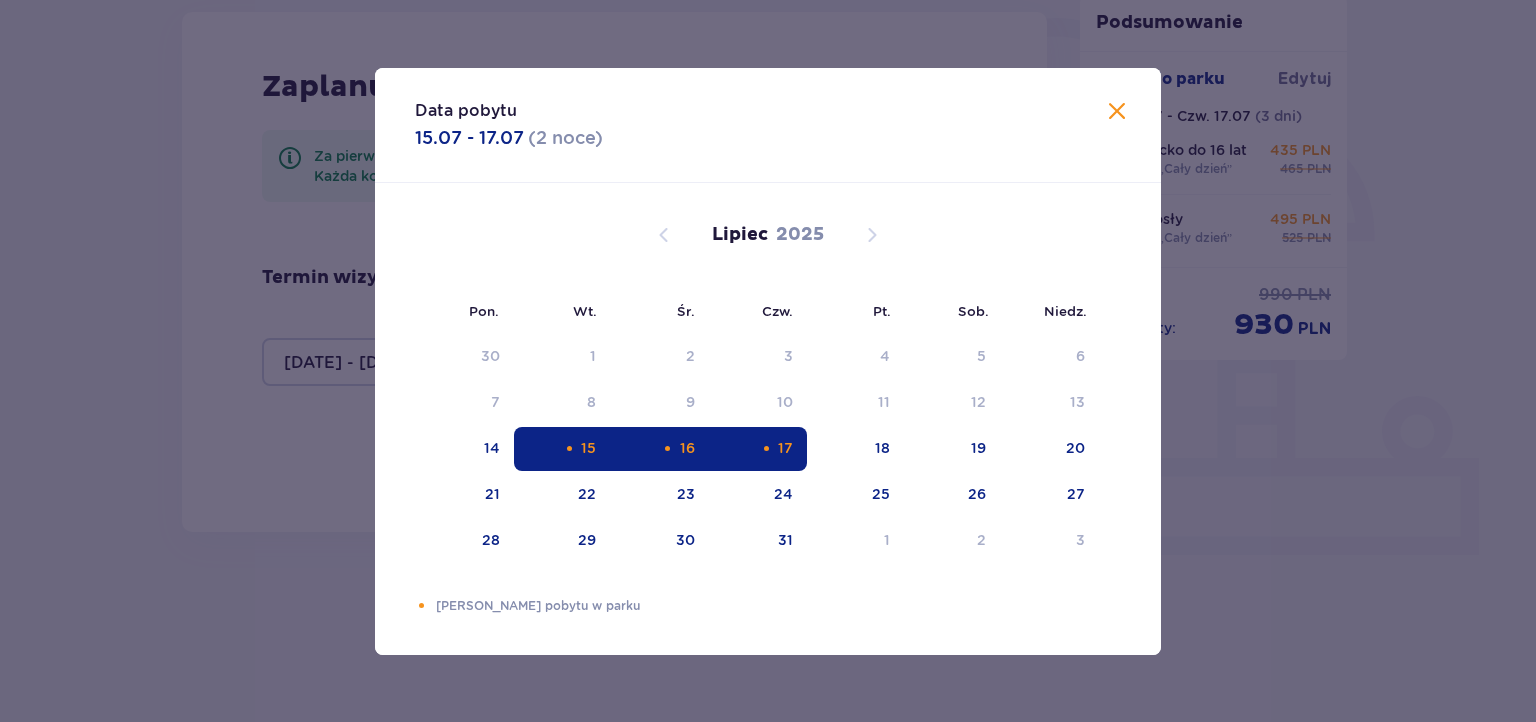 type on "[DATE] - [DATE]" 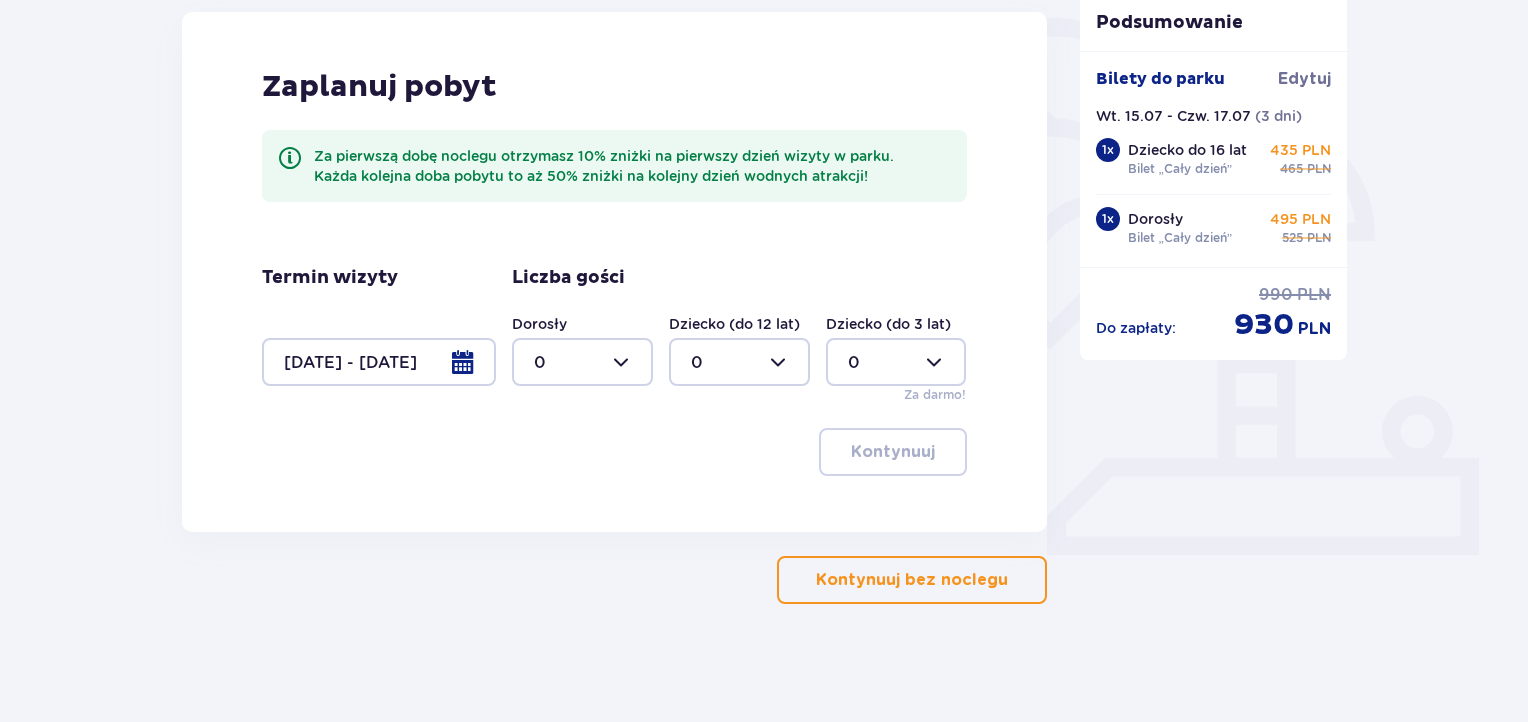 click at bounding box center (582, 362) 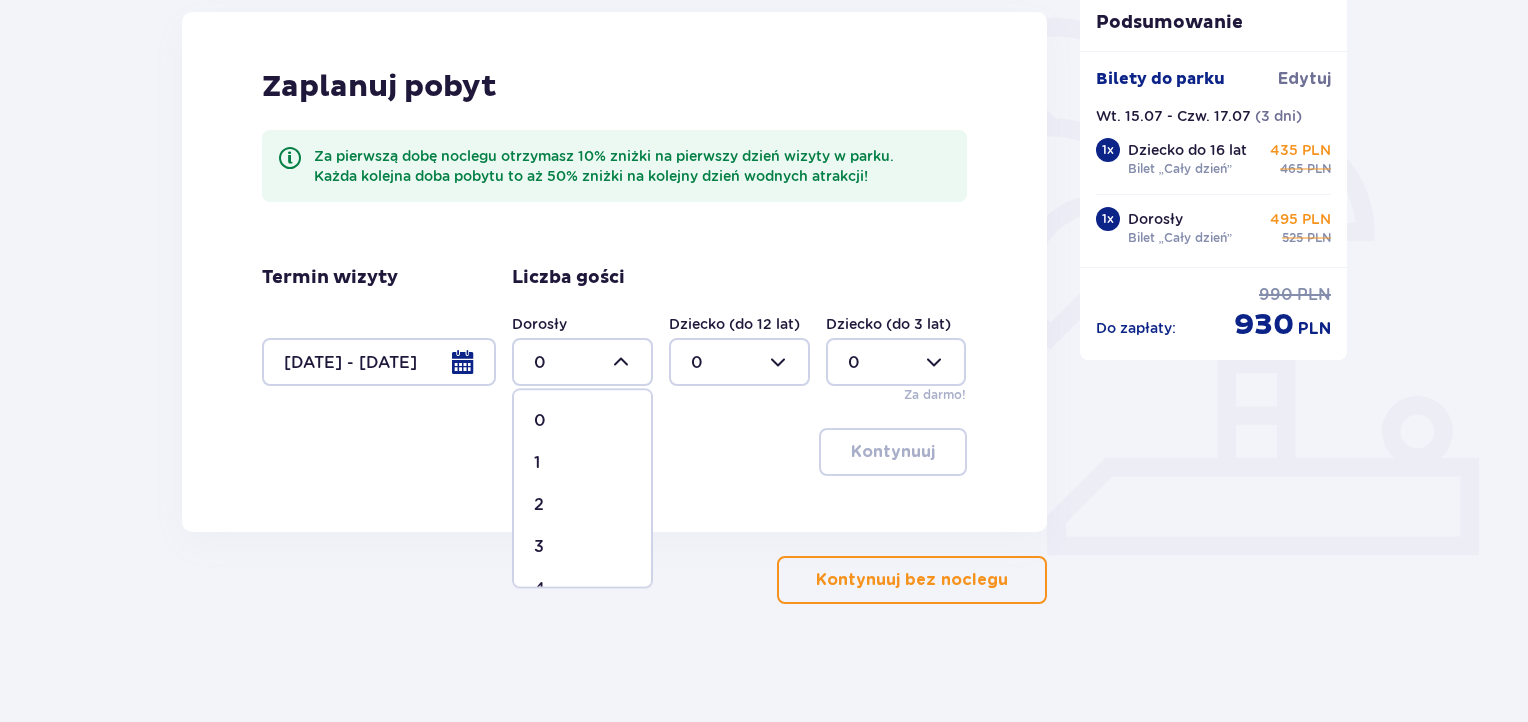 click on "1" at bounding box center [582, 463] 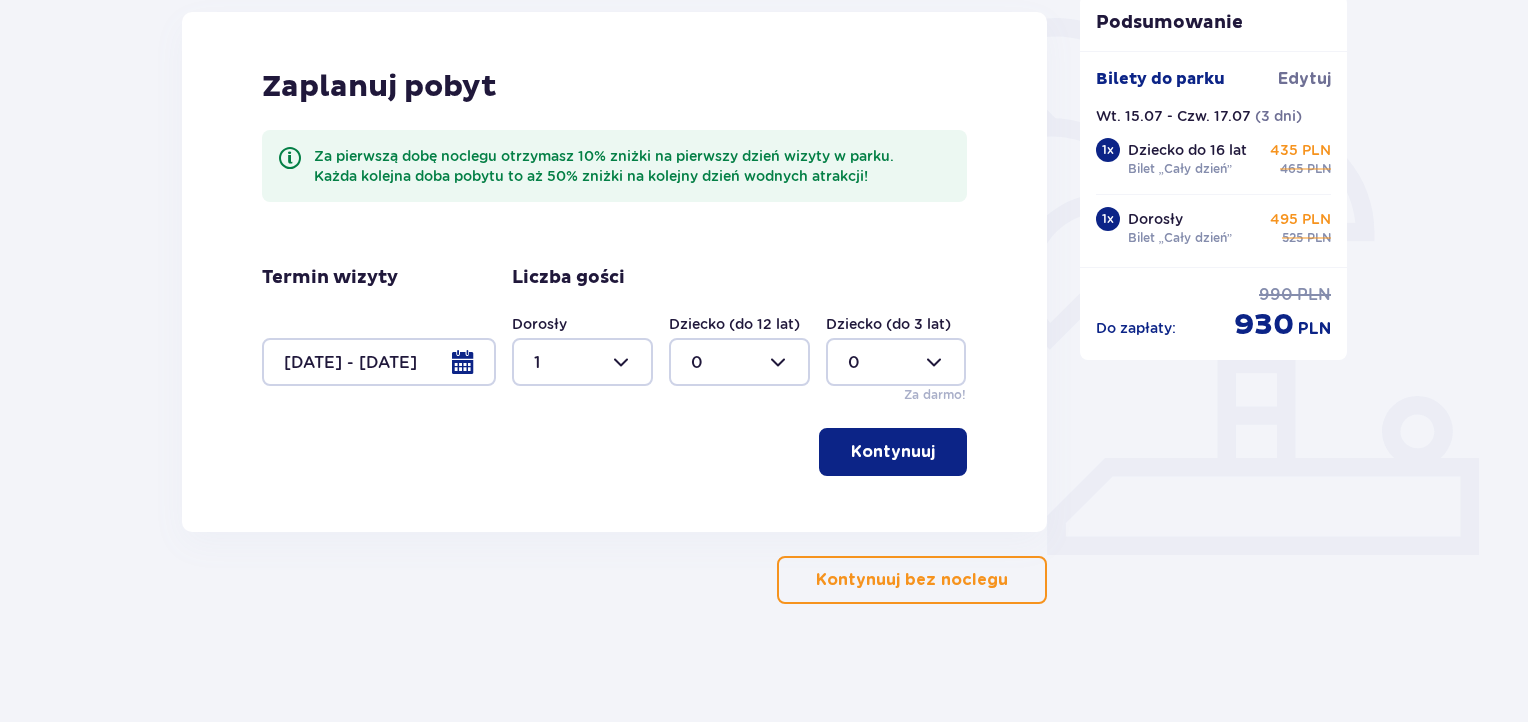 click at bounding box center (739, 362) 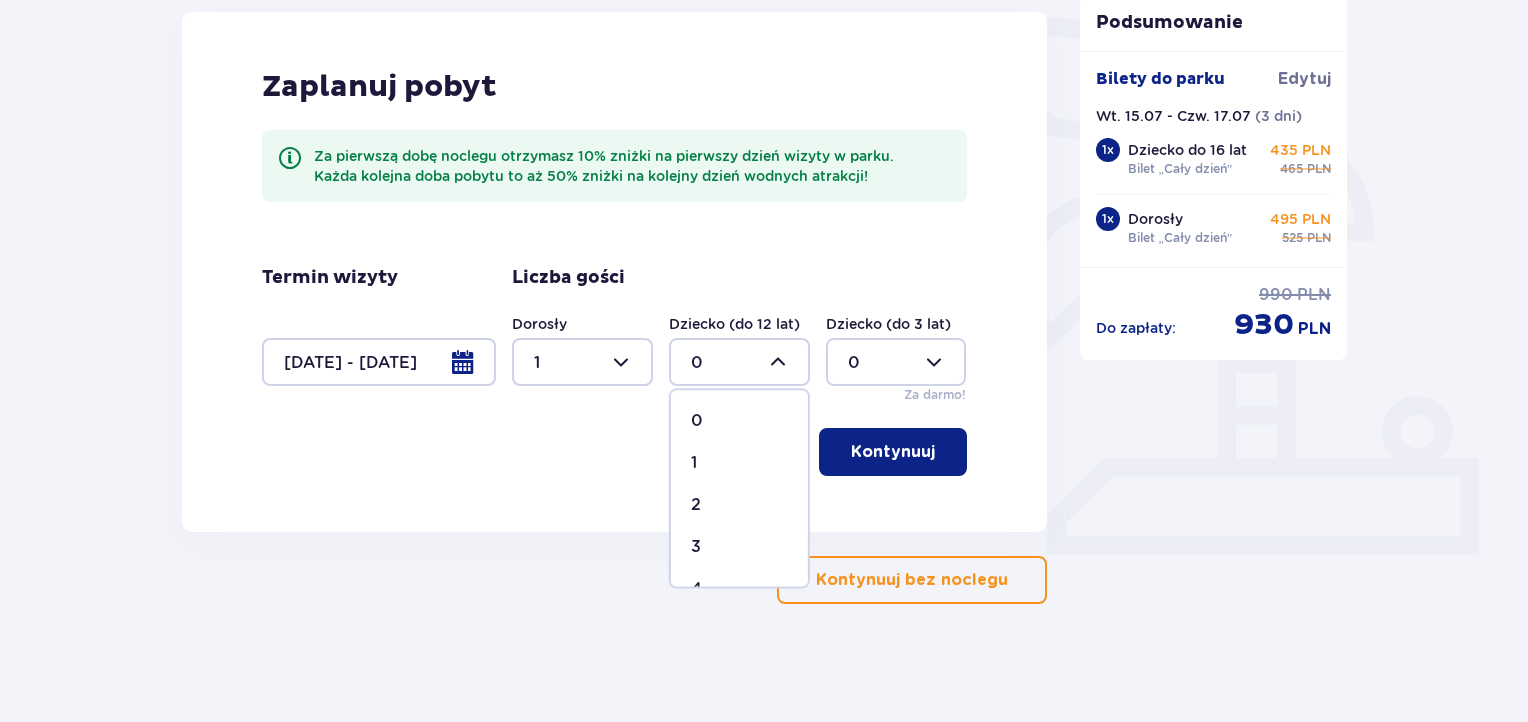 click on "1" at bounding box center [739, 463] 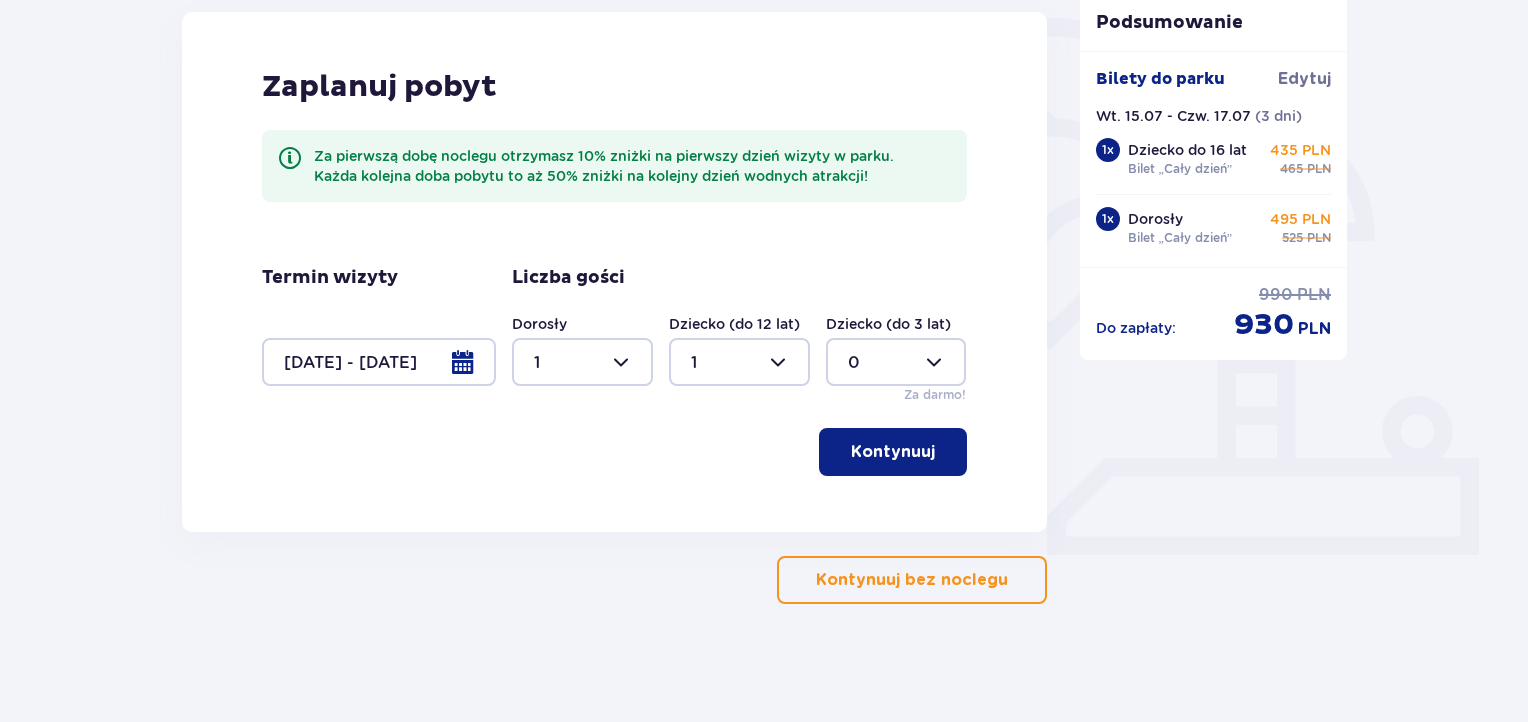 click on "Kontynuuj" at bounding box center (893, 452) 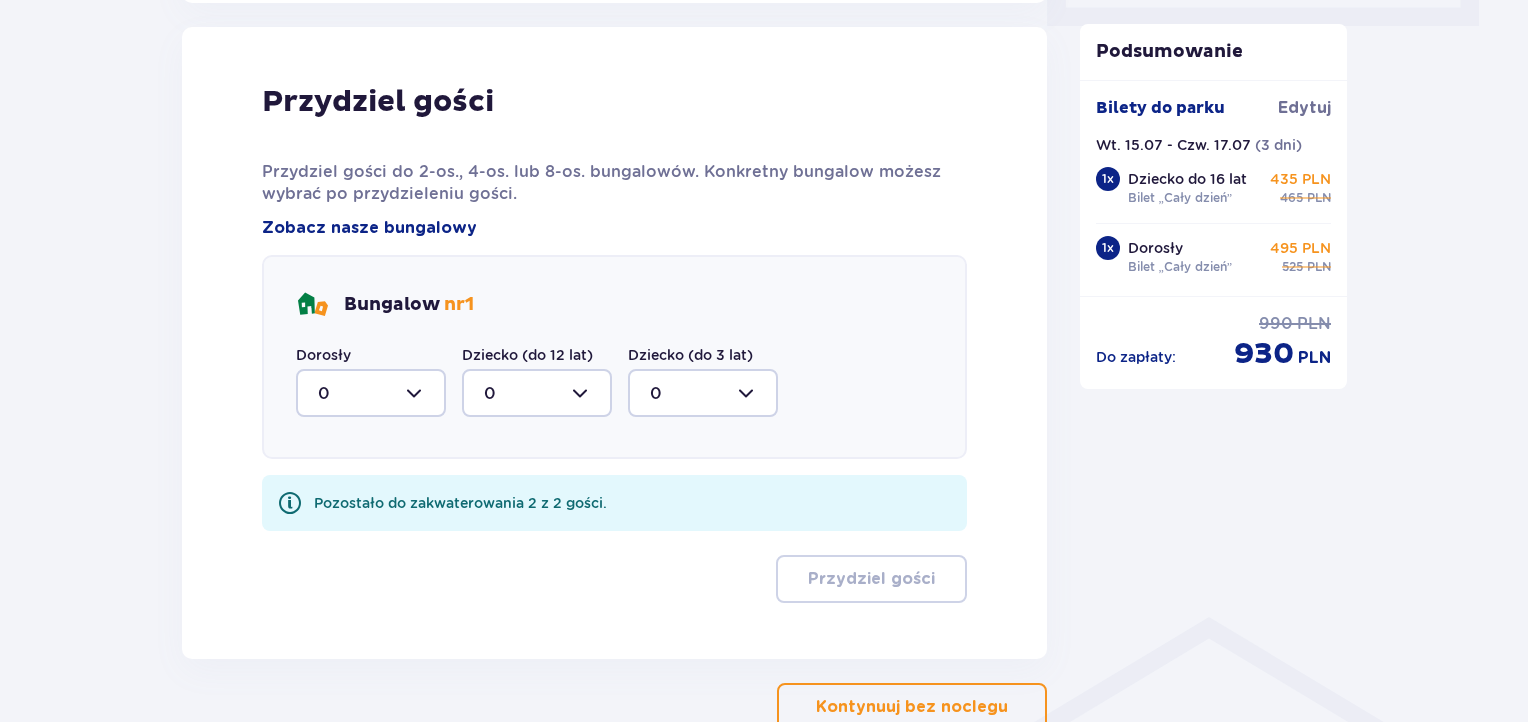 scroll, scrollTop: 1008, scrollLeft: 0, axis: vertical 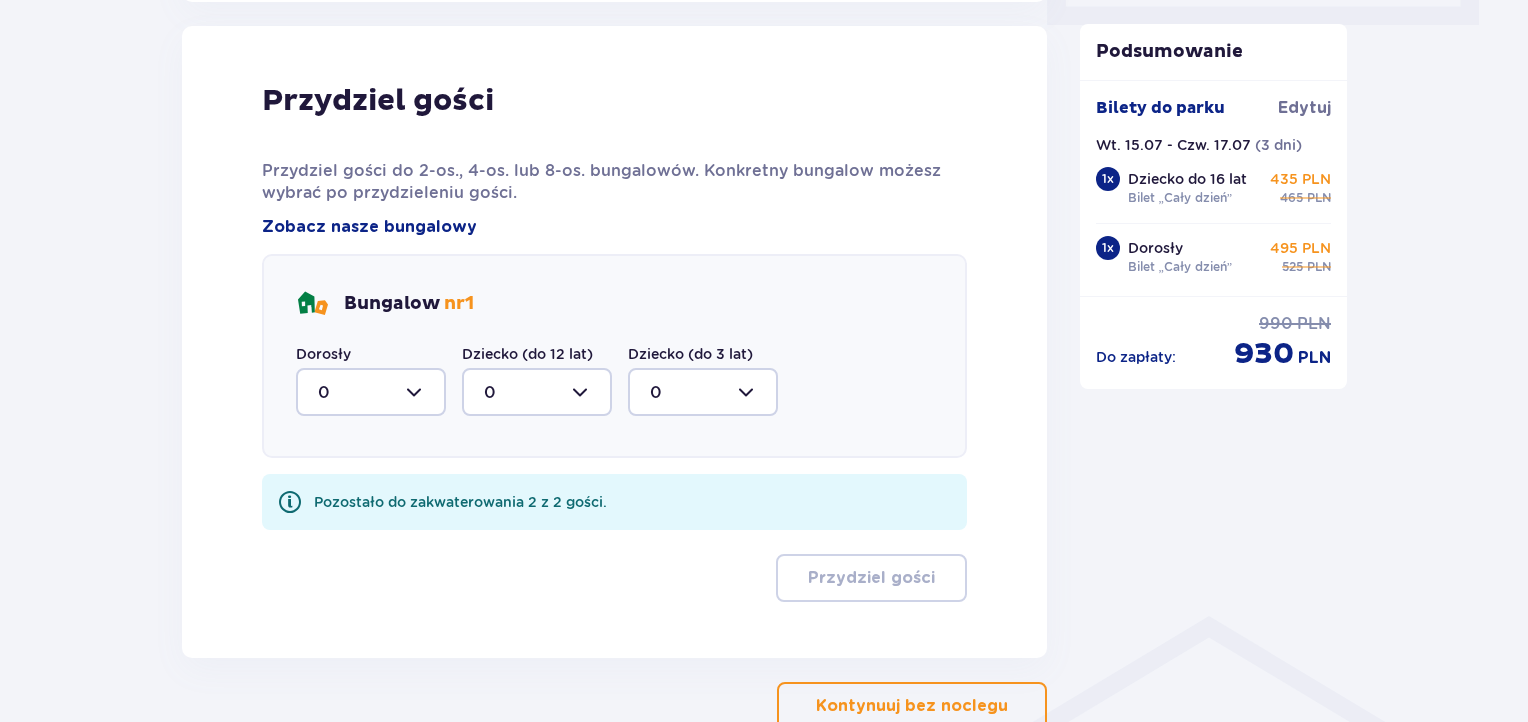click at bounding box center (371, 392) 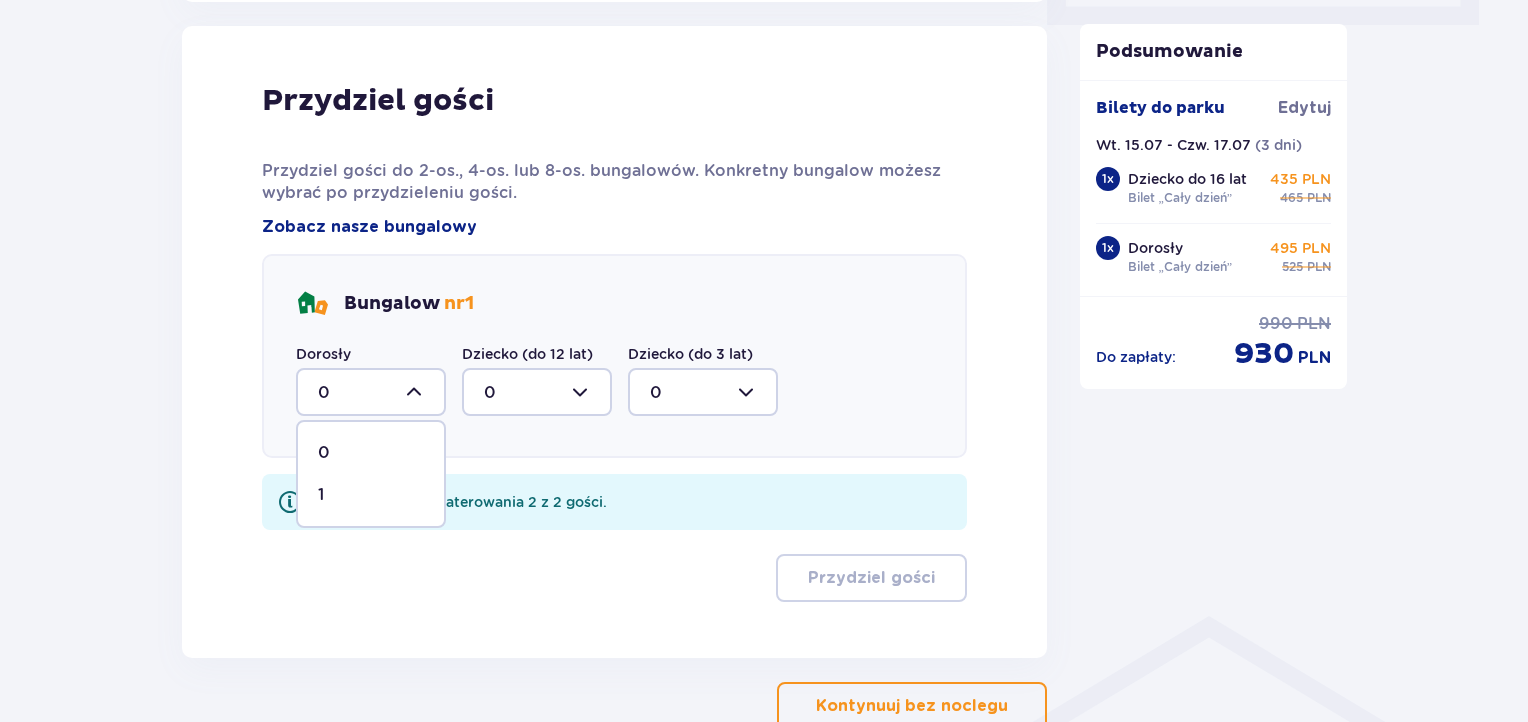 click on "1" at bounding box center (371, 495) 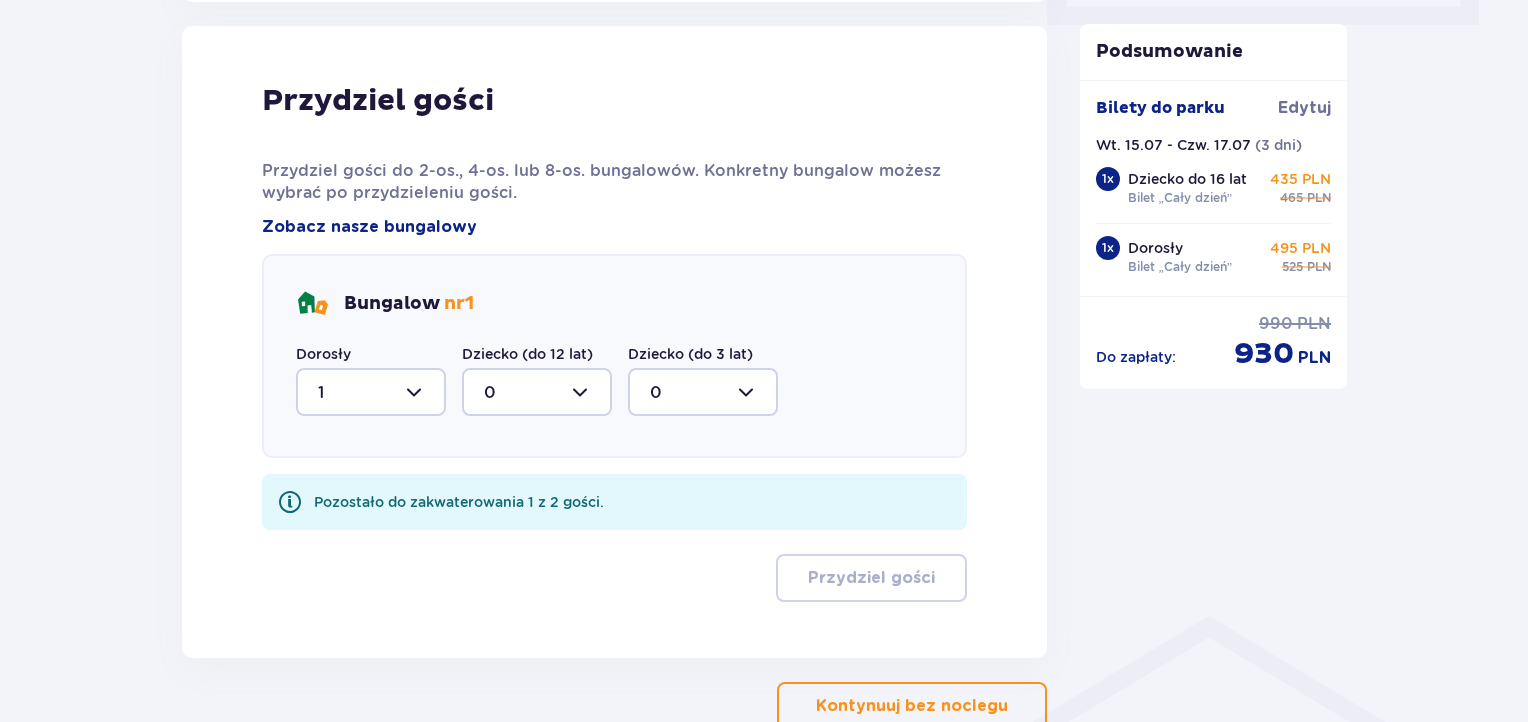 click at bounding box center [537, 392] 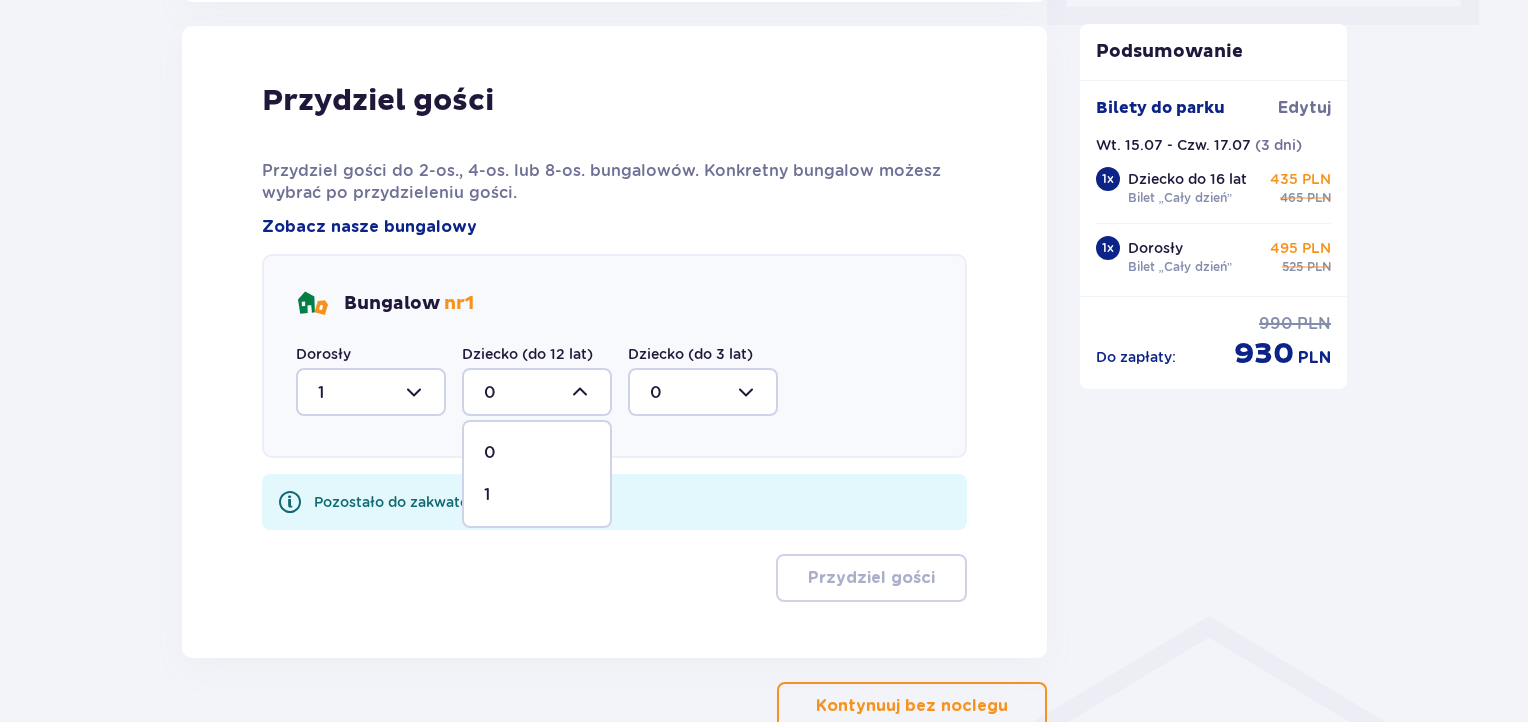 click on "1" at bounding box center [487, 495] 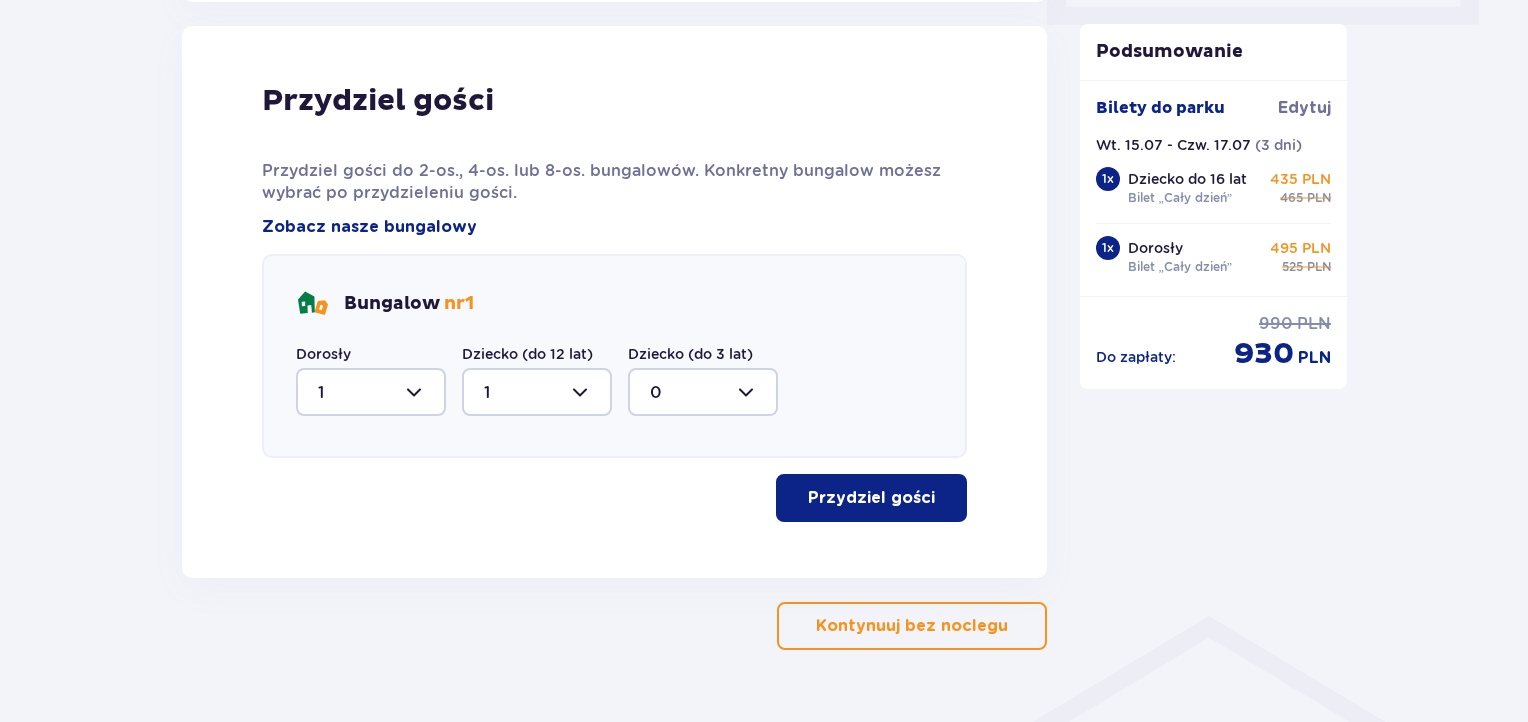 click on "Przydziel gości" at bounding box center (871, 498) 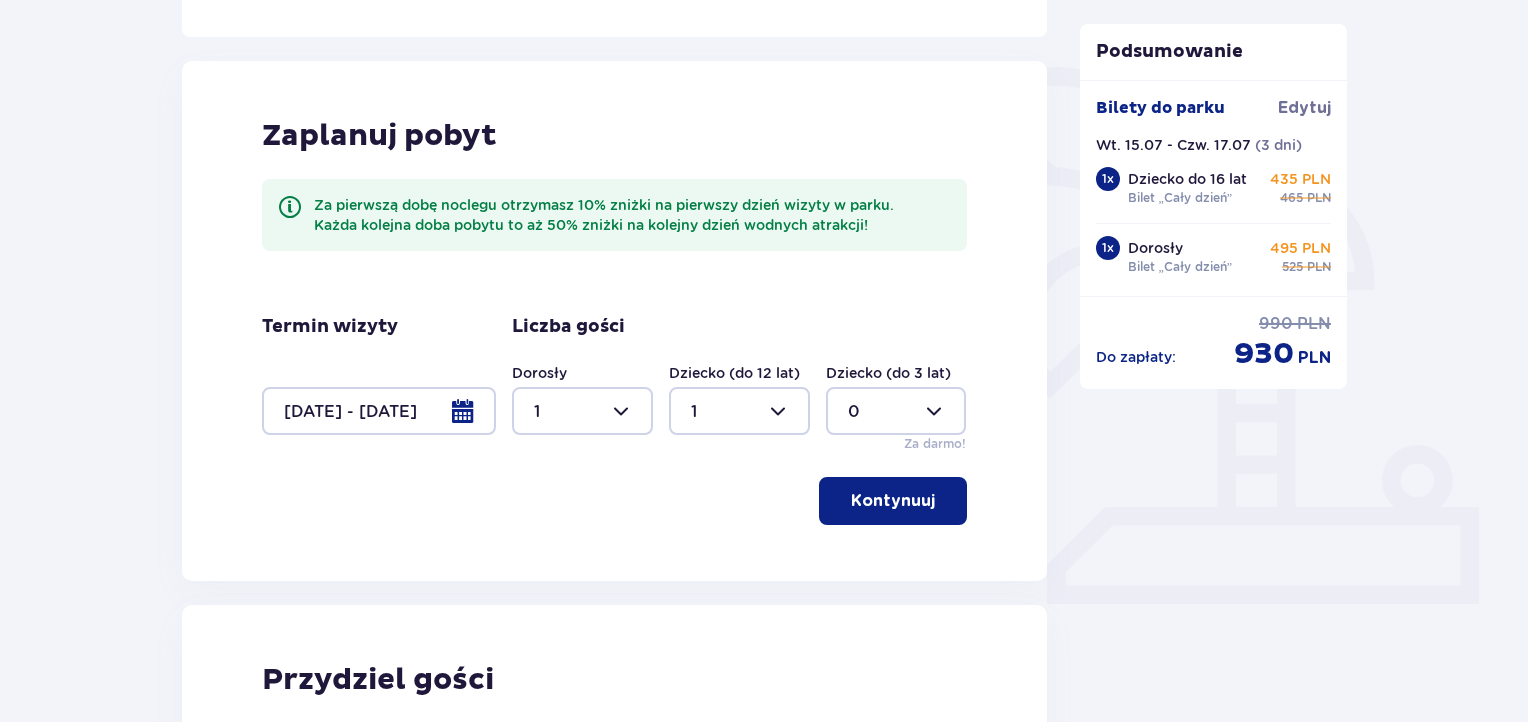 scroll, scrollTop: 420, scrollLeft: 0, axis: vertical 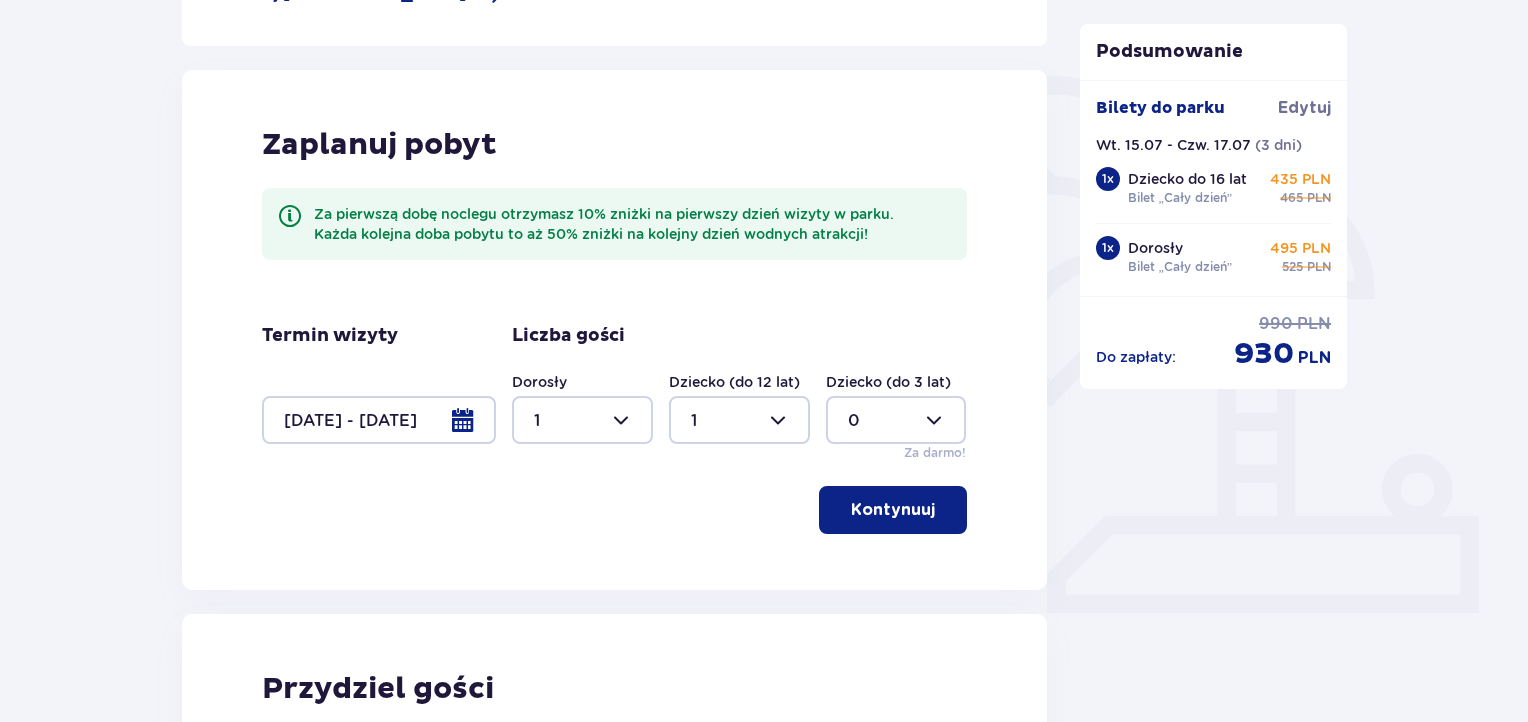 click at bounding box center [379, 420] 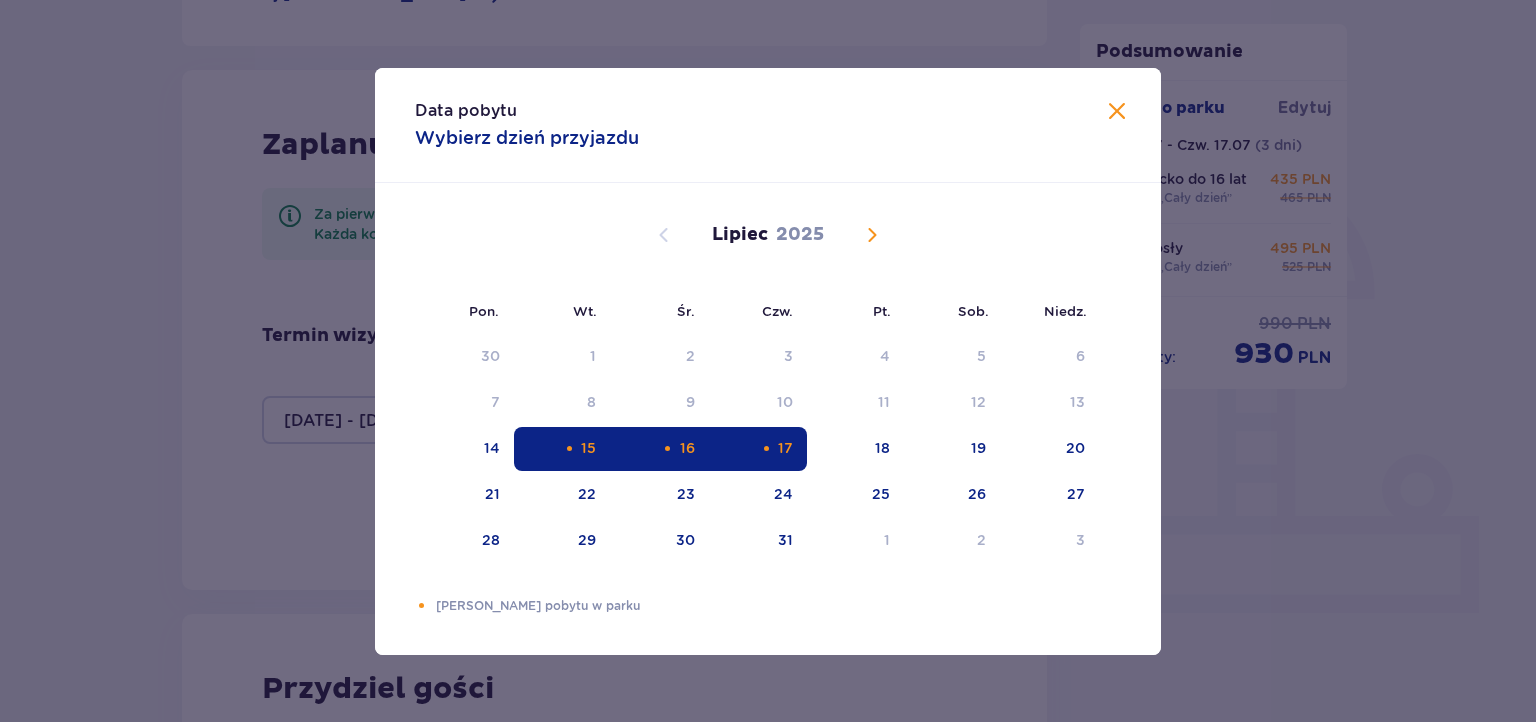 click on "17" at bounding box center [758, 449] 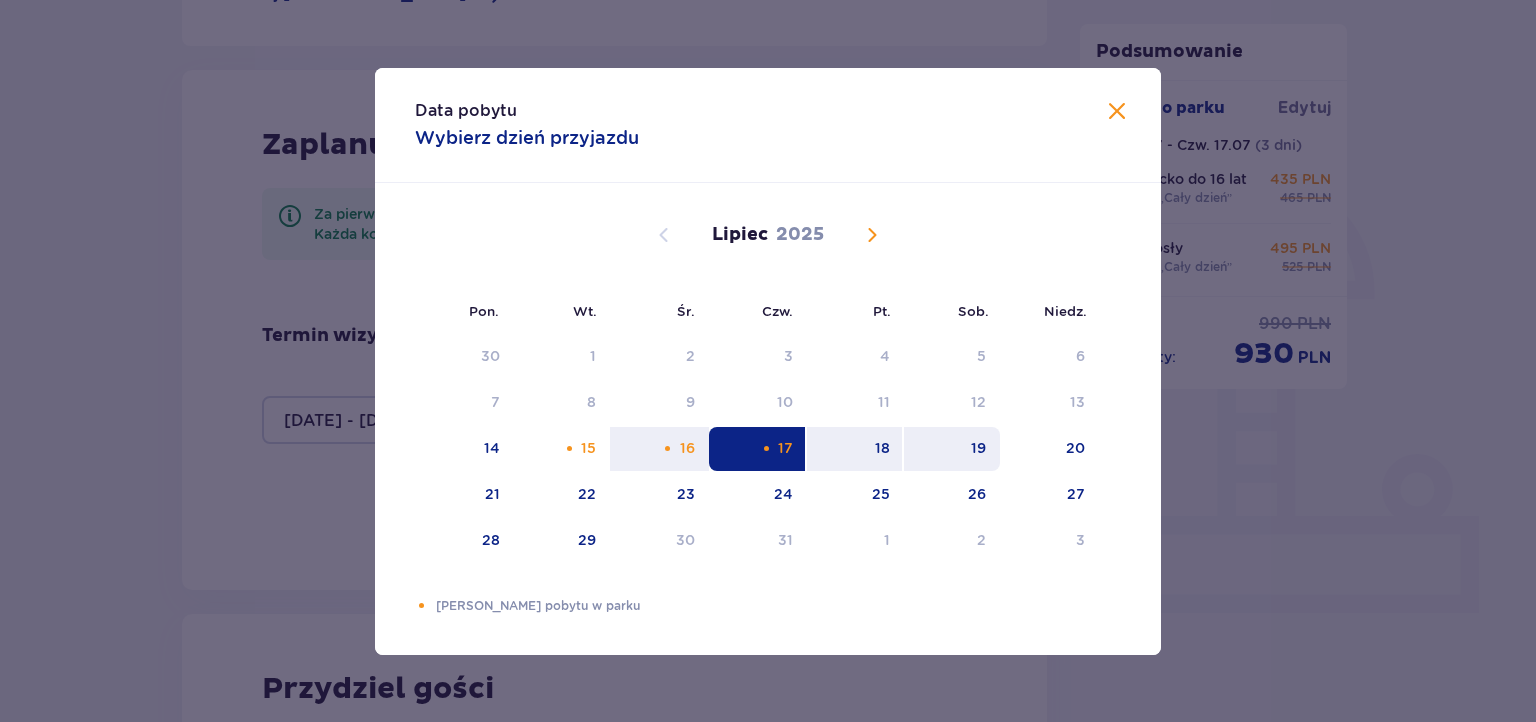click on "19" at bounding box center [952, 449] 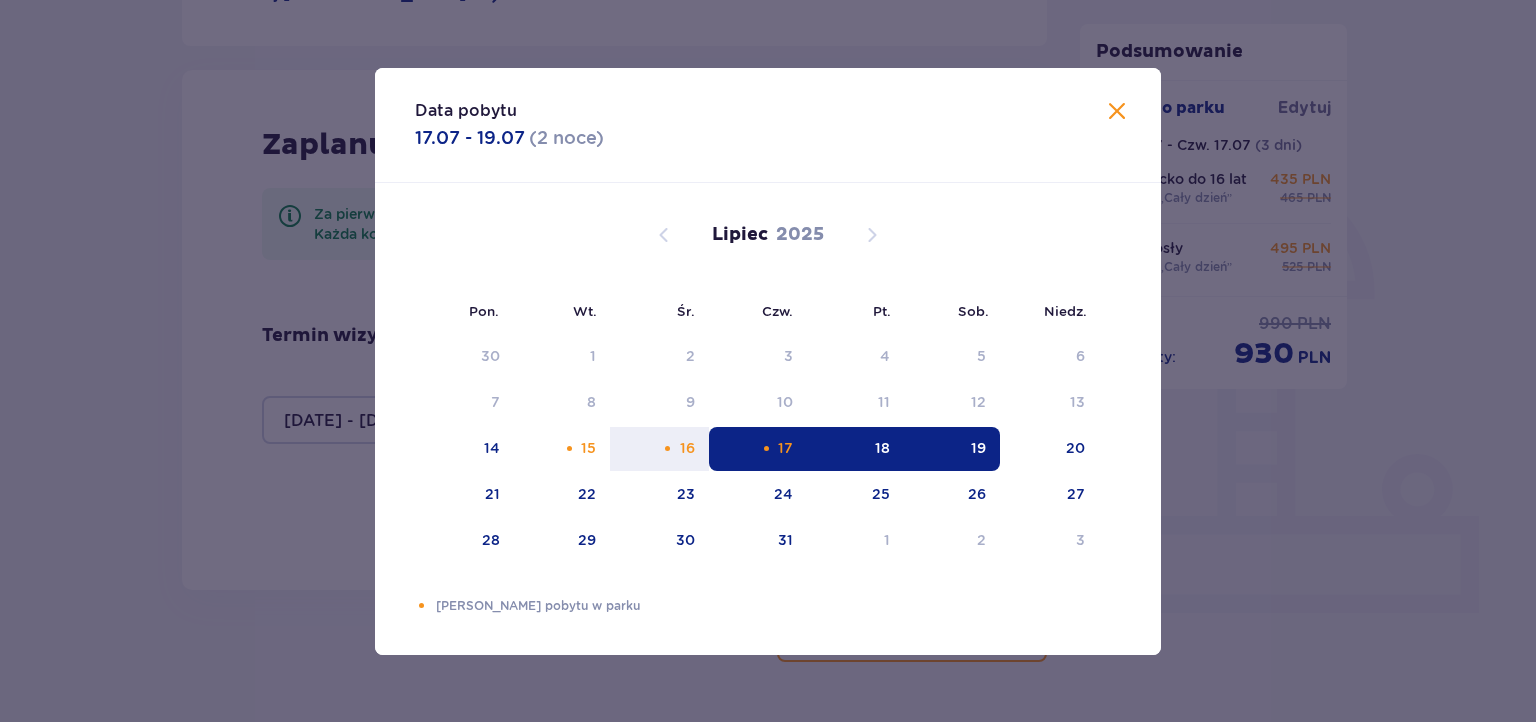 type on "[DATE] - [DATE]" 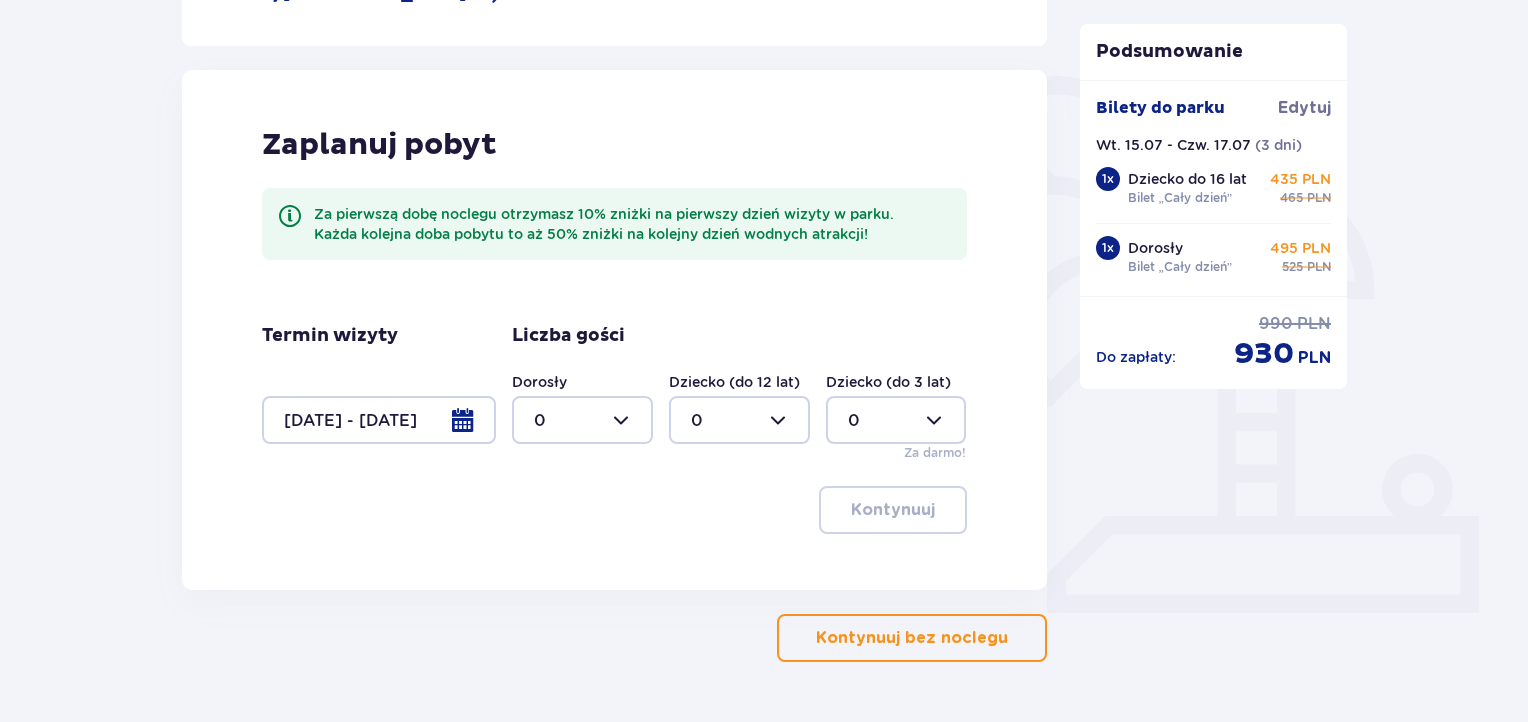 click at bounding box center [582, 420] 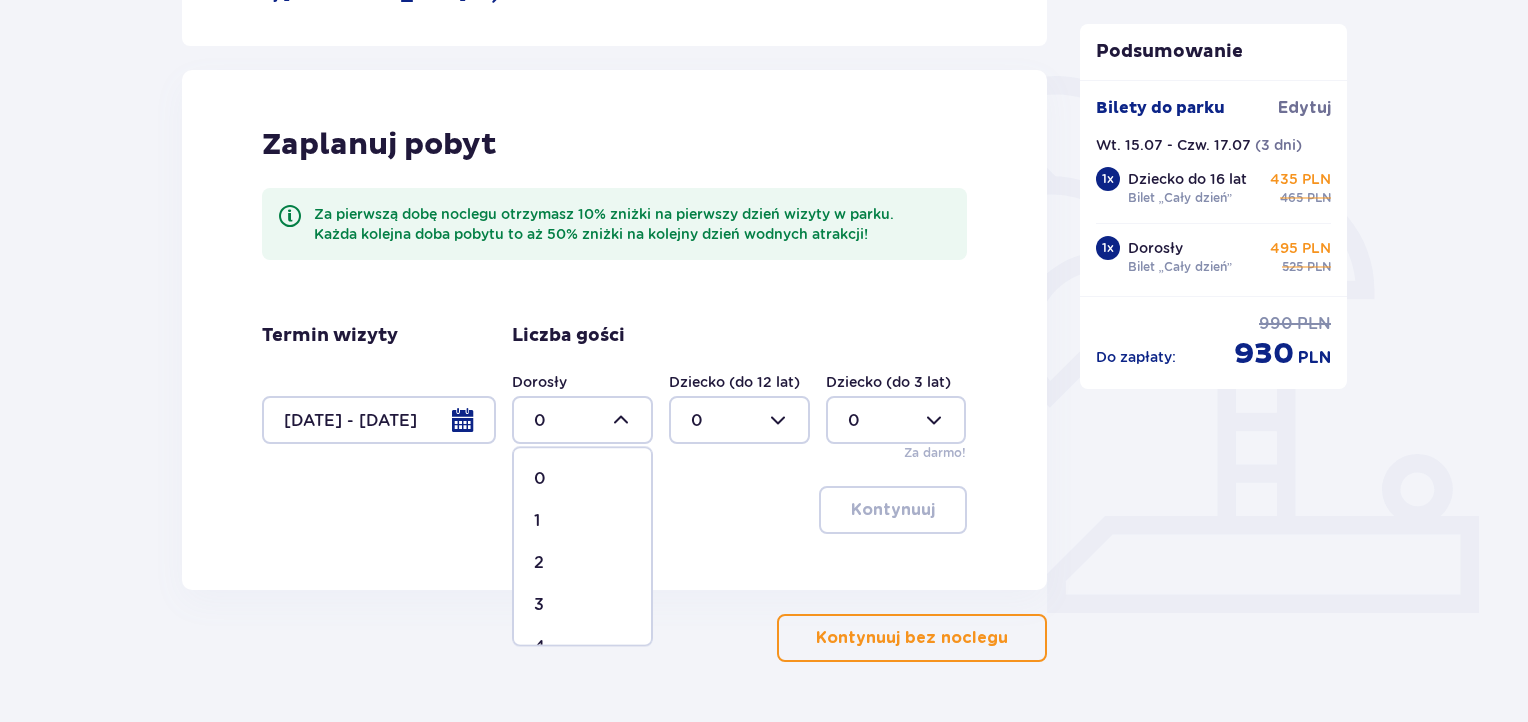 click on "1" at bounding box center [582, 521] 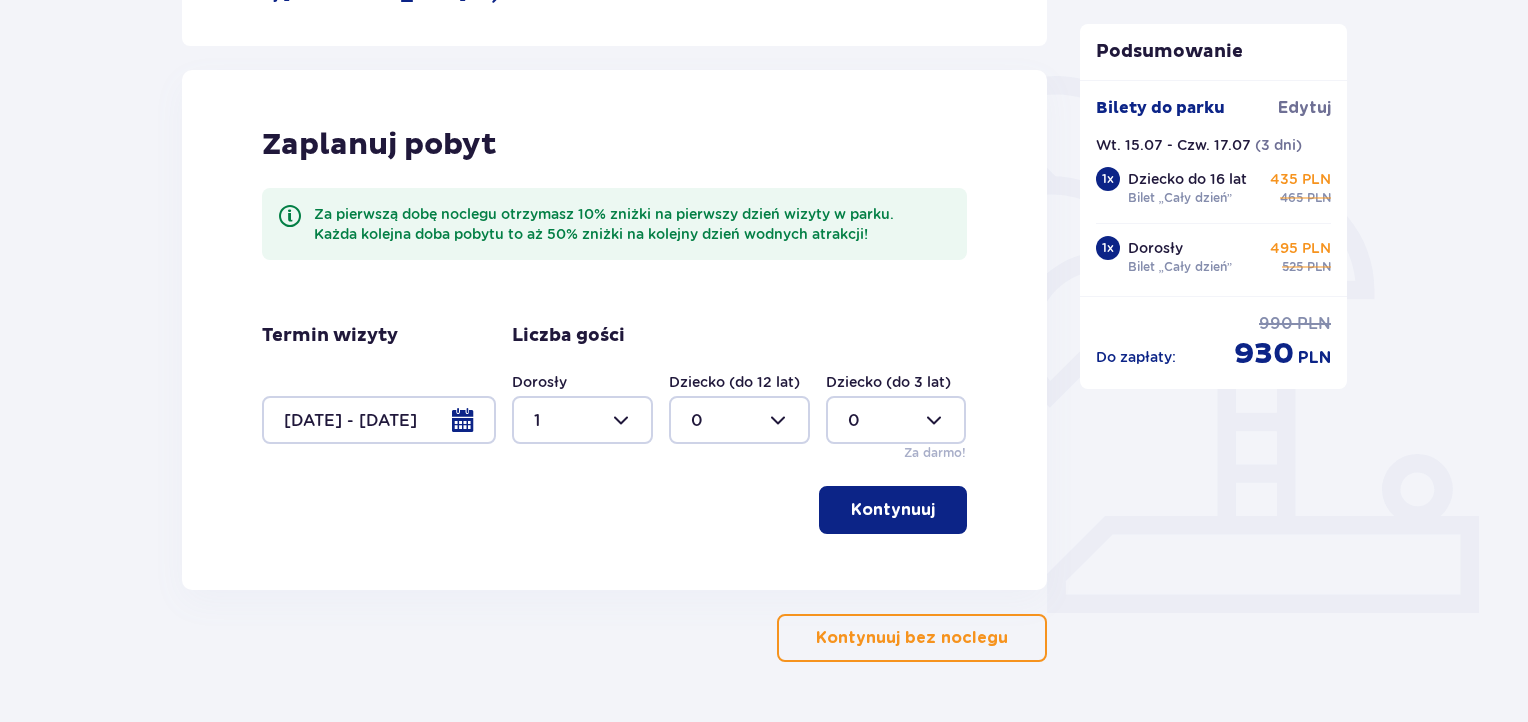 click at bounding box center (739, 420) 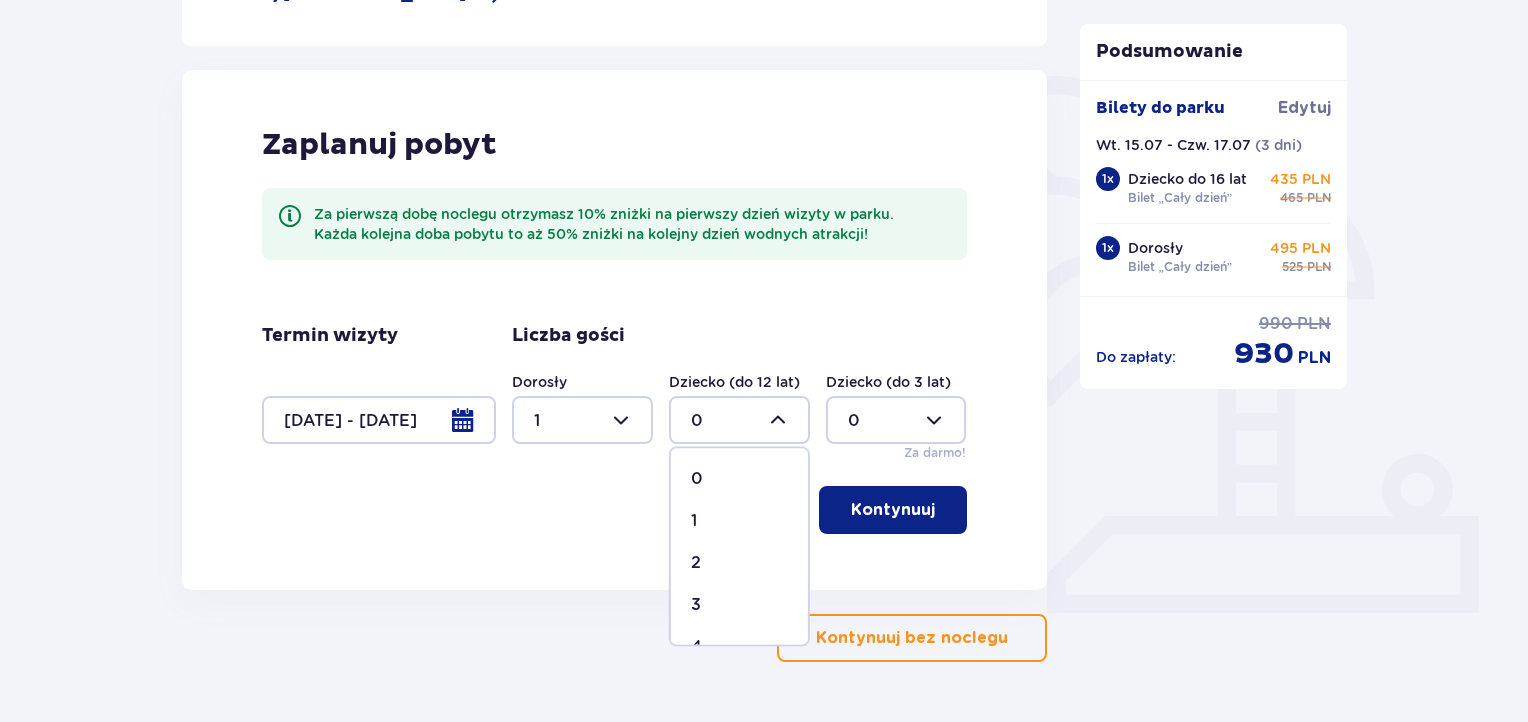 click on "1" at bounding box center [739, 521] 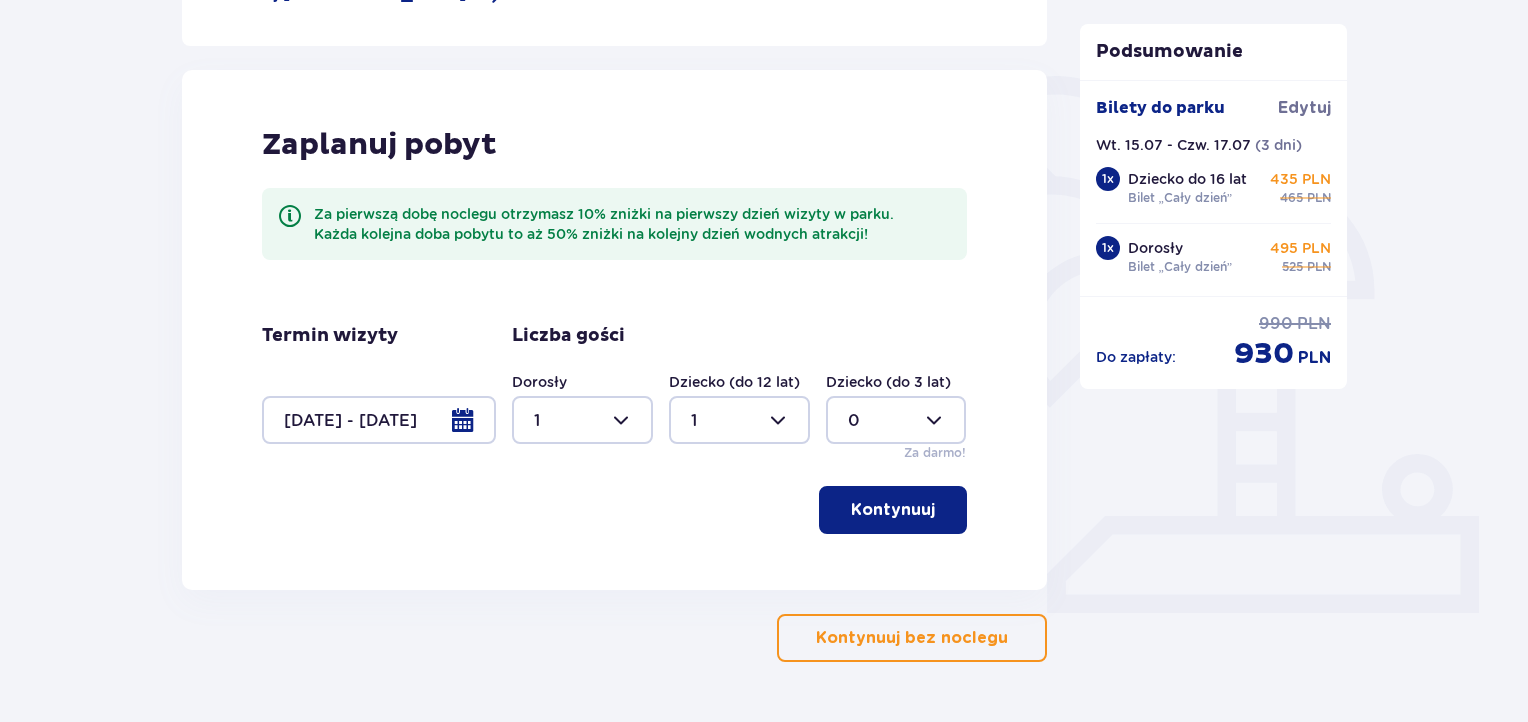 click on "Kontynuuj" at bounding box center [893, 510] 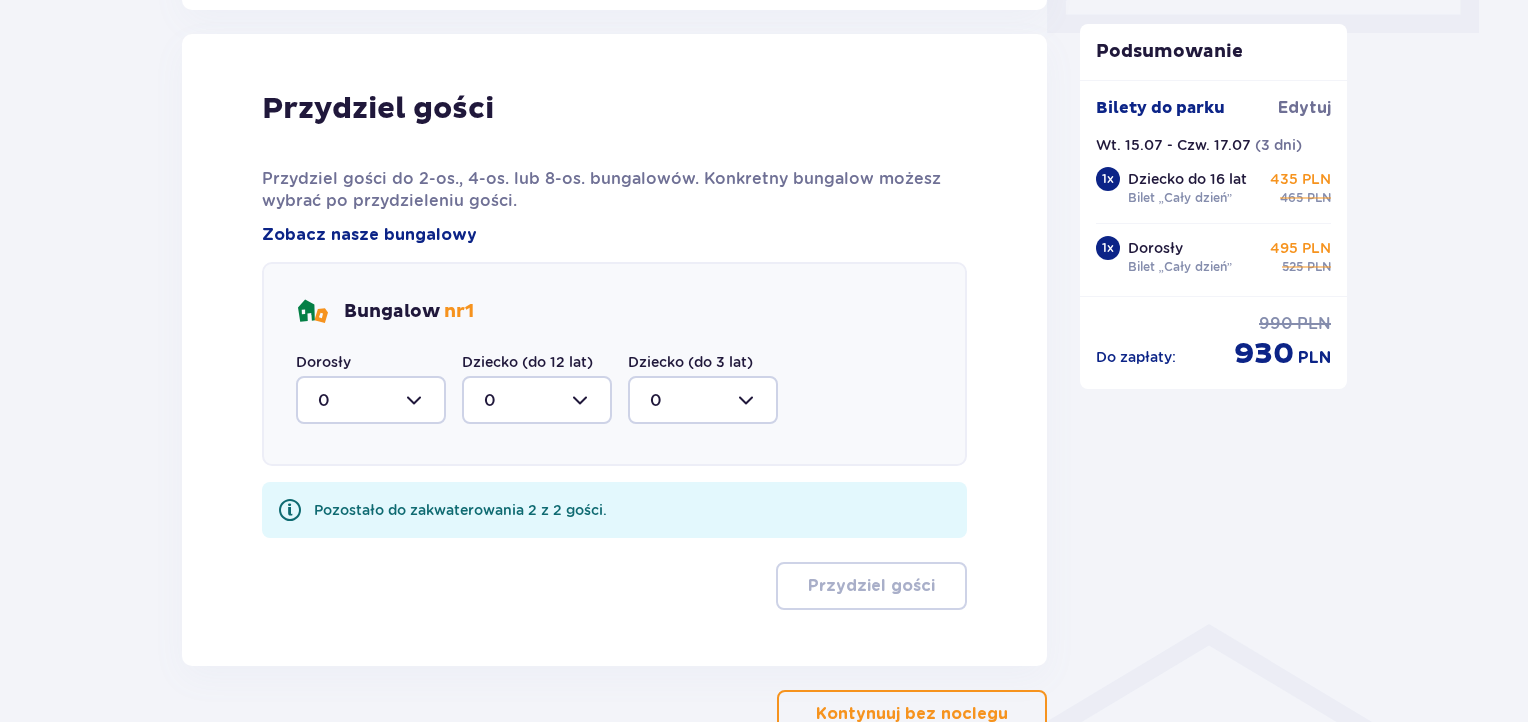 scroll, scrollTop: 1008, scrollLeft: 0, axis: vertical 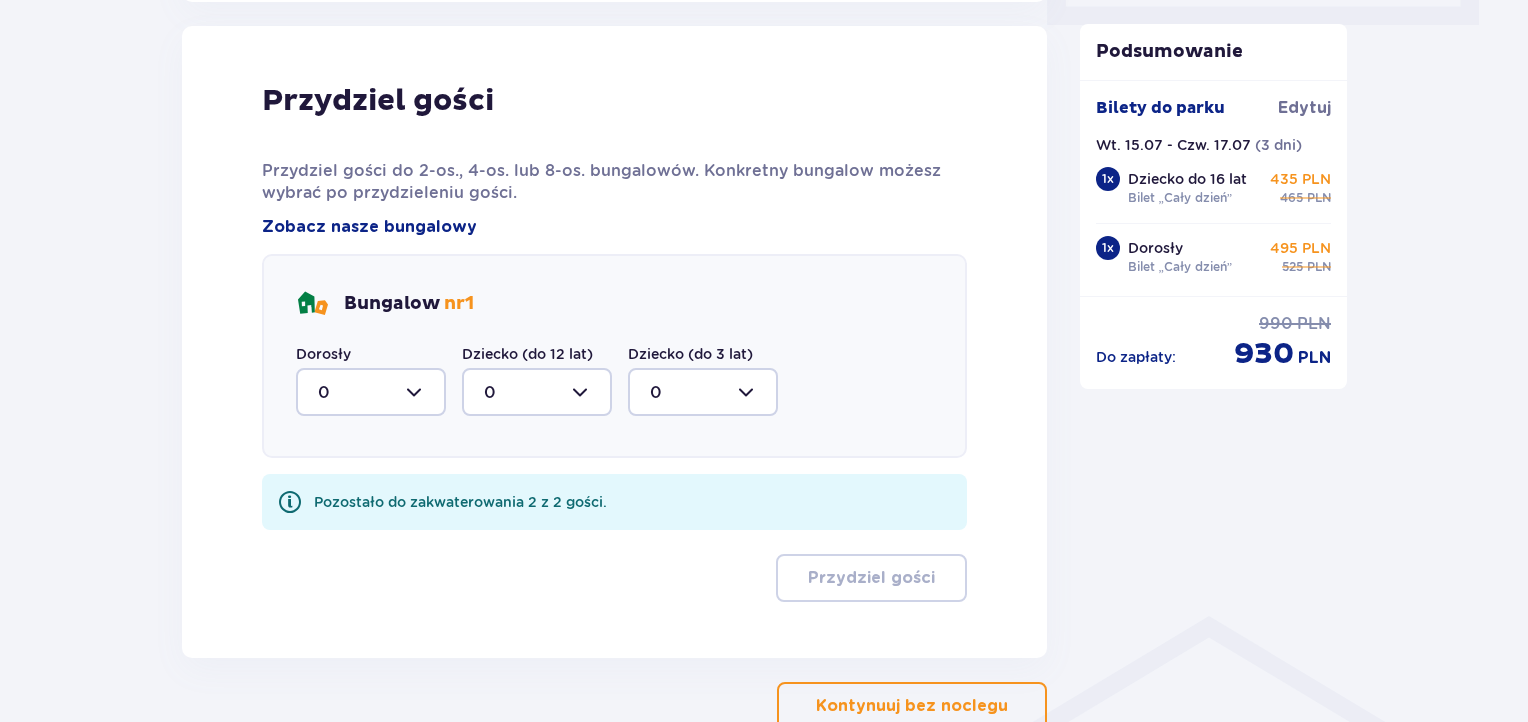 click at bounding box center (371, 392) 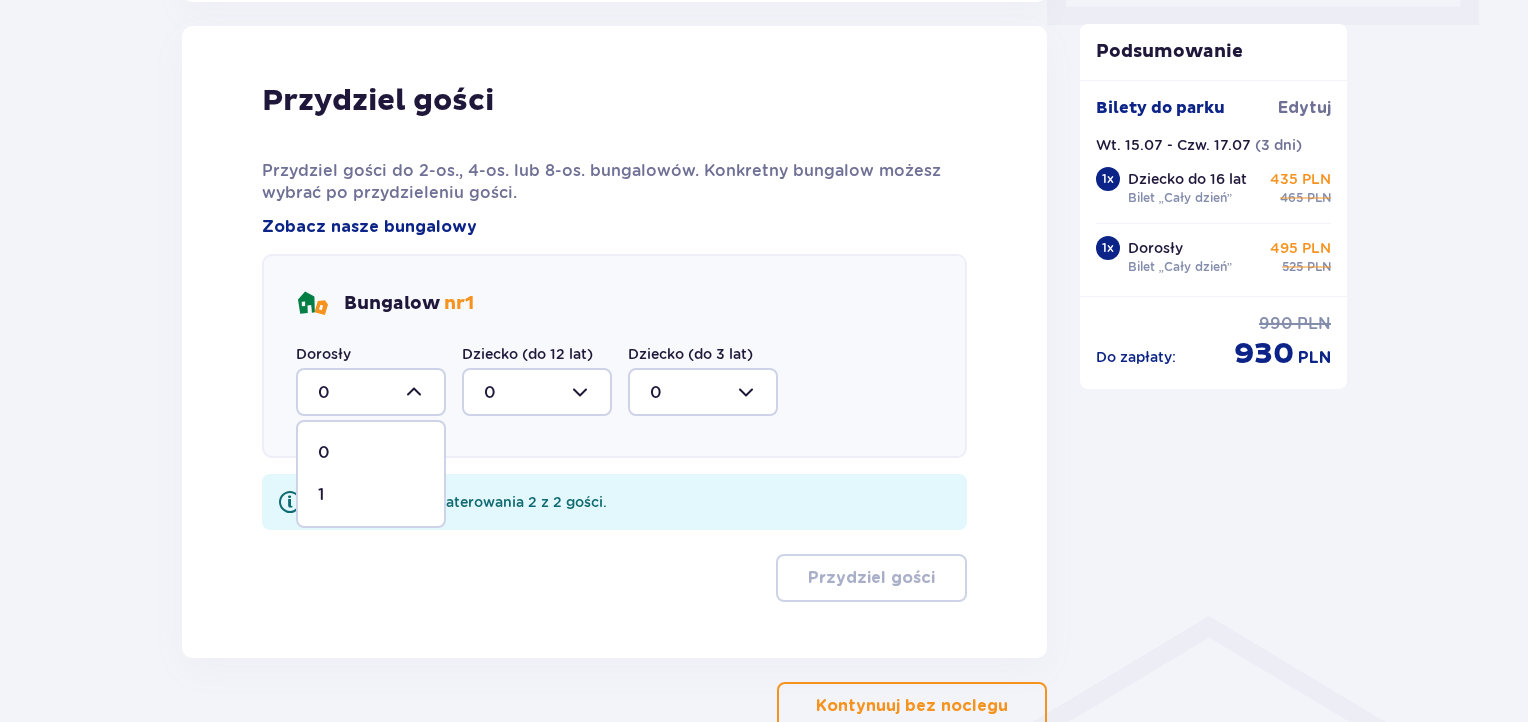 click on "1" at bounding box center (371, 495) 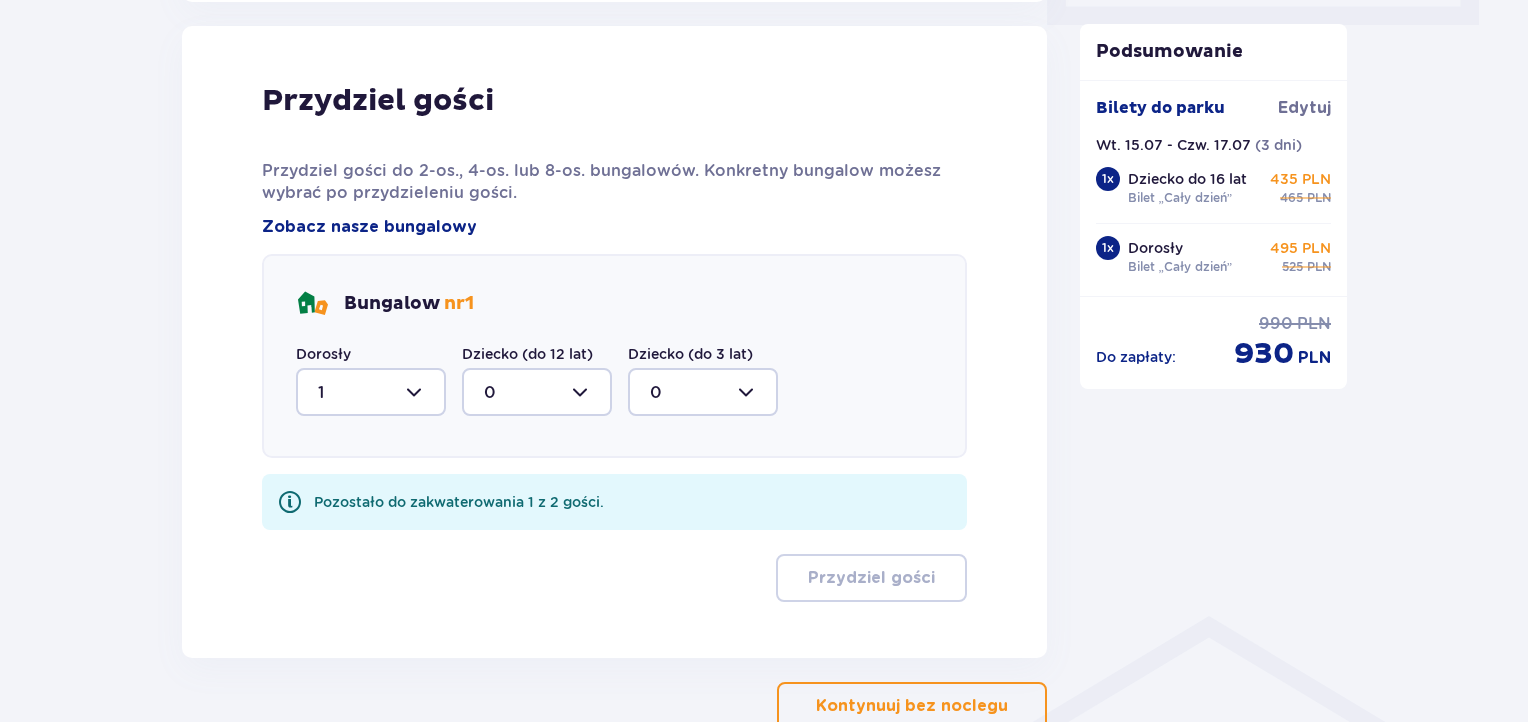 click at bounding box center [537, 392] 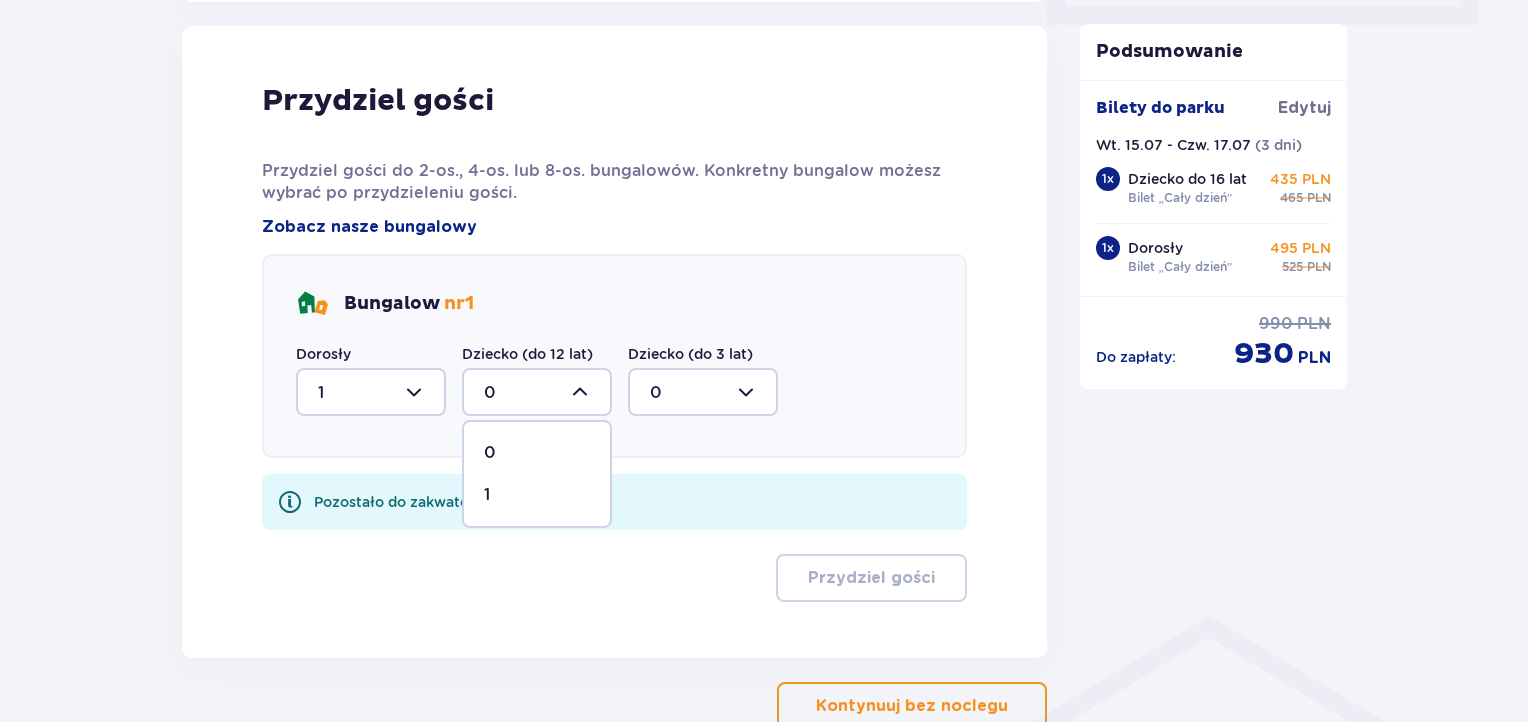click on "1" at bounding box center [537, 495] 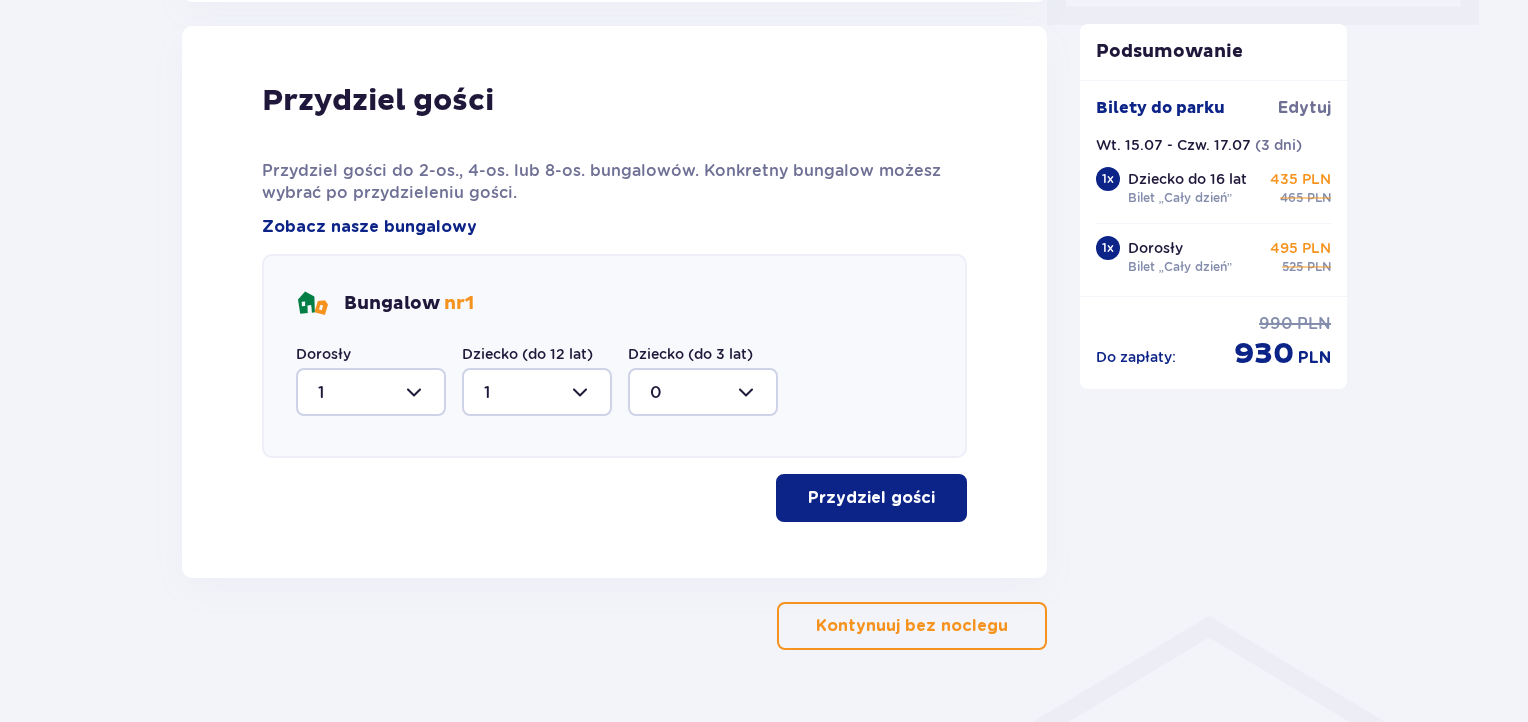 click on "Przydziel gości" at bounding box center (871, 498) 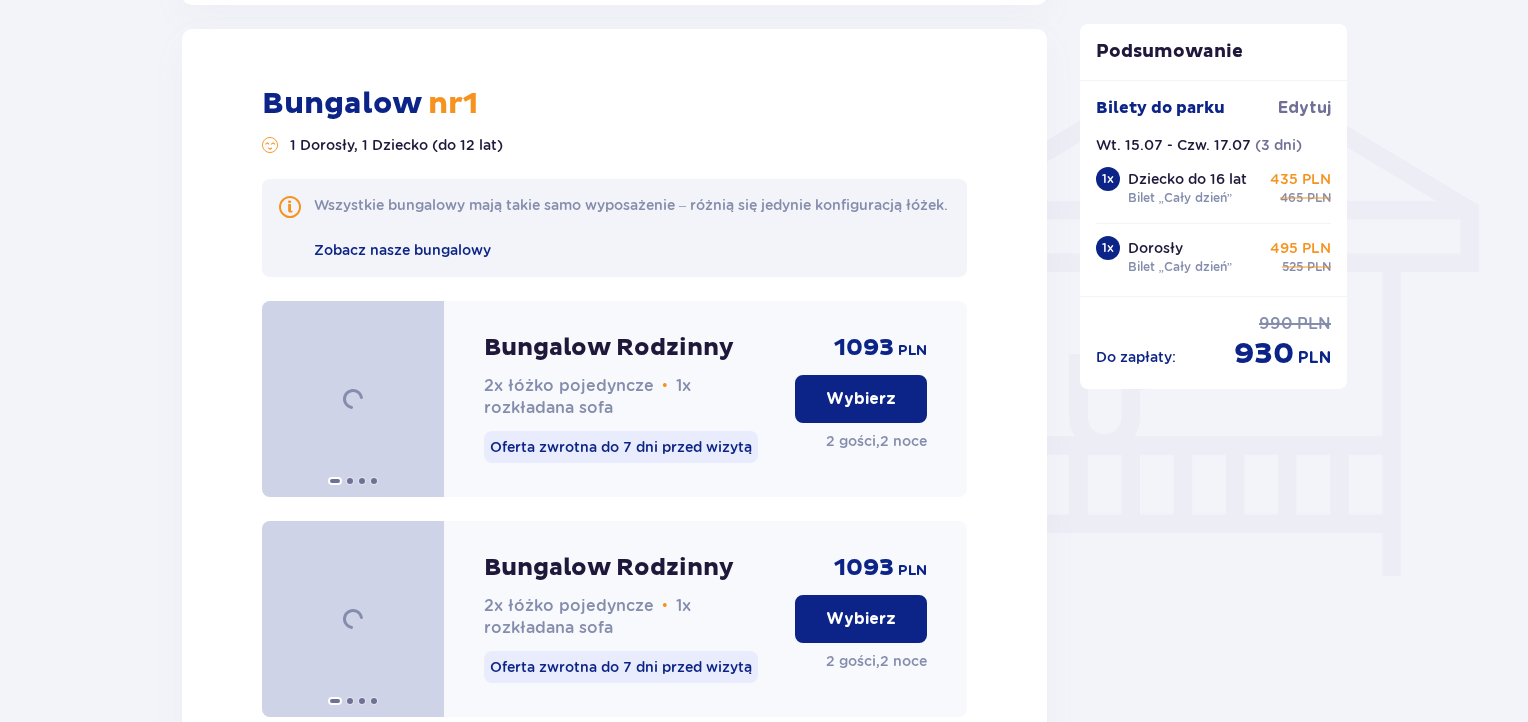 scroll, scrollTop: 1582, scrollLeft: 0, axis: vertical 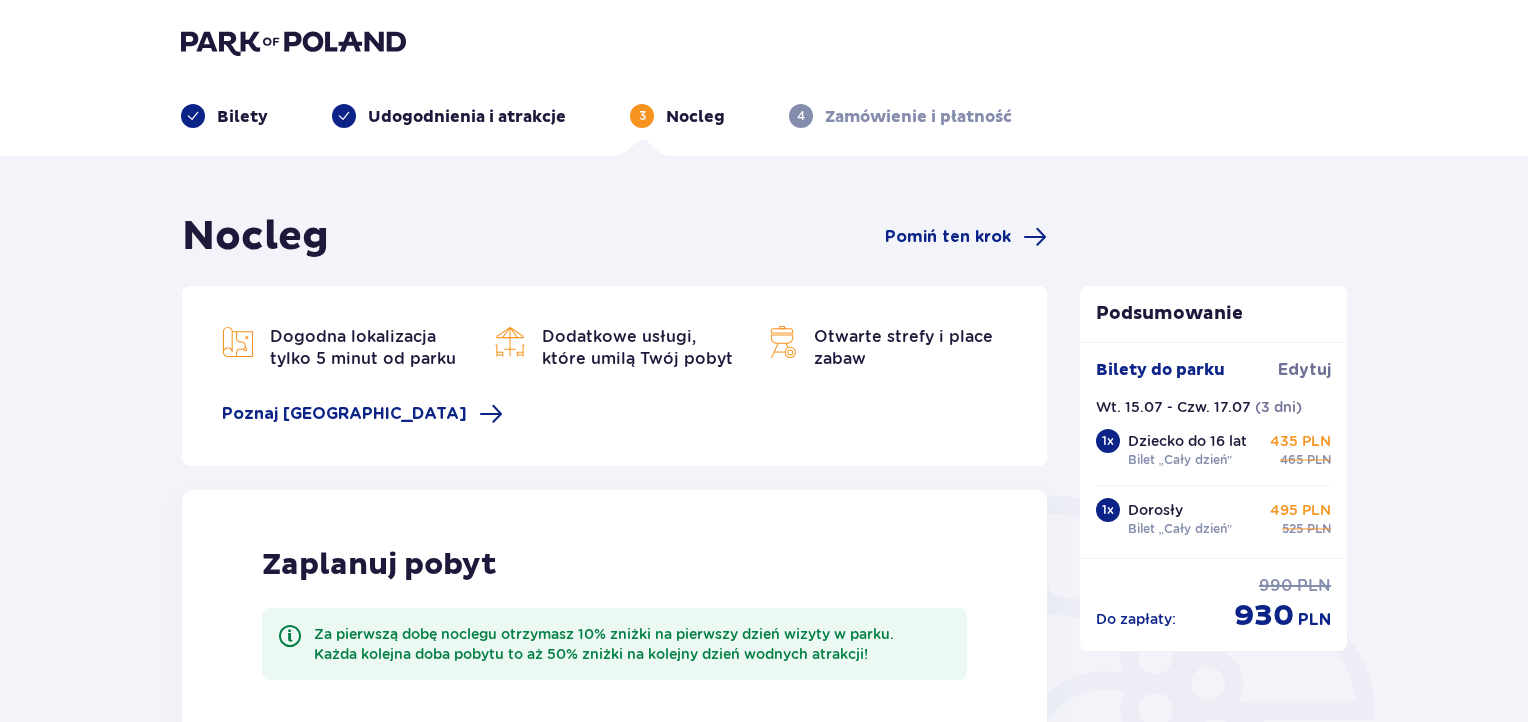 click on "Wt. 15.07   - Czw. 17.07" at bounding box center (1173, 407) 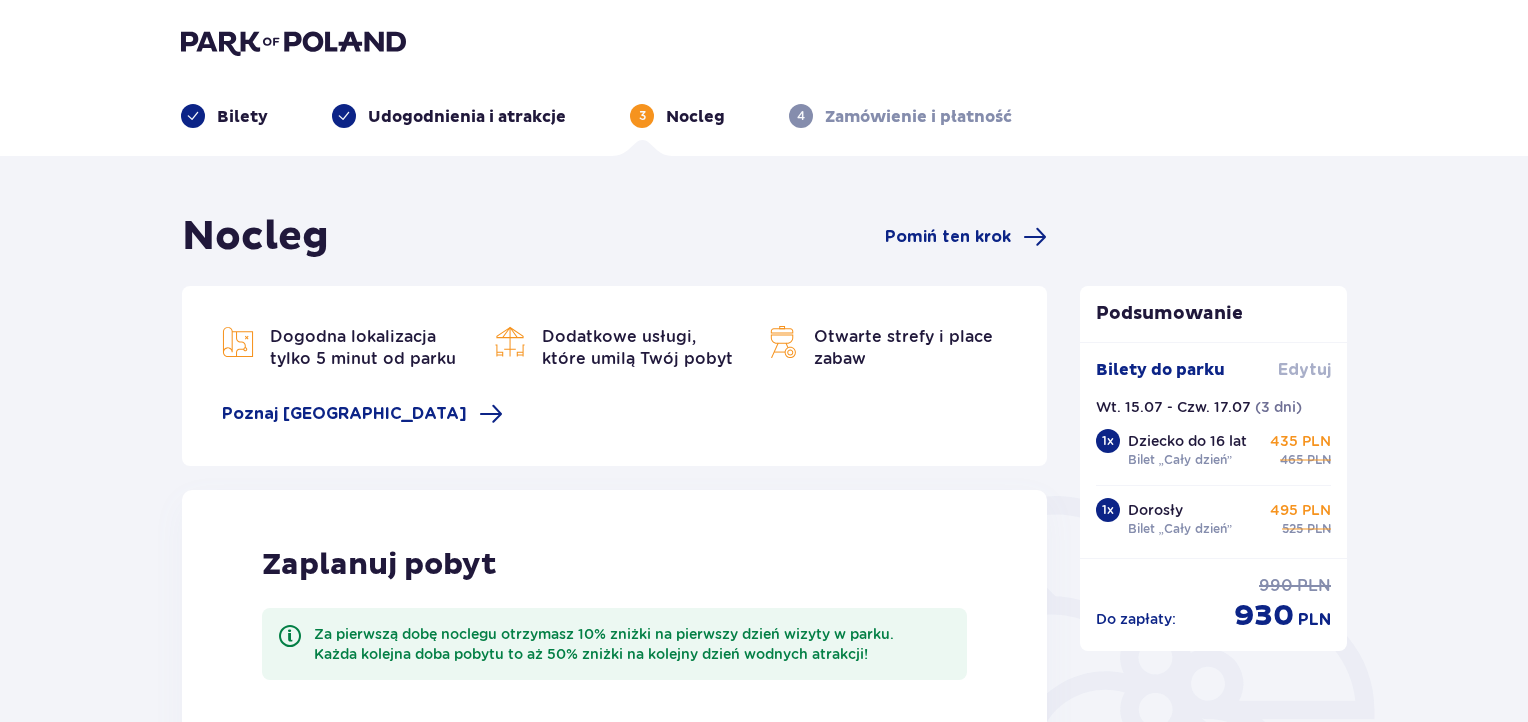 click on "Edytuj" at bounding box center [1304, 370] 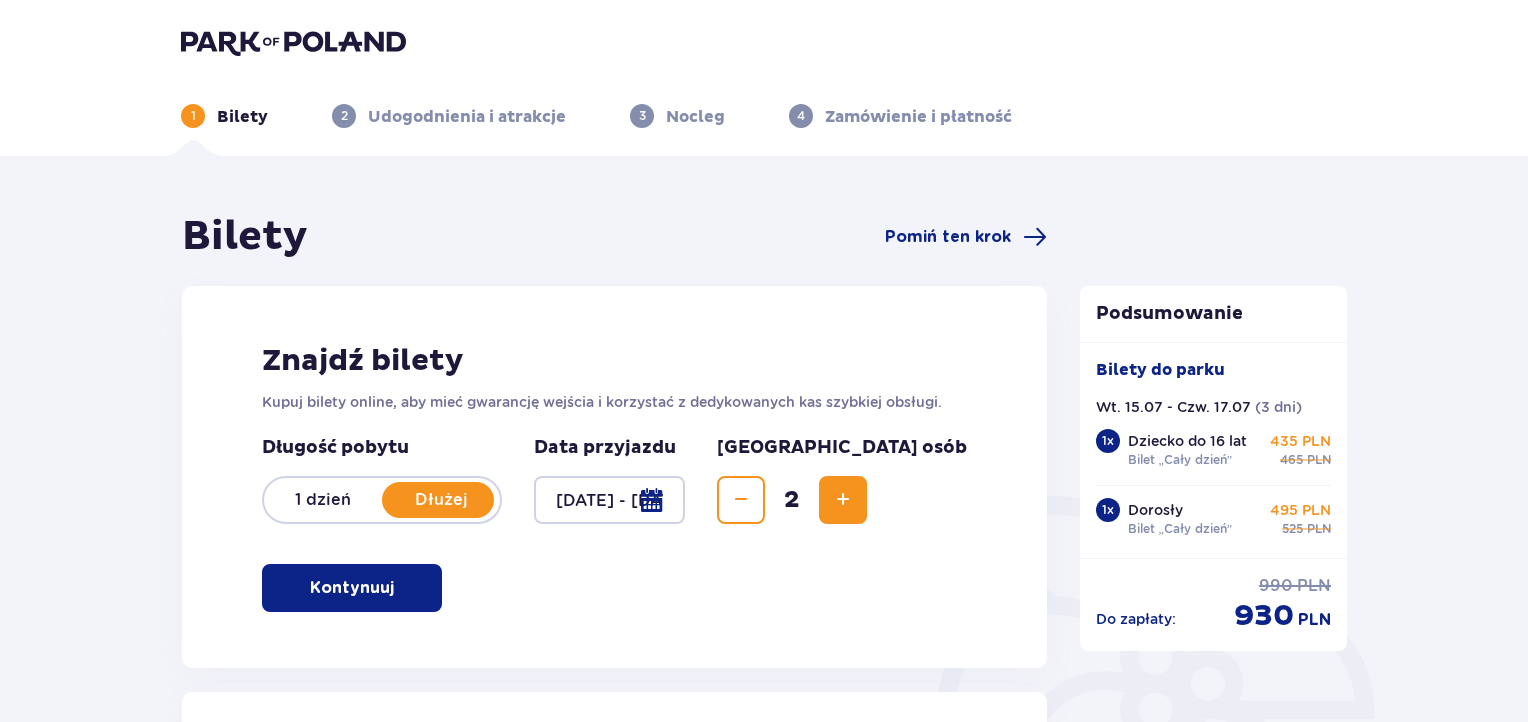 click on "Dłużej" at bounding box center [441, 500] 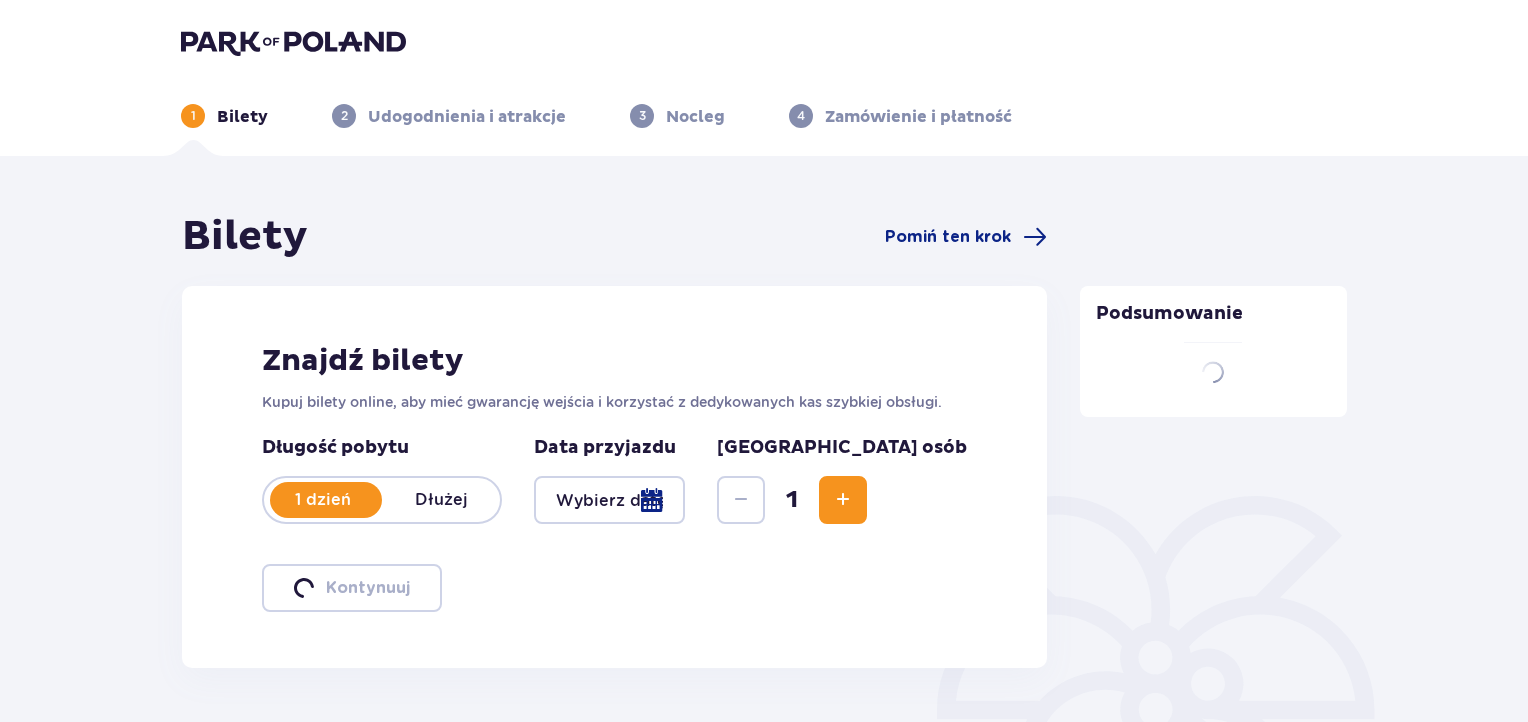 click at bounding box center (609, 500) 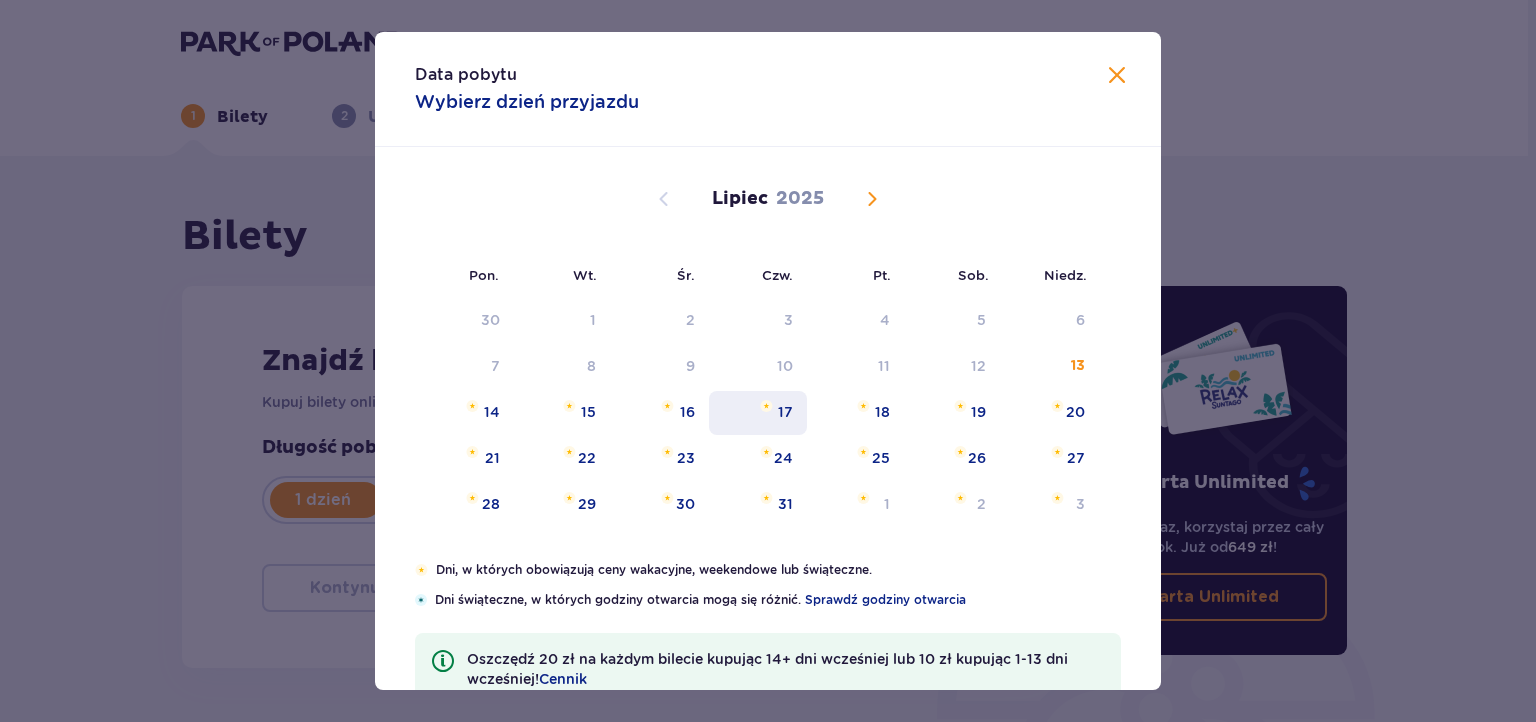 click on "17" at bounding box center (758, 413) 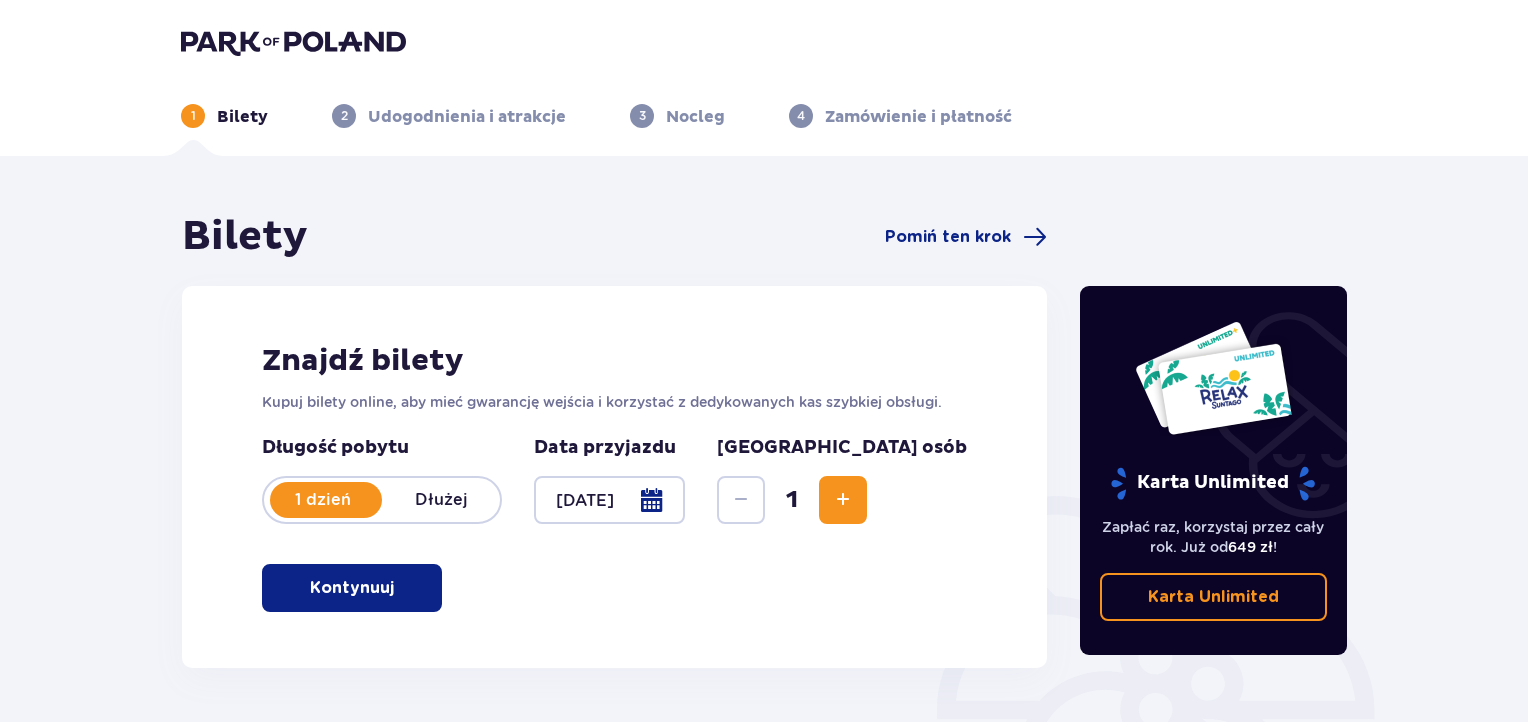 click on "Znajdź bilety Kupuj bilety online, aby mieć gwarancję wejścia i korzystać z dedykowanych kas szybkiej obsługi. Długość pobytu 1 dzień Dłużej Data przyjazdu [DATE] Liczba osób 1 Kontynuuj" at bounding box center [614, 477] 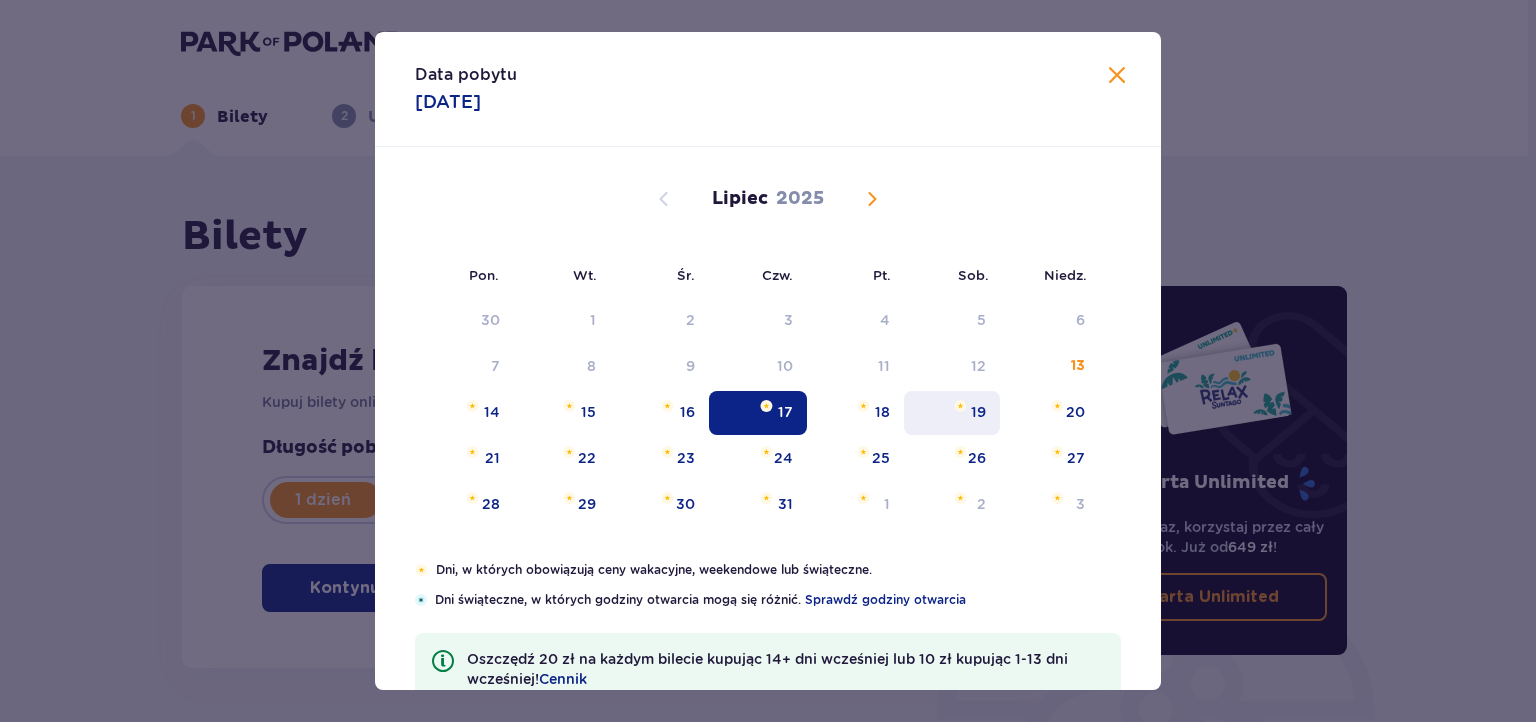 click on "19" at bounding box center [952, 413] 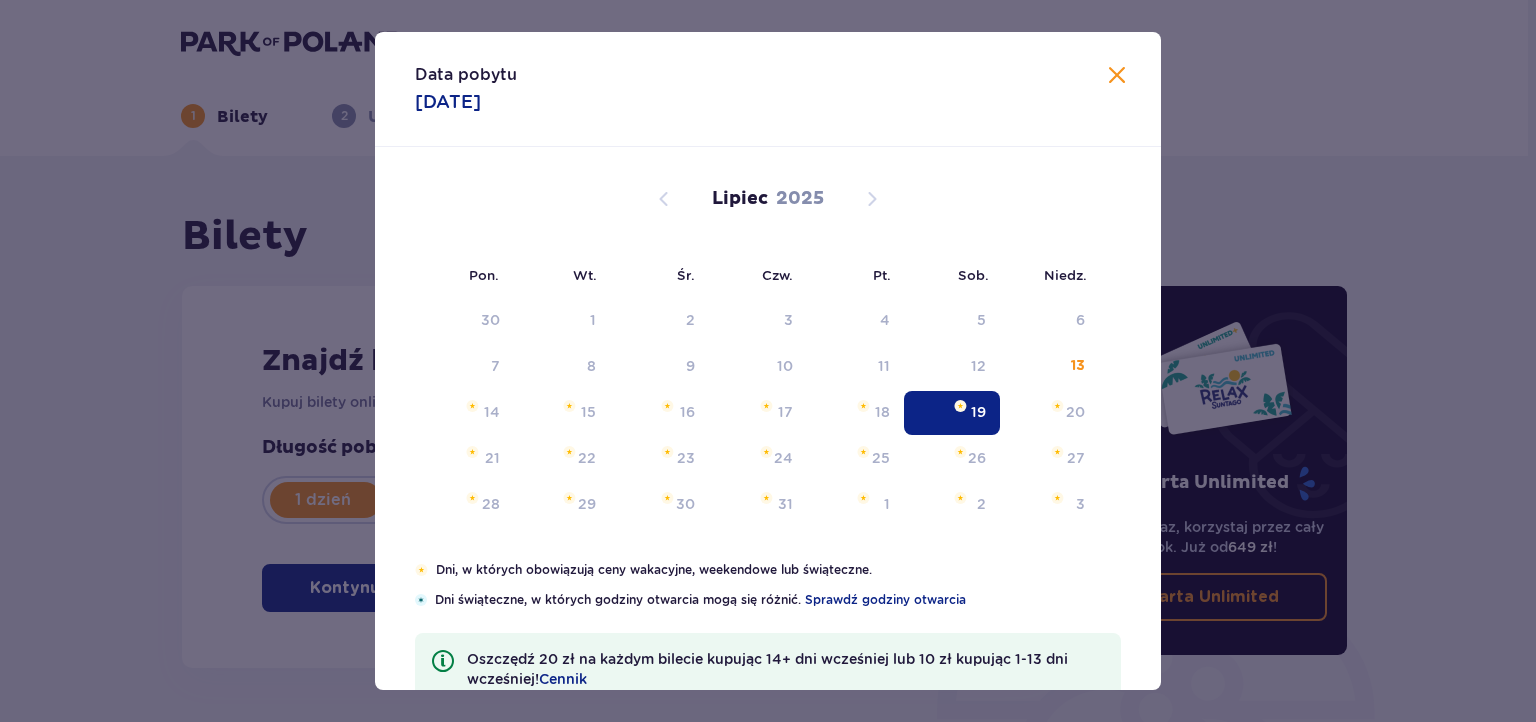 type on "[DATE]" 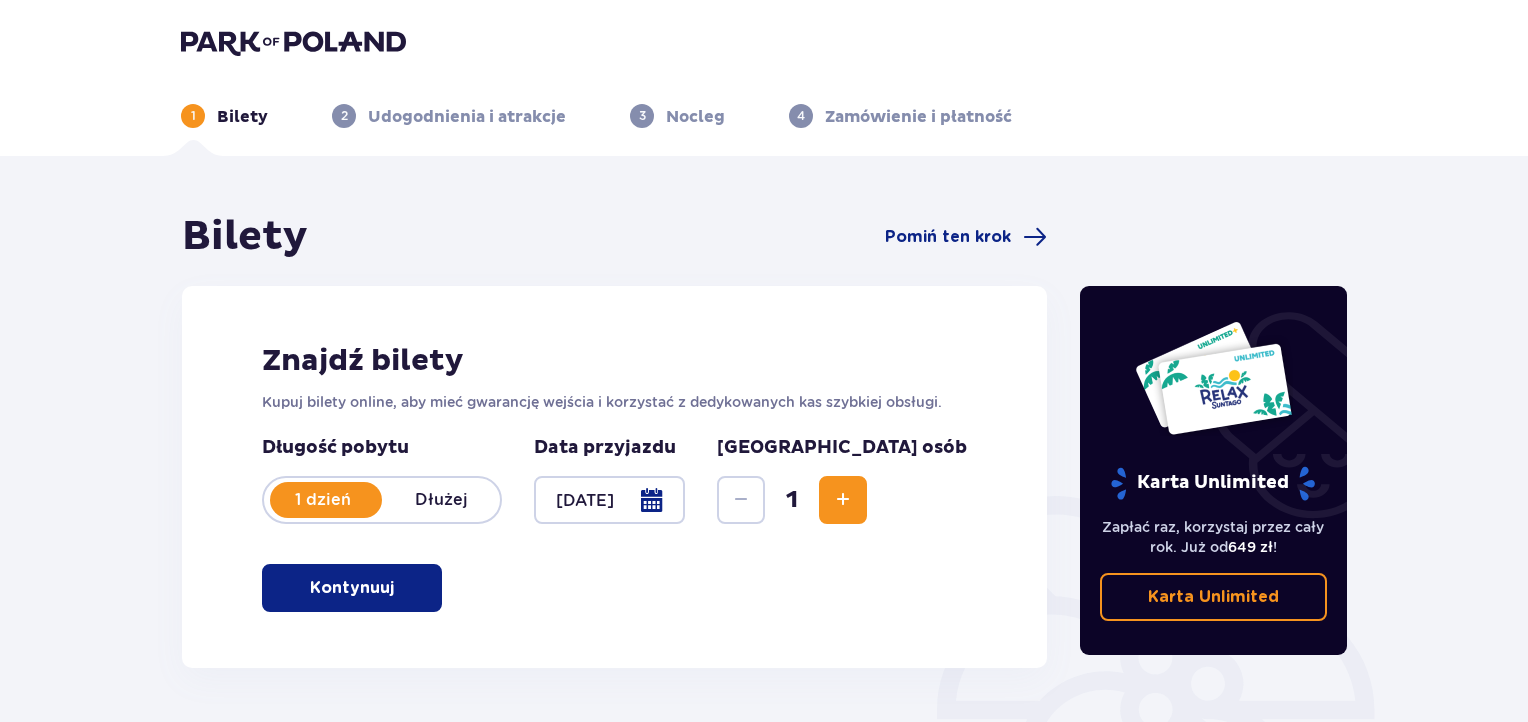 click on "1 dzień Dłużej" at bounding box center [382, 500] 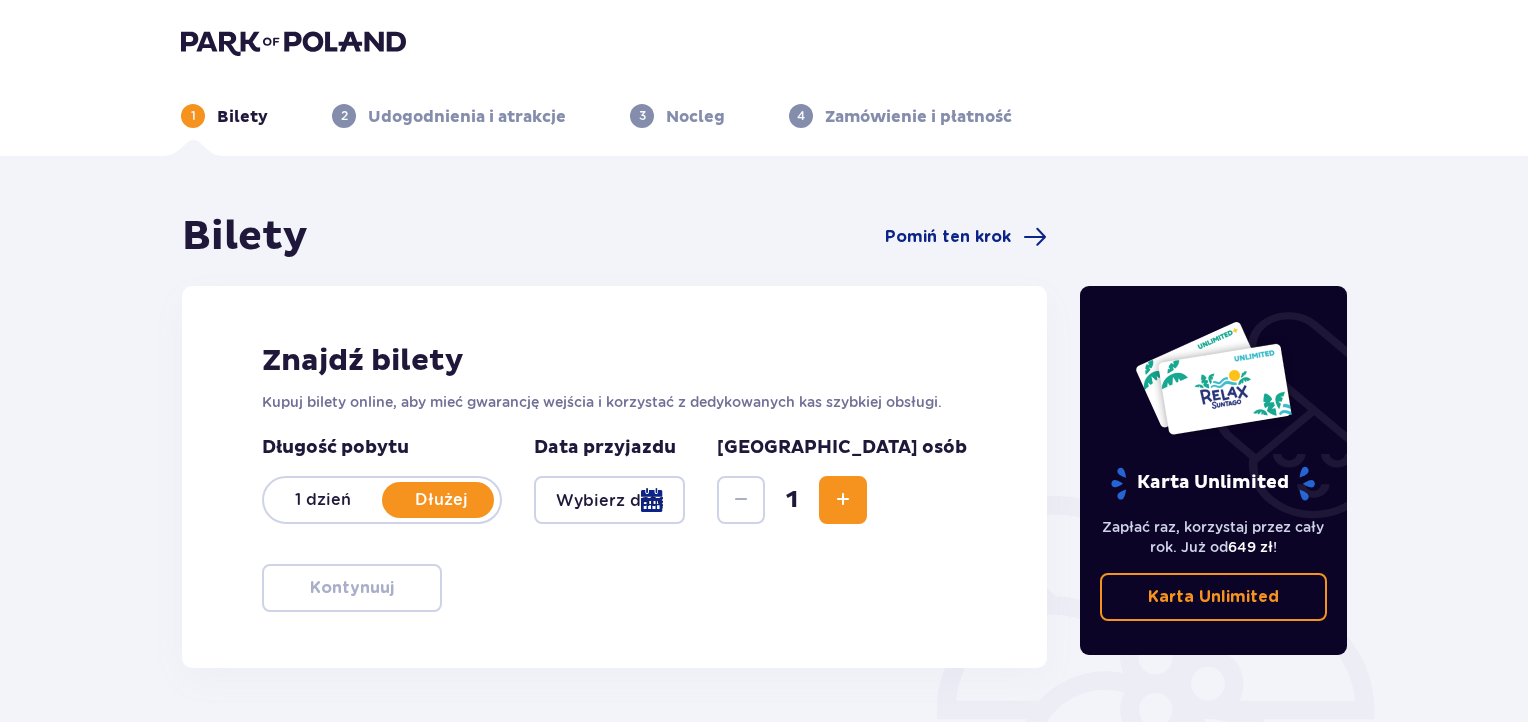 click at bounding box center (609, 500) 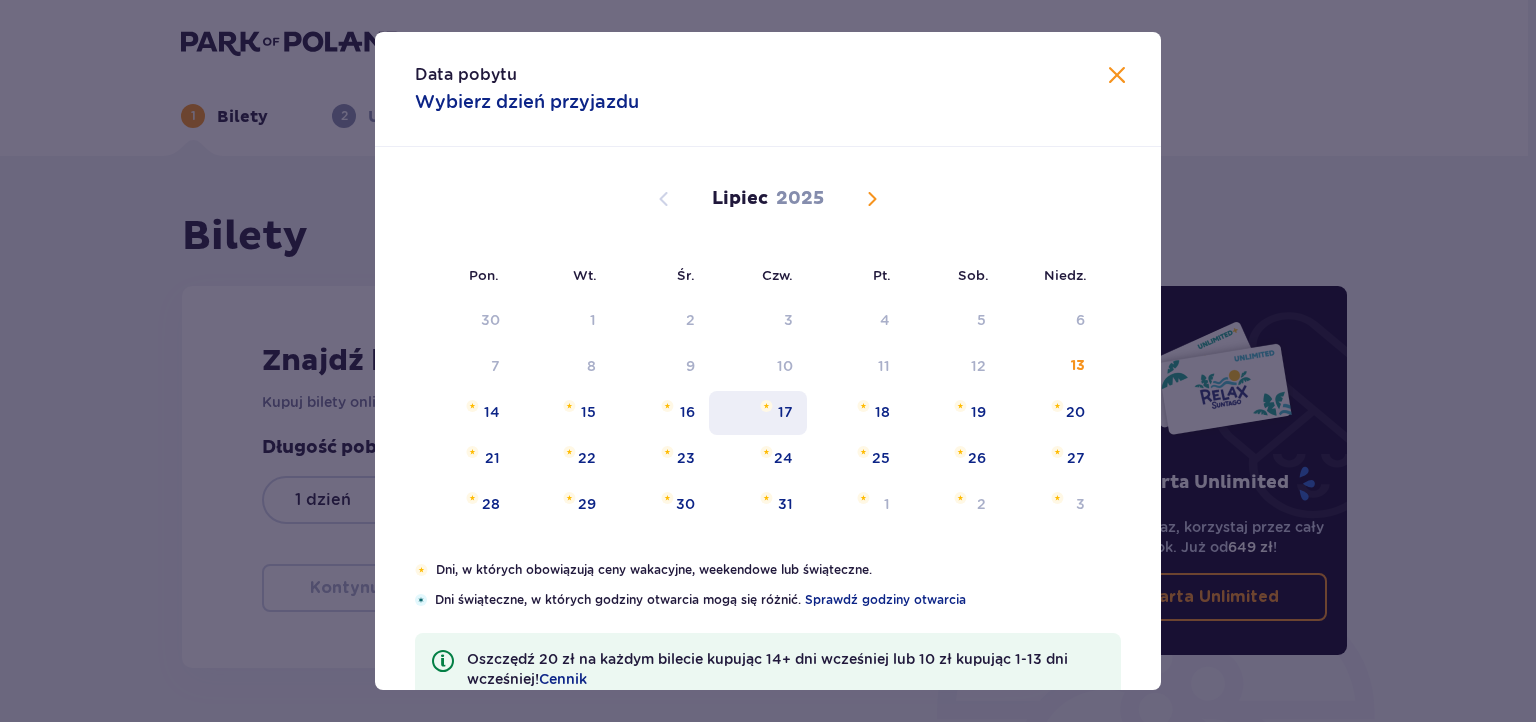 click on "17" at bounding box center [785, 412] 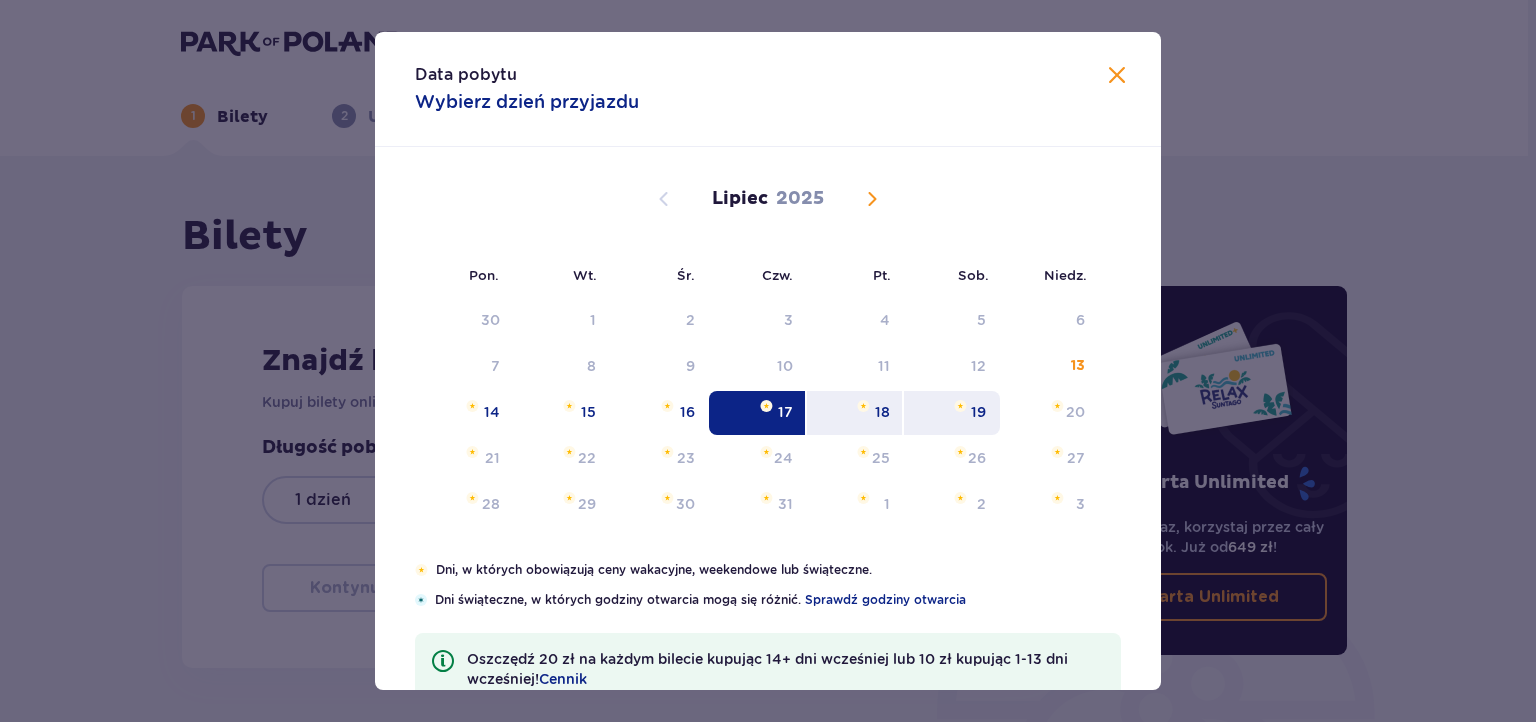 click on "19" at bounding box center (952, 413) 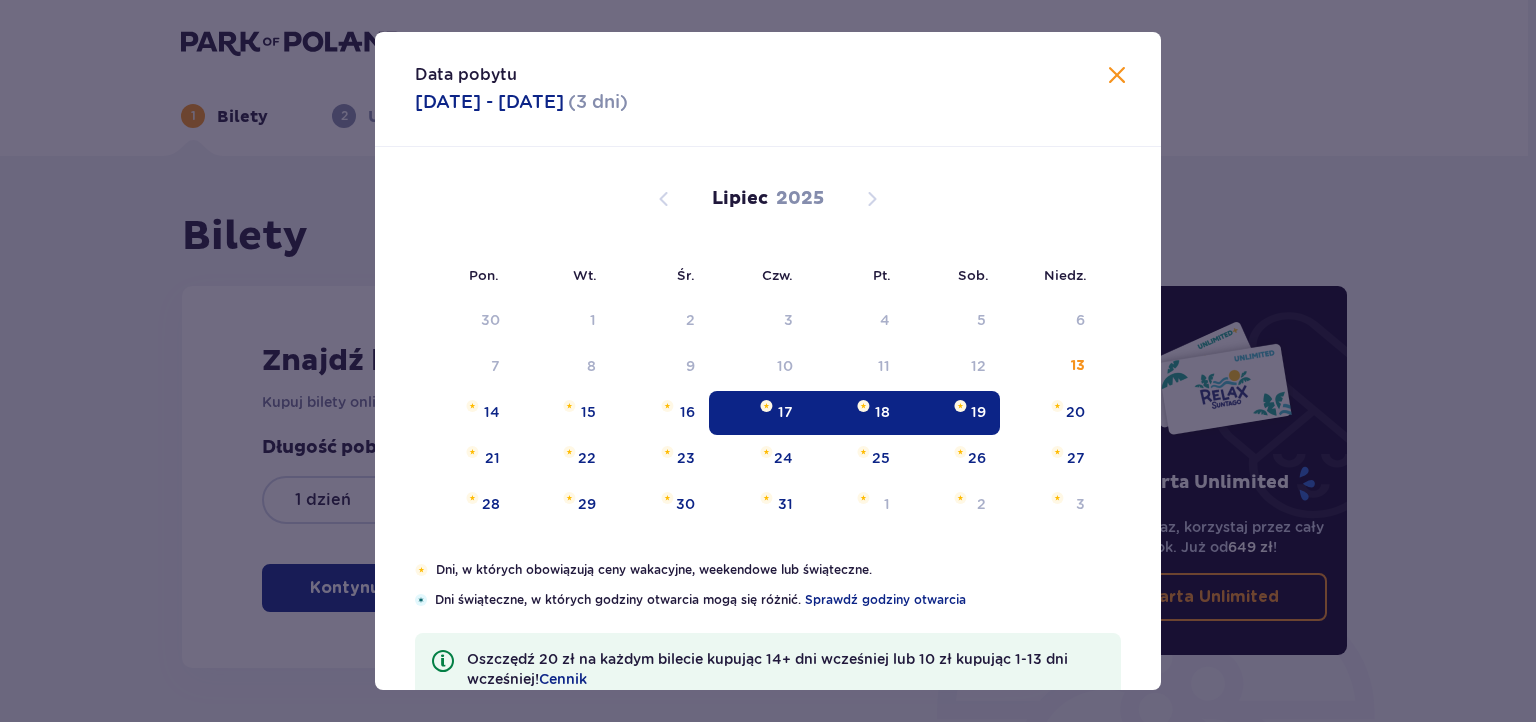 type on "[DATE] - [DATE]" 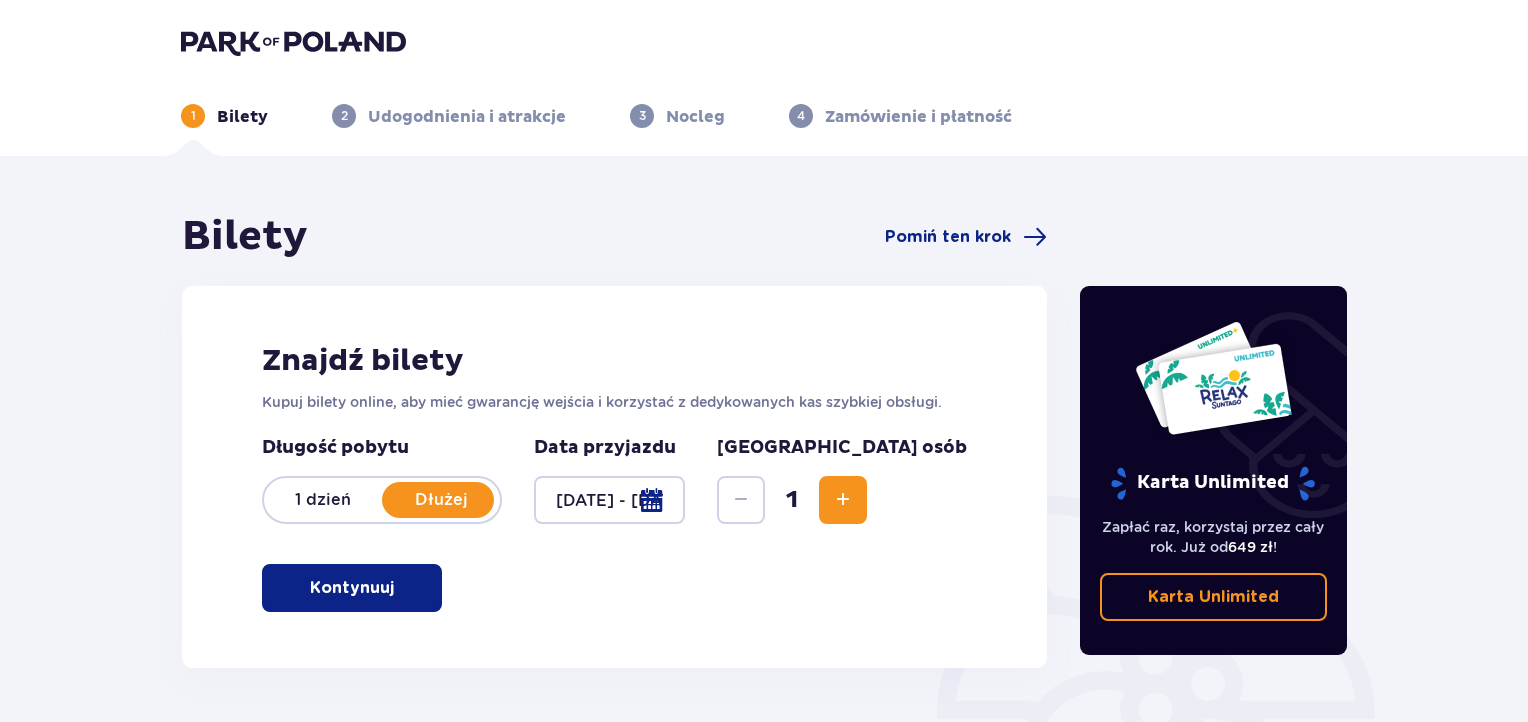 click on "1" at bounding box center [792, 500] 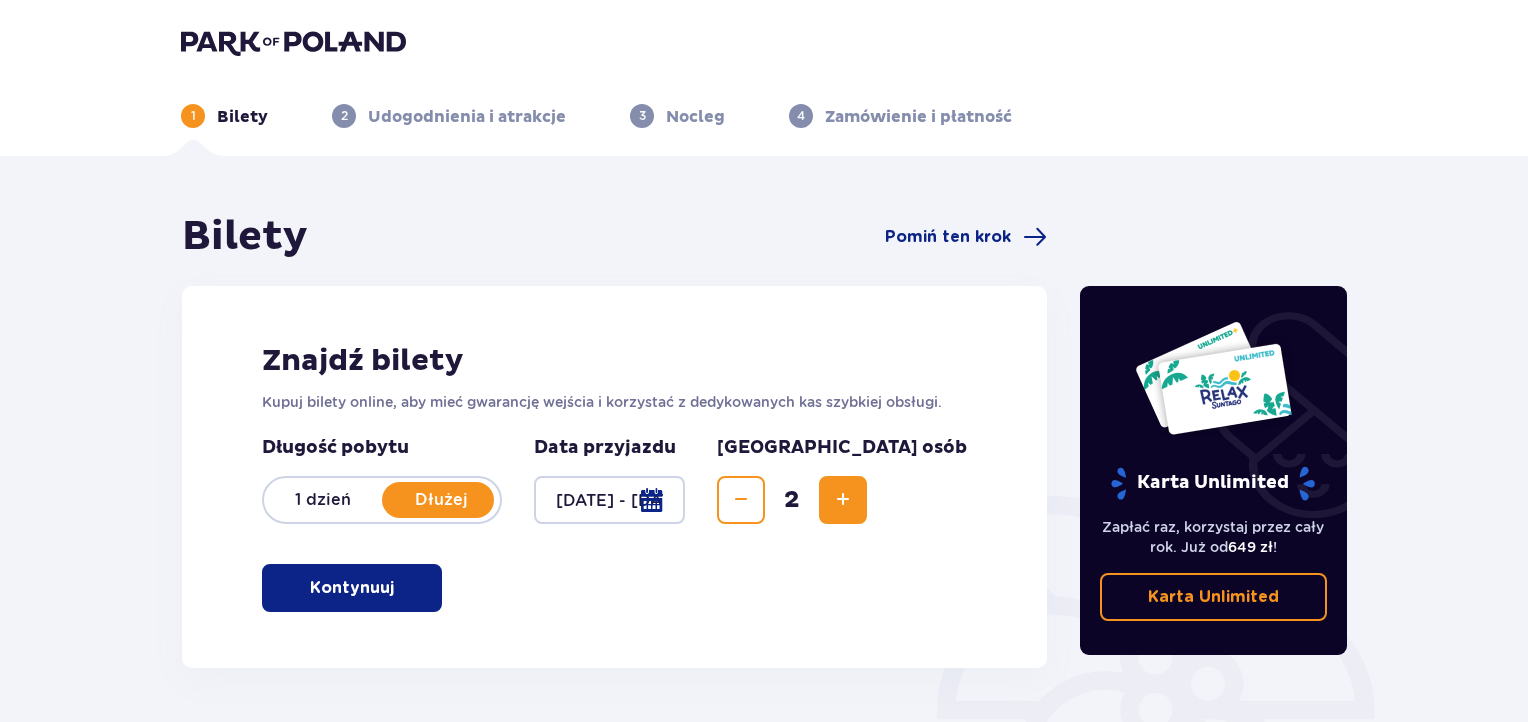 click at bounding box center [398, 588] 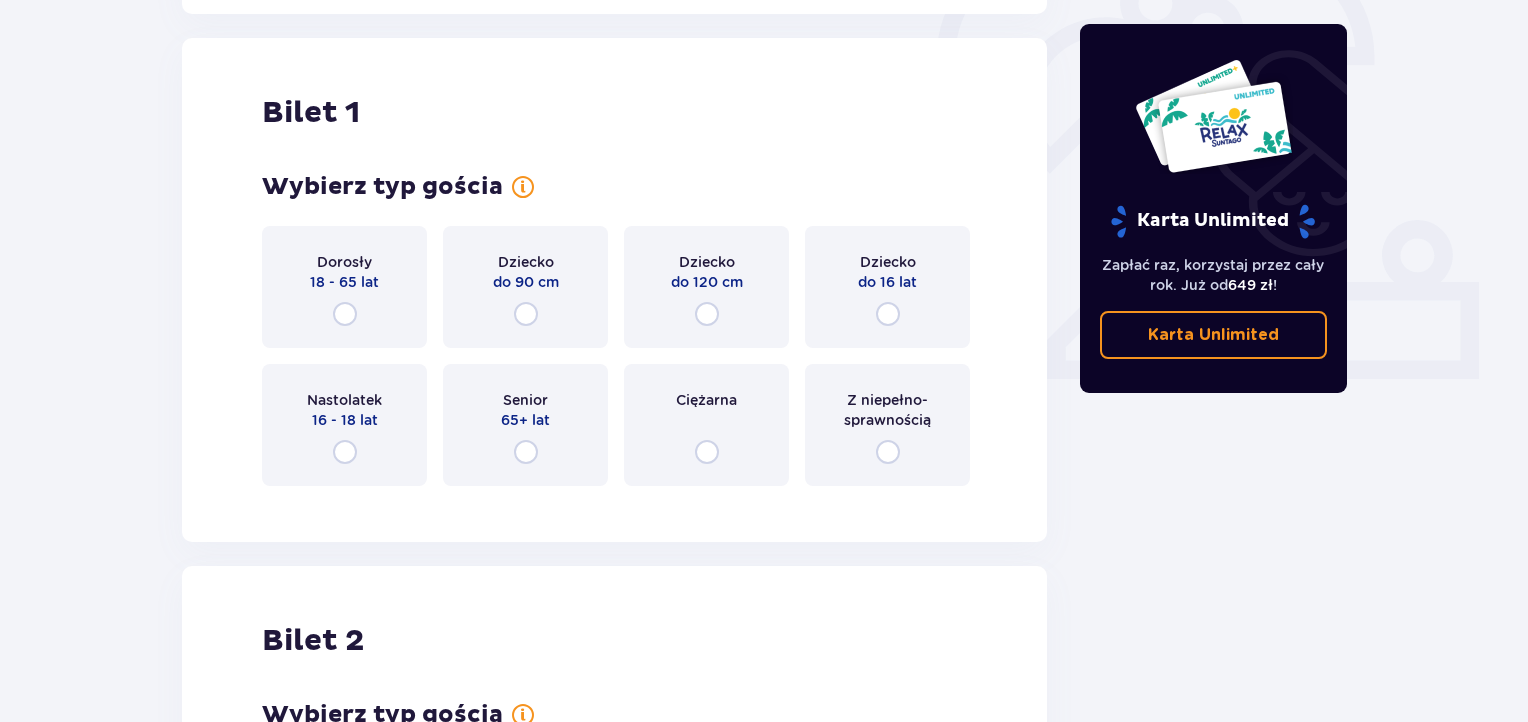 scroll, scrollTop: 667, scrollLeft: 0, axis: vertical 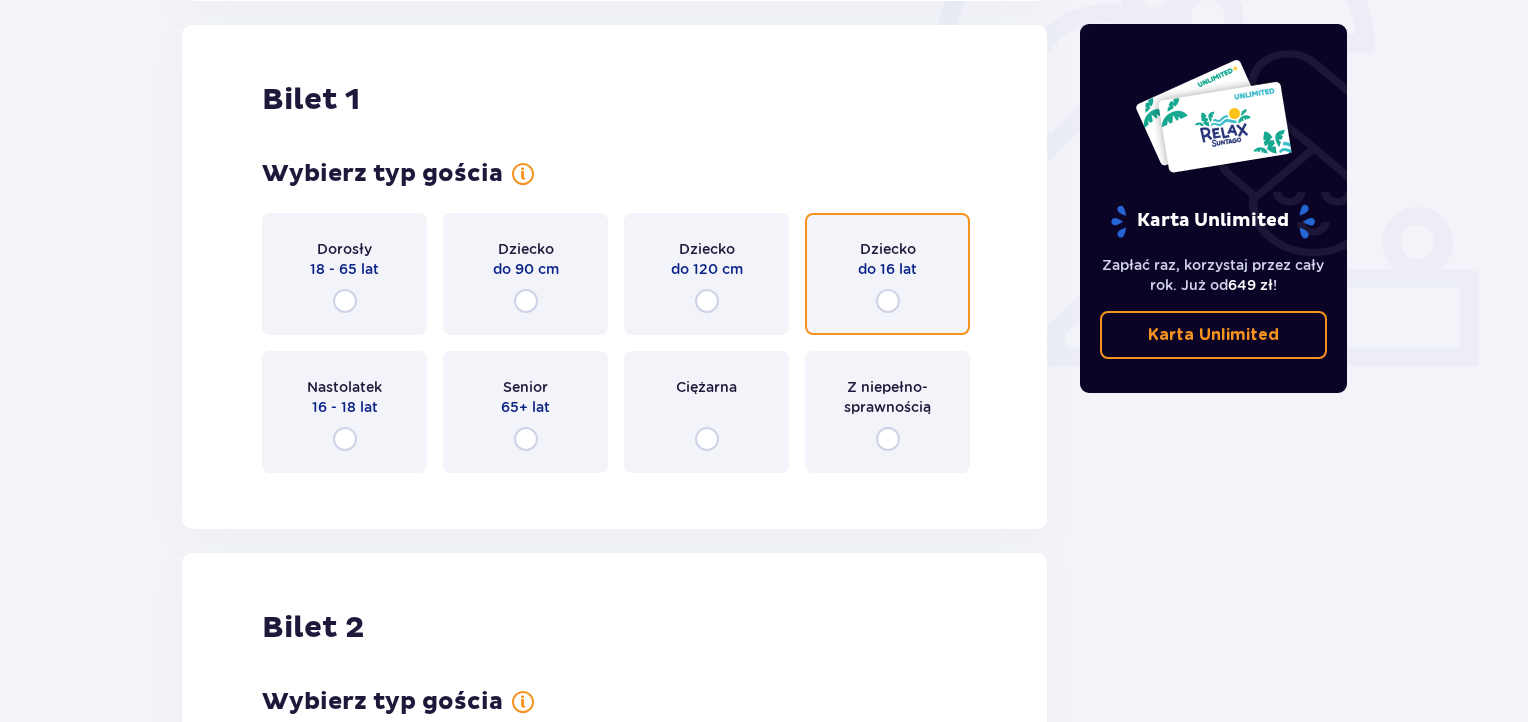 click at bounding box center [888, 301] 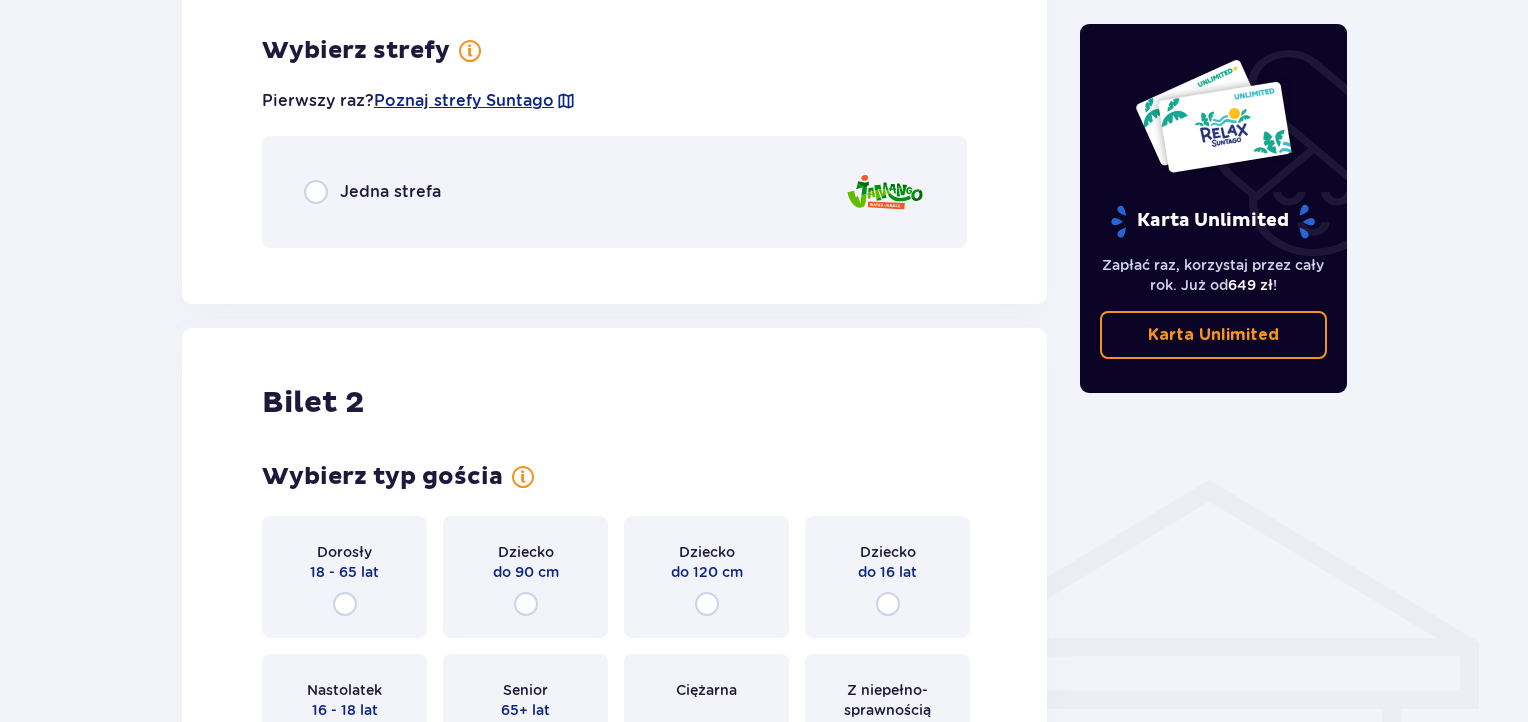 scroll, scrollTop: 1154, scrollLeft: 0, axis: vertical 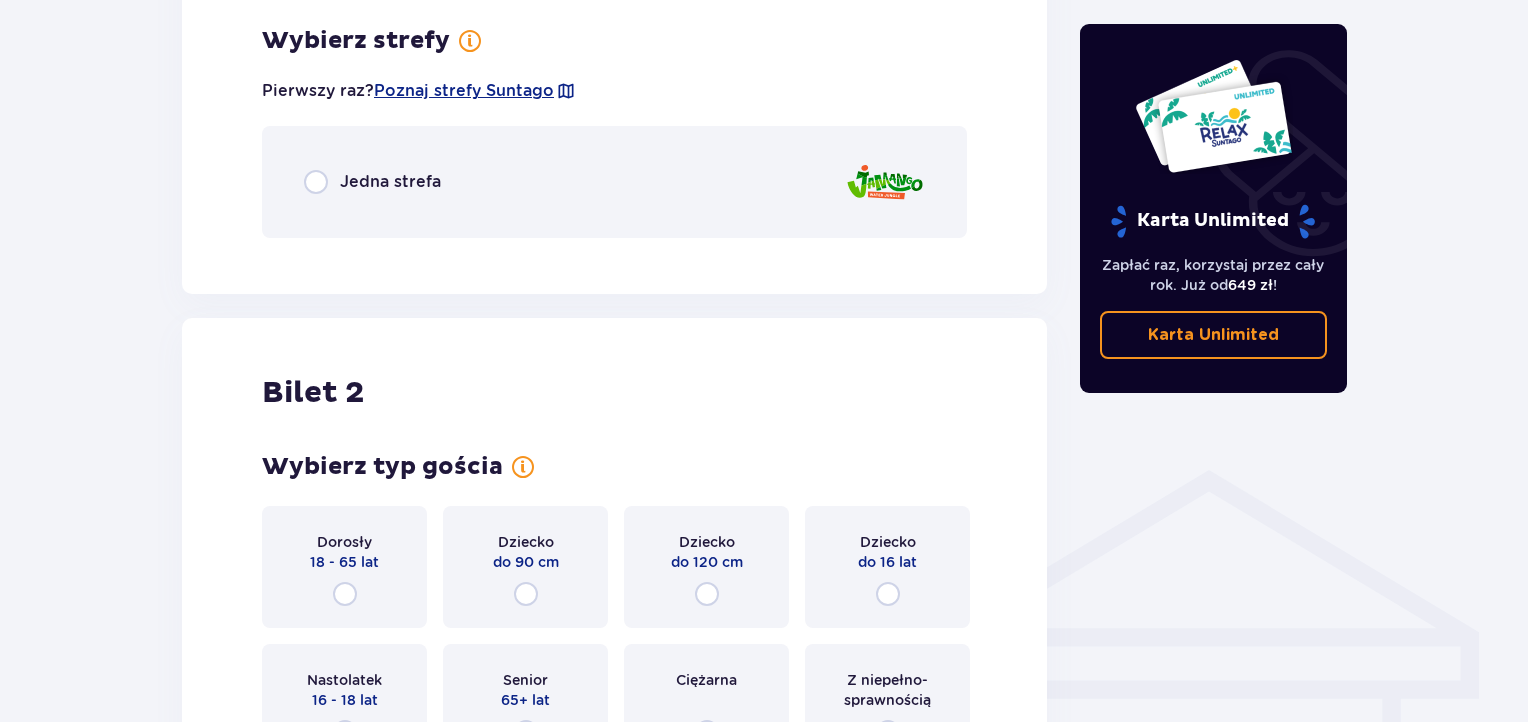 click on "Jedna strefa" at bounding box center (390, 182) 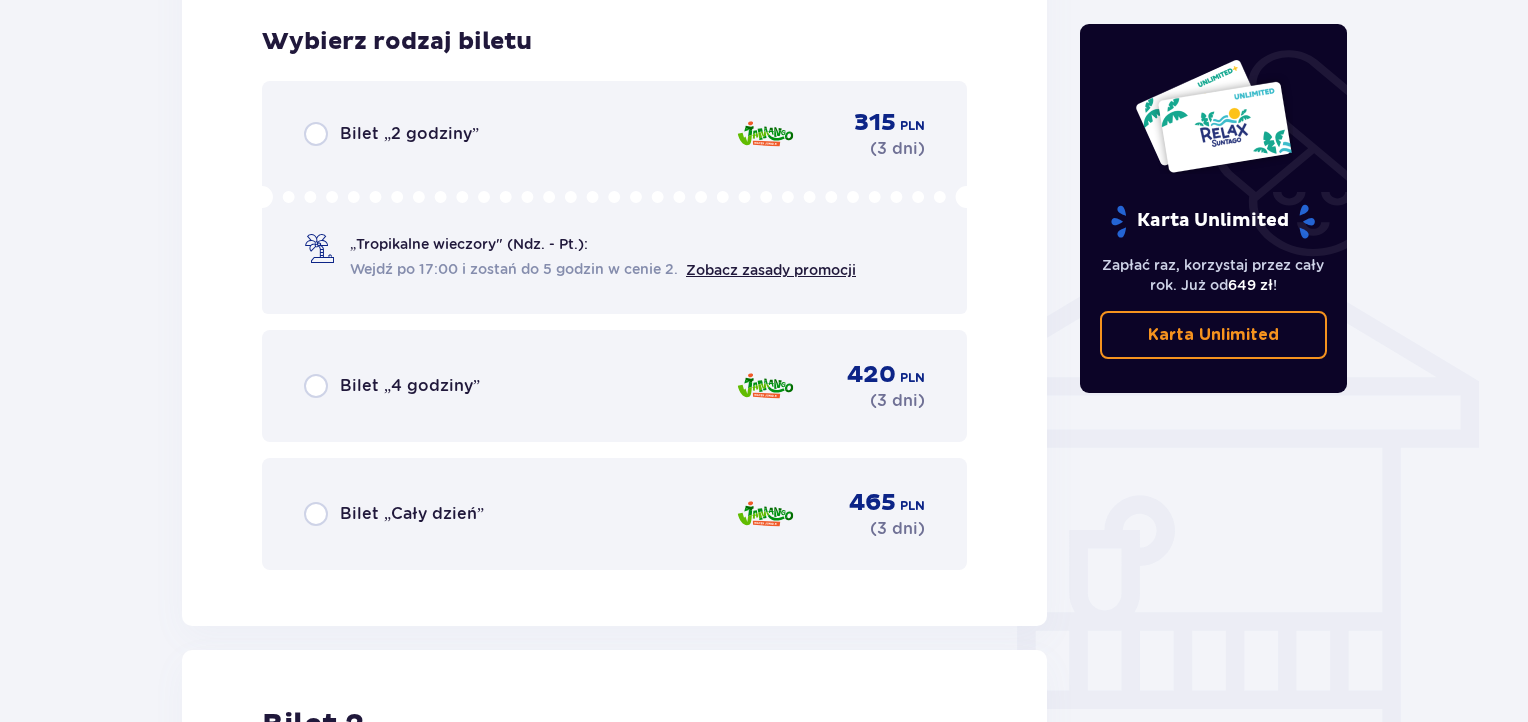 click on "Bilet „Cały dzień”" at bounding box center (412, 514) 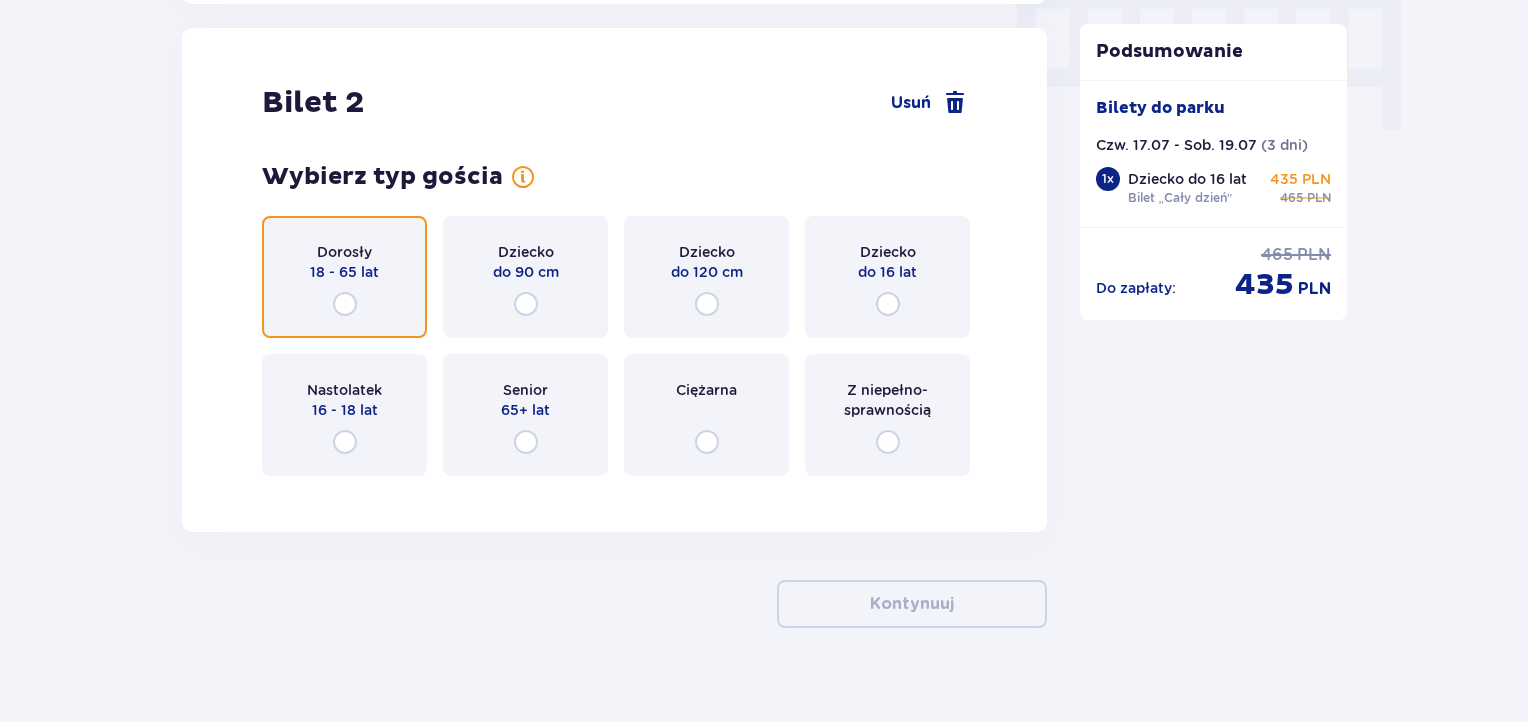 click at bounding box center [345, 304] 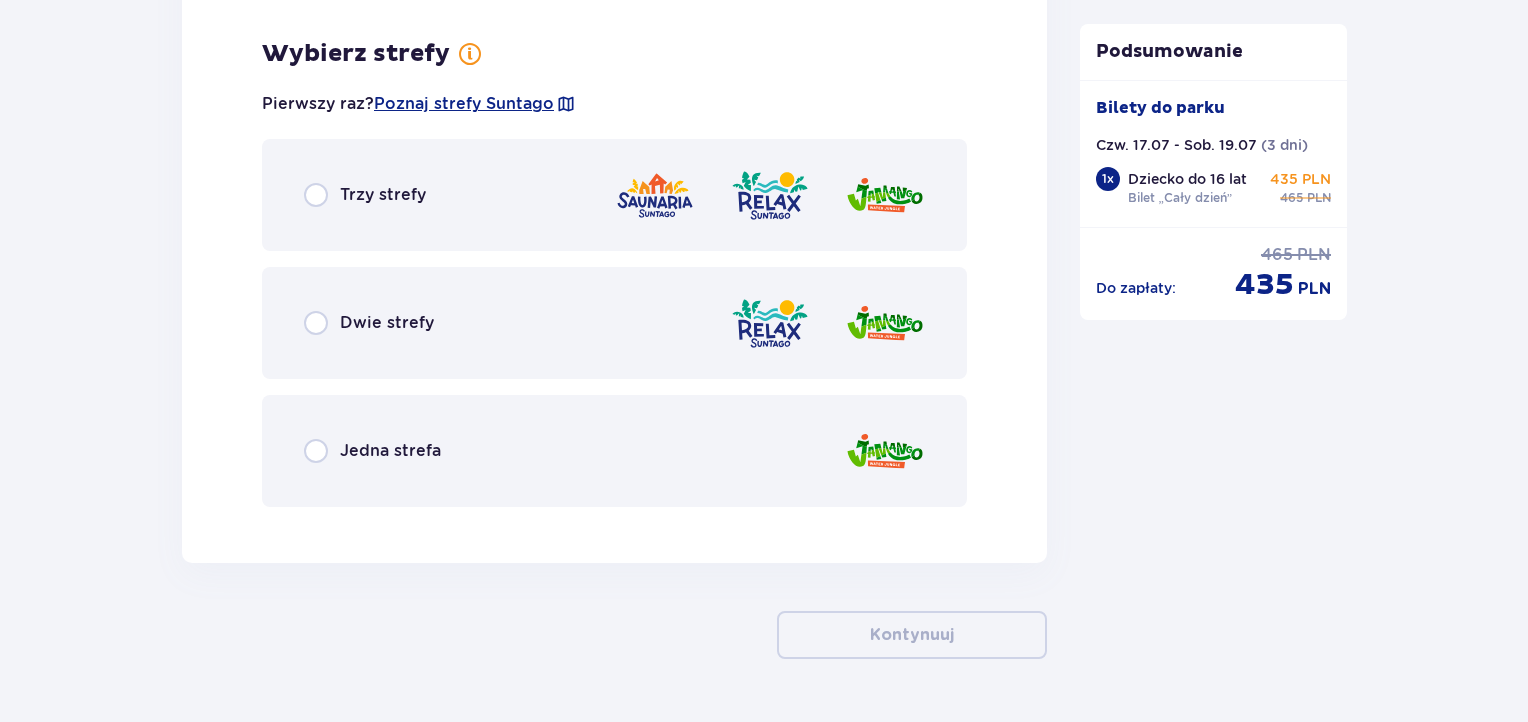 scroll, scrollTop: 2514, scrollLeft: 0, axis: vertical 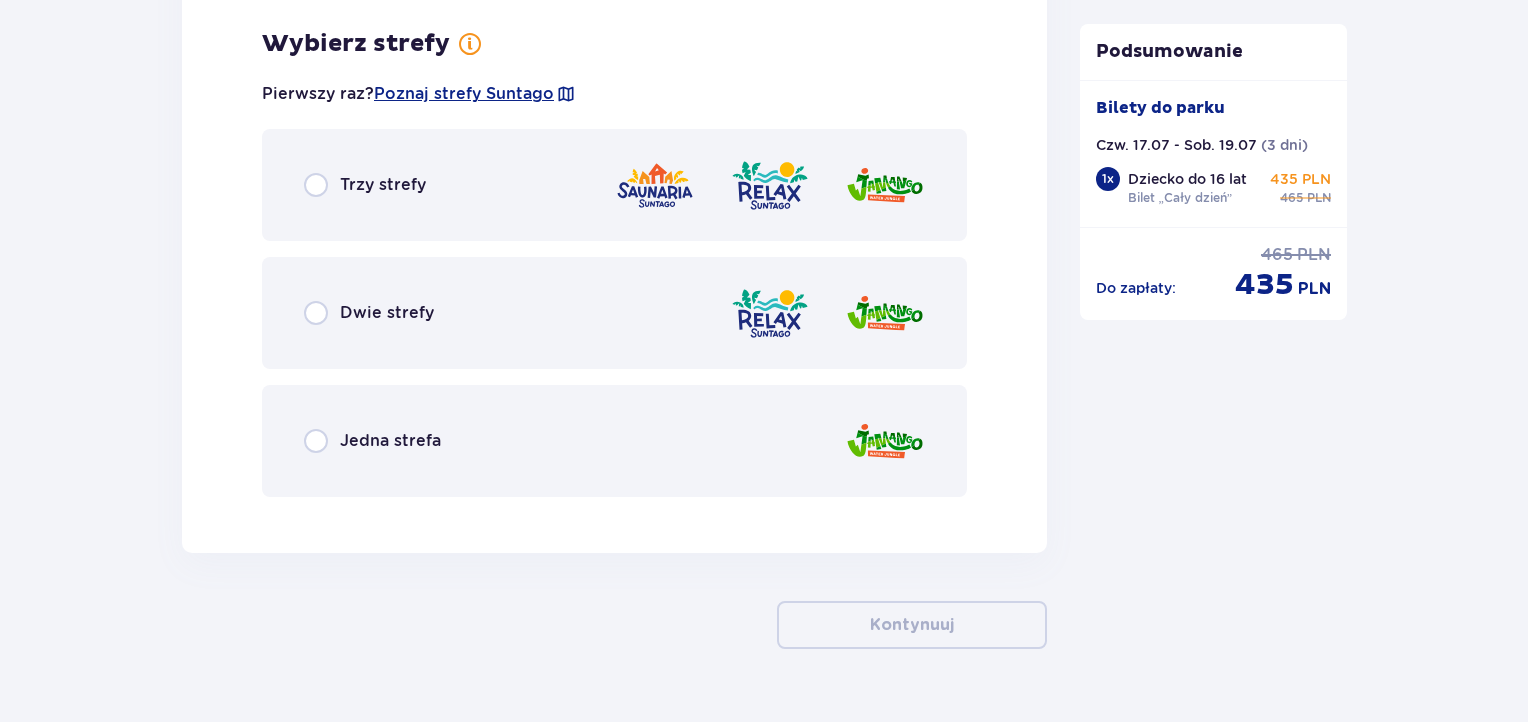 click on "Jedna strefa" at bounding box center [390, 441] 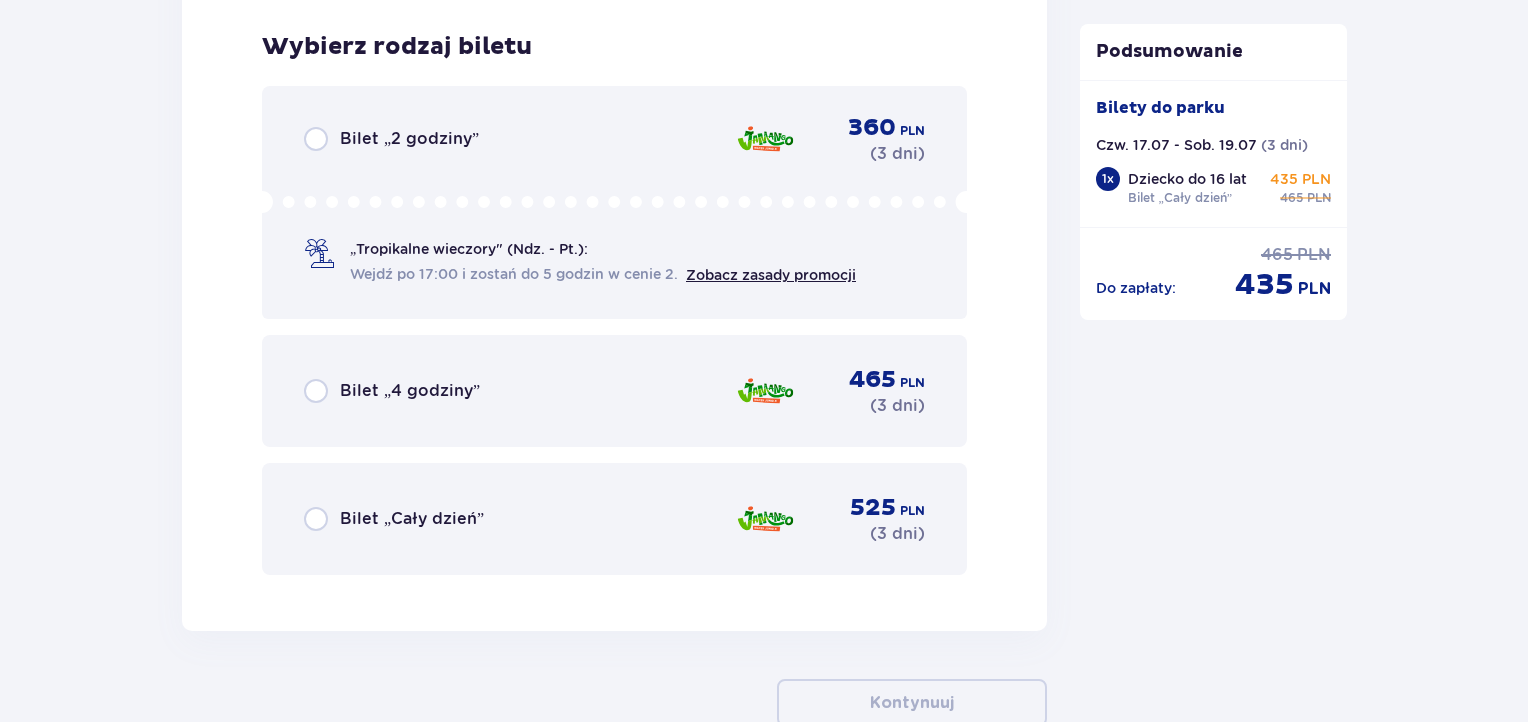 scroll, scrollTop: 3021, scrollLeft: 0, axis: vertical 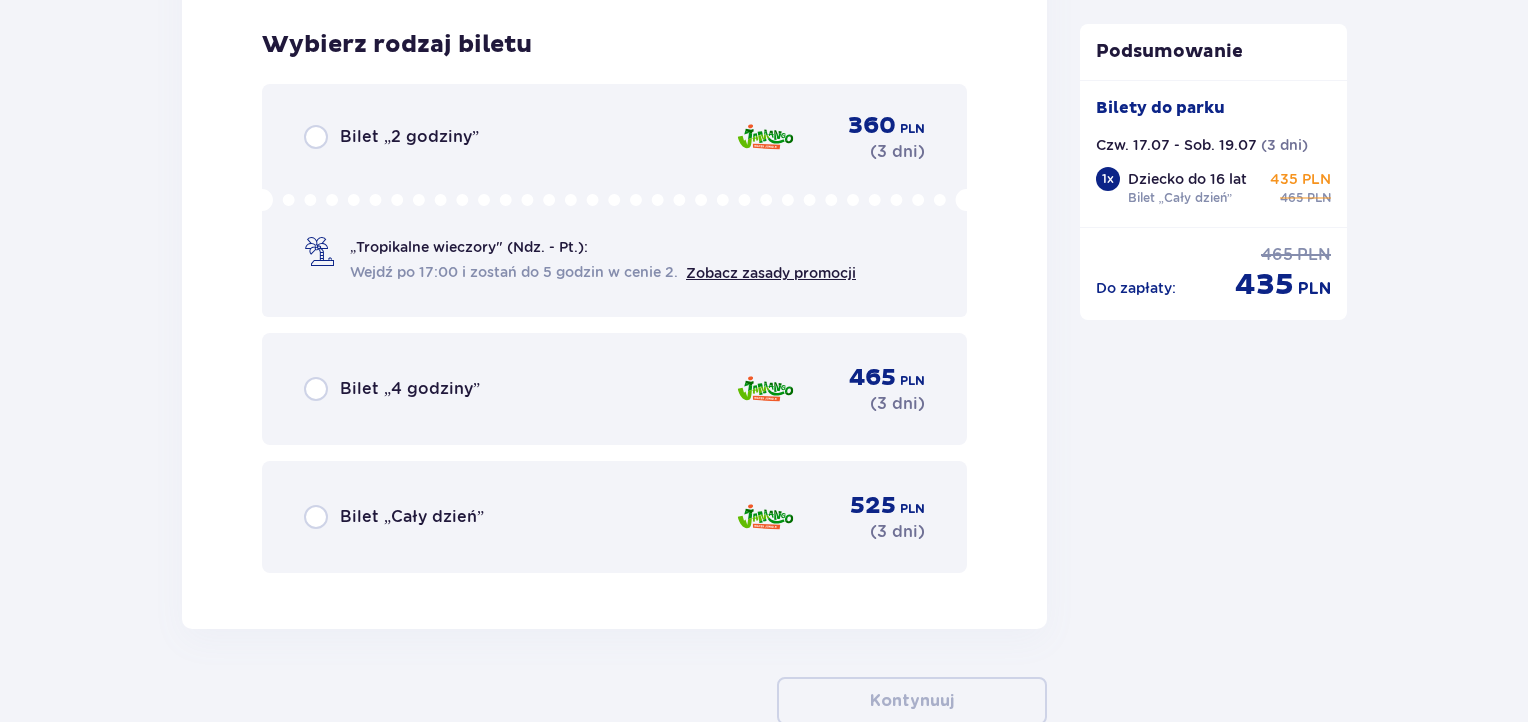 click on "Bilet „Cały dzień”" at bounding box center (412, 517) 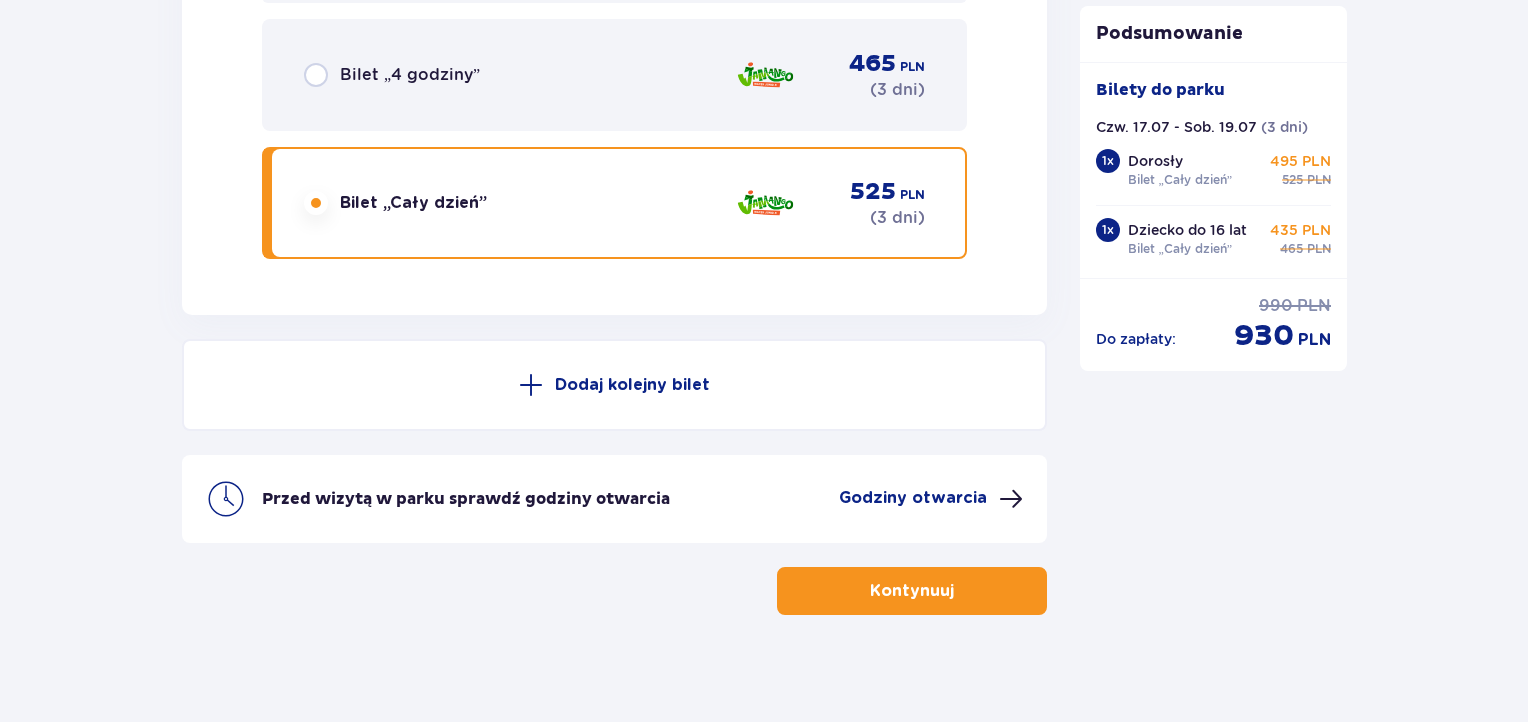 scroll, scrollTop: 3341, scrollLeft: 0, axis: vertical 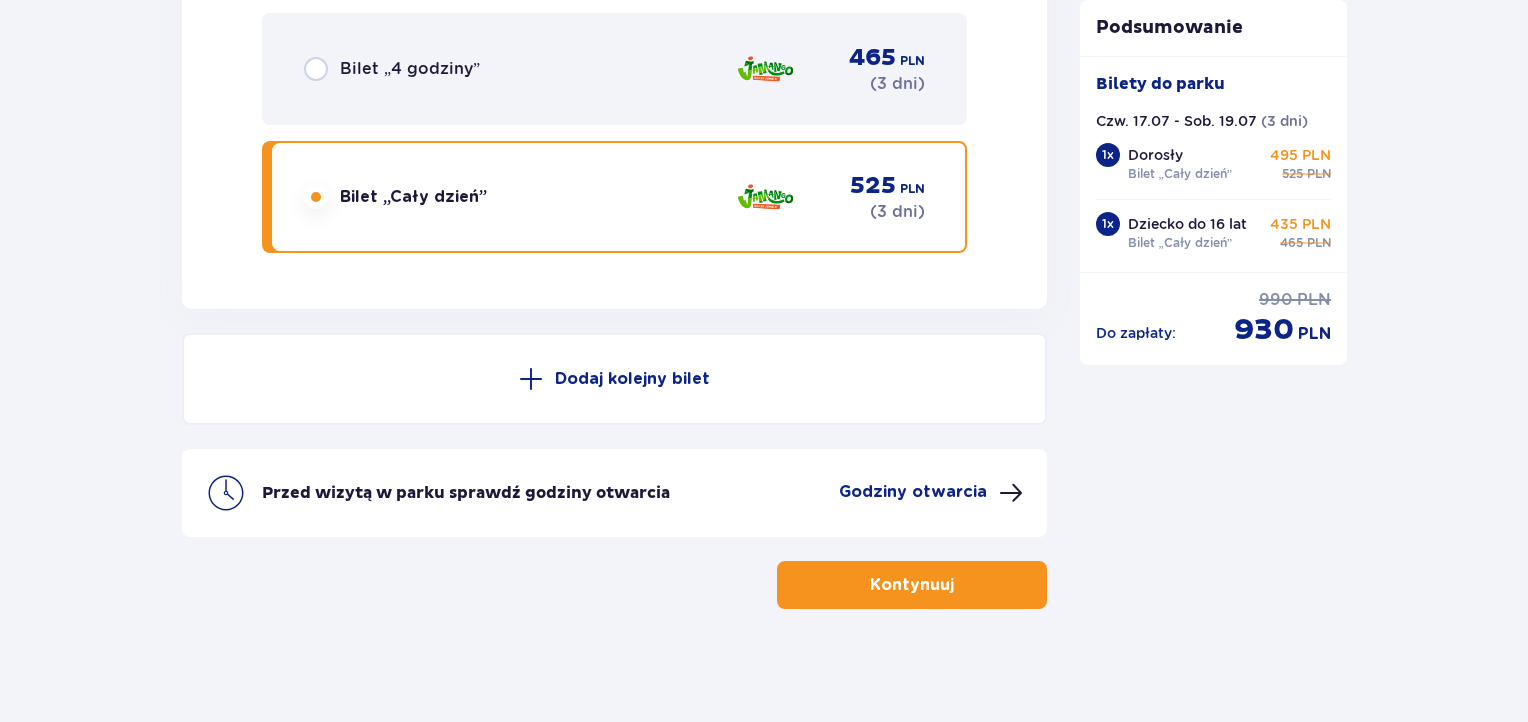 click on "Kontynuuj" at bounding box center (912, 585) 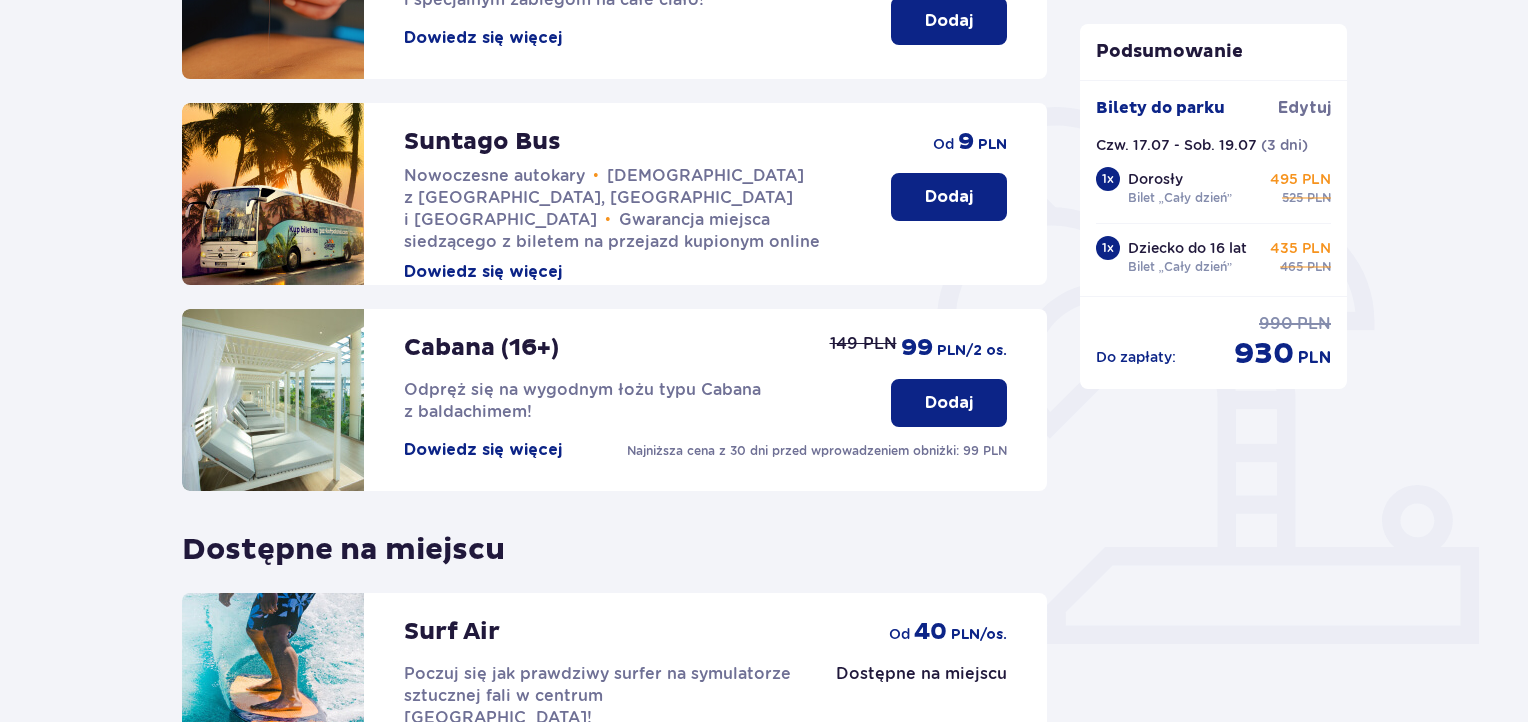 scroll, scrollTop: 633, scrollLeft: 0, axis: vertical 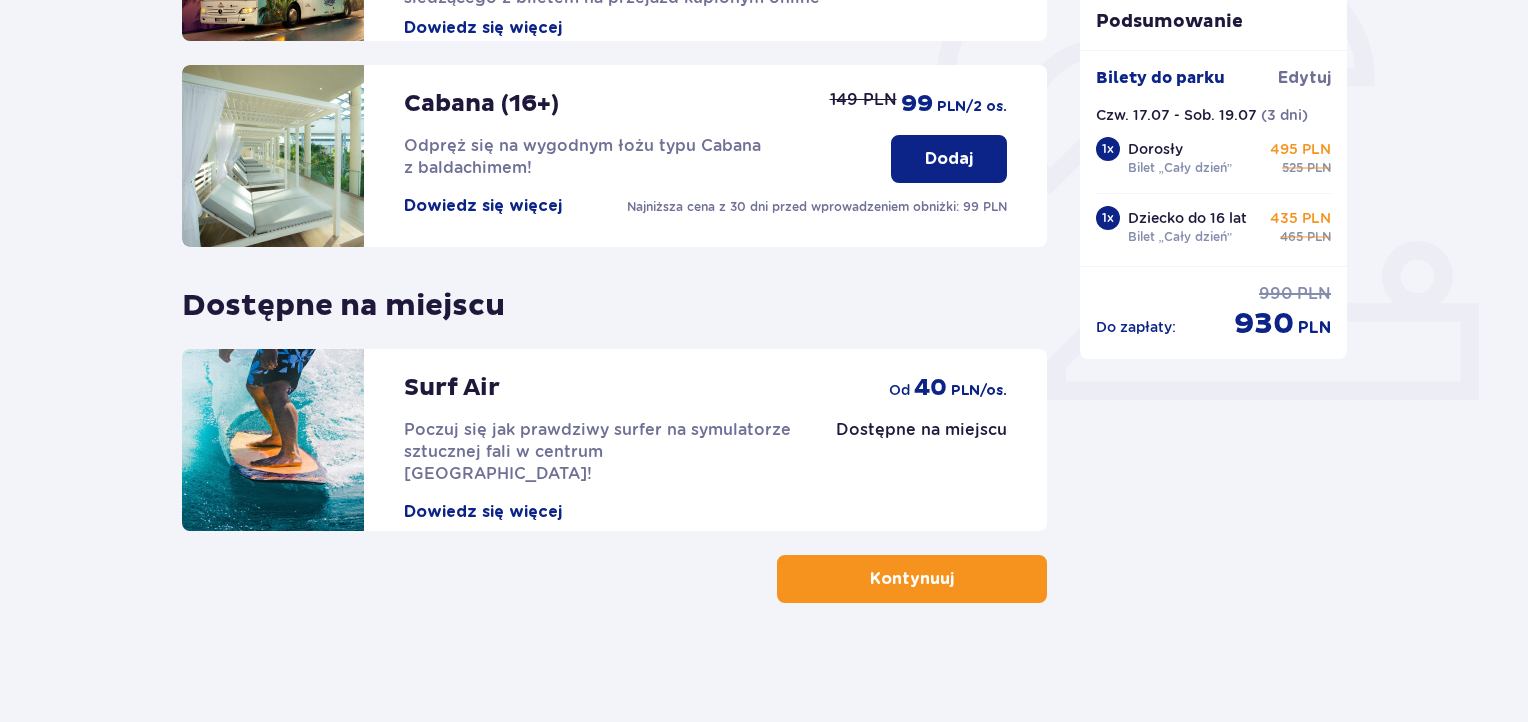 click on "Kontynuuj" at bounding box center [912, 579] 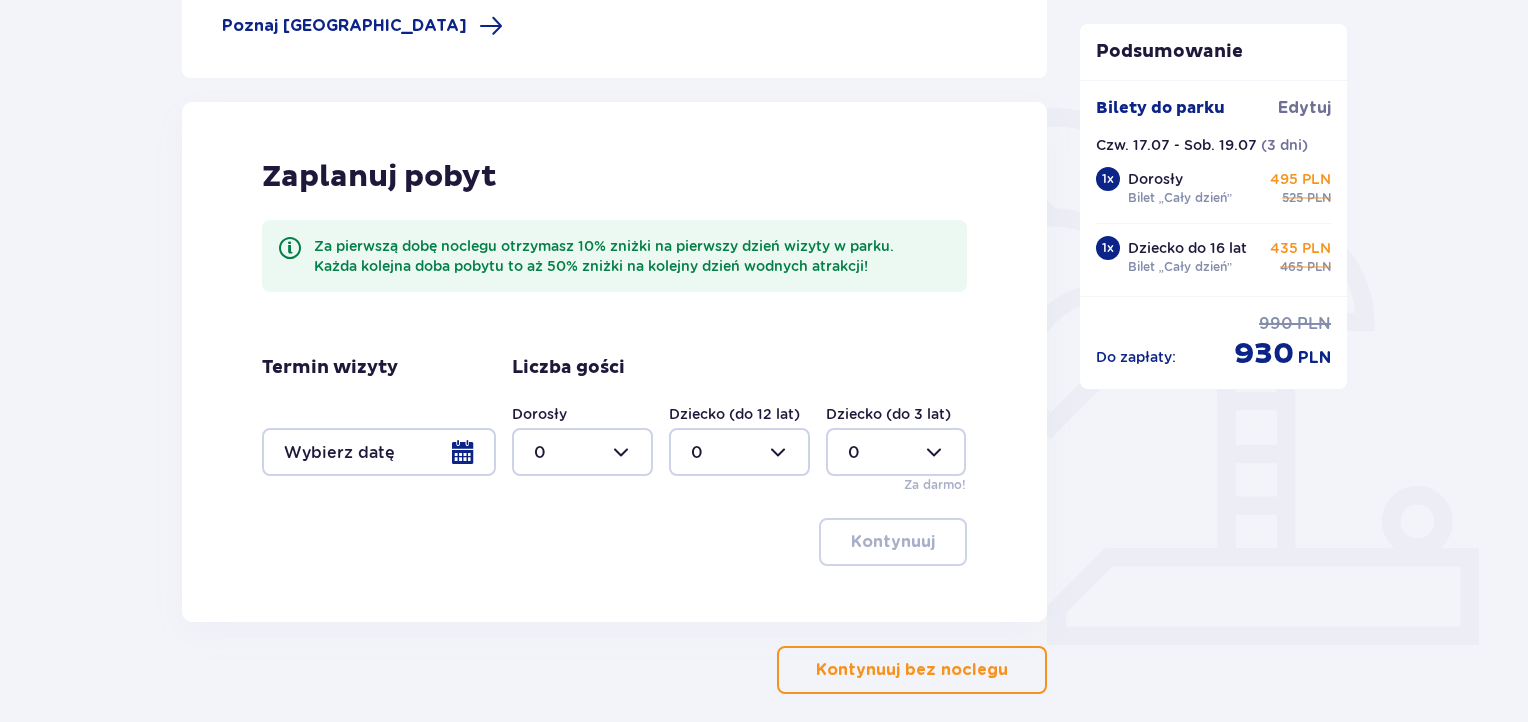 scroll, scrollTop: 411, scrollLeft: 0, axis: vertical 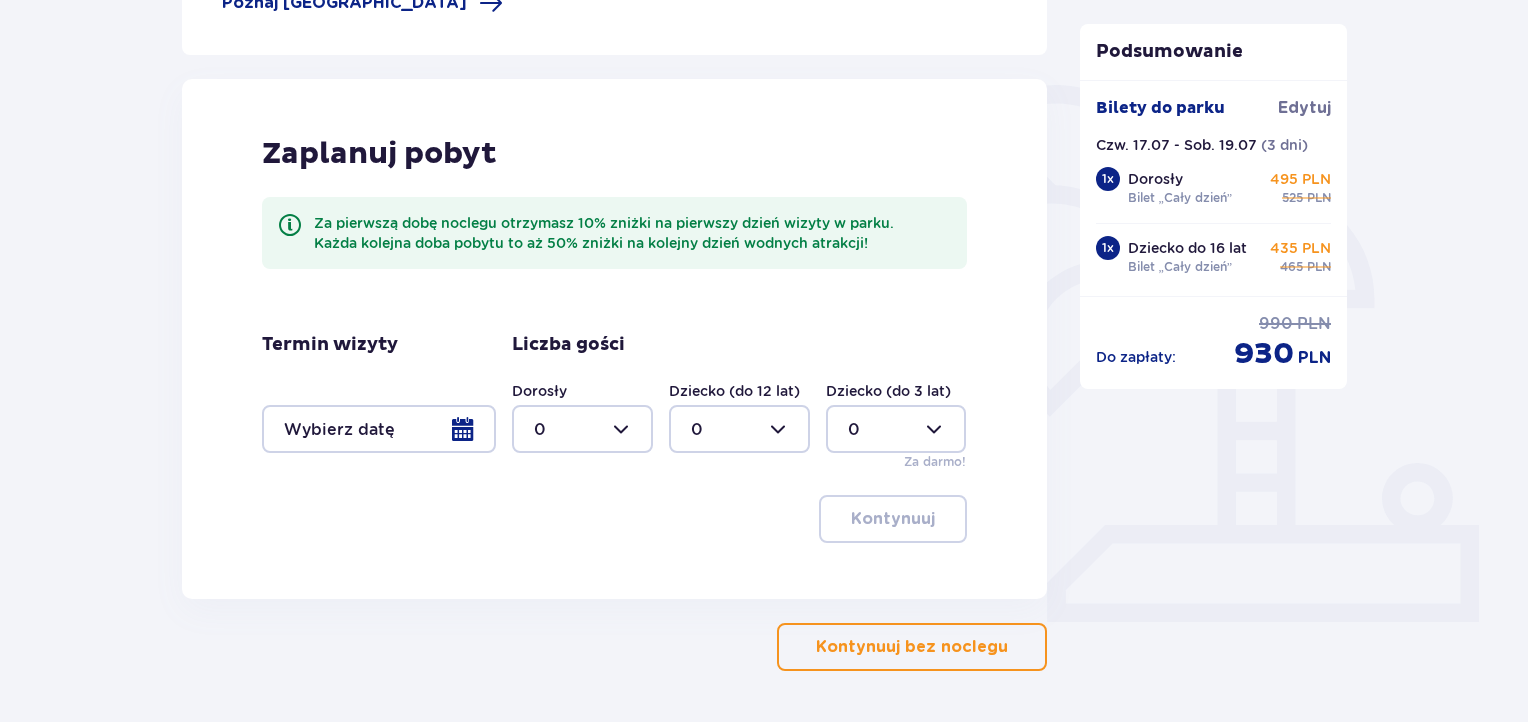 click at bounding box center (379, 429) 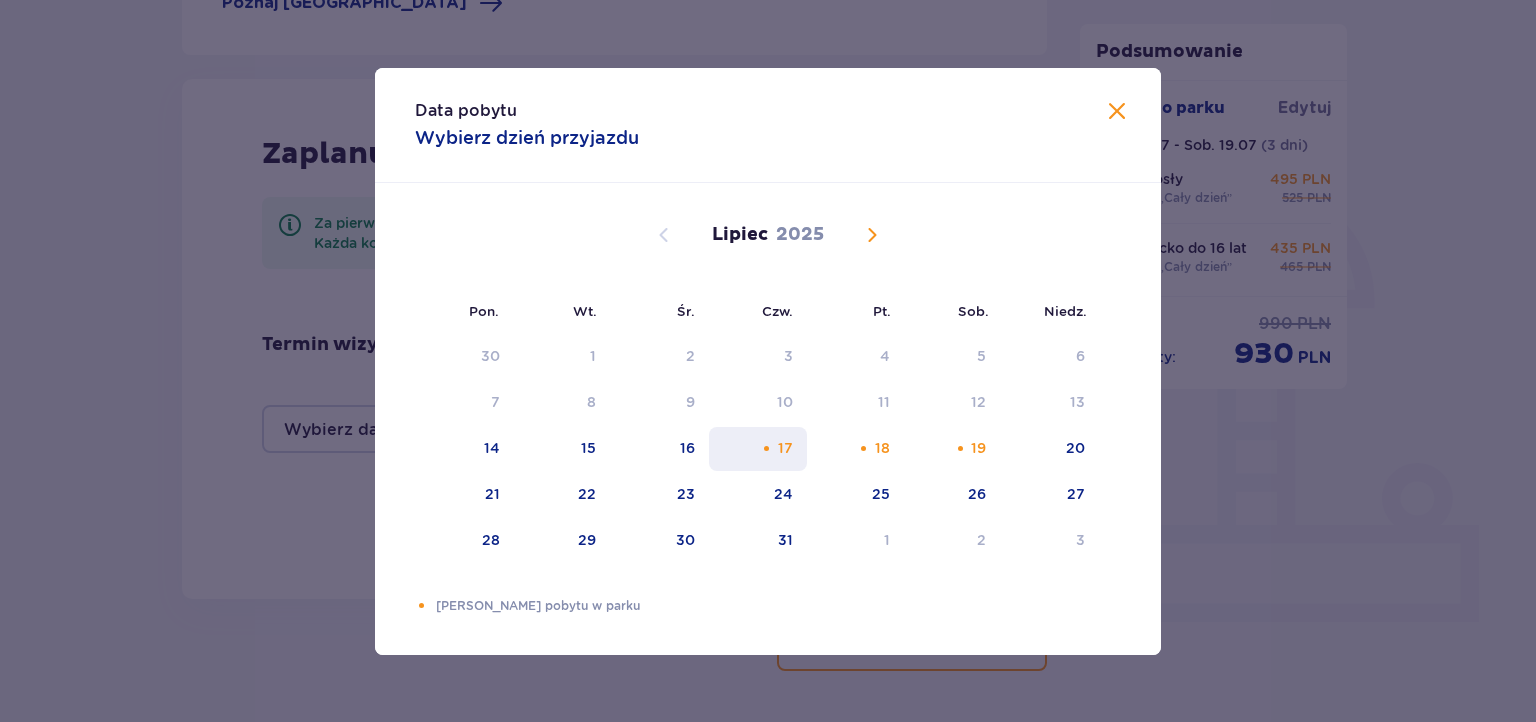 click on "17" at bounding box center (758, 449) 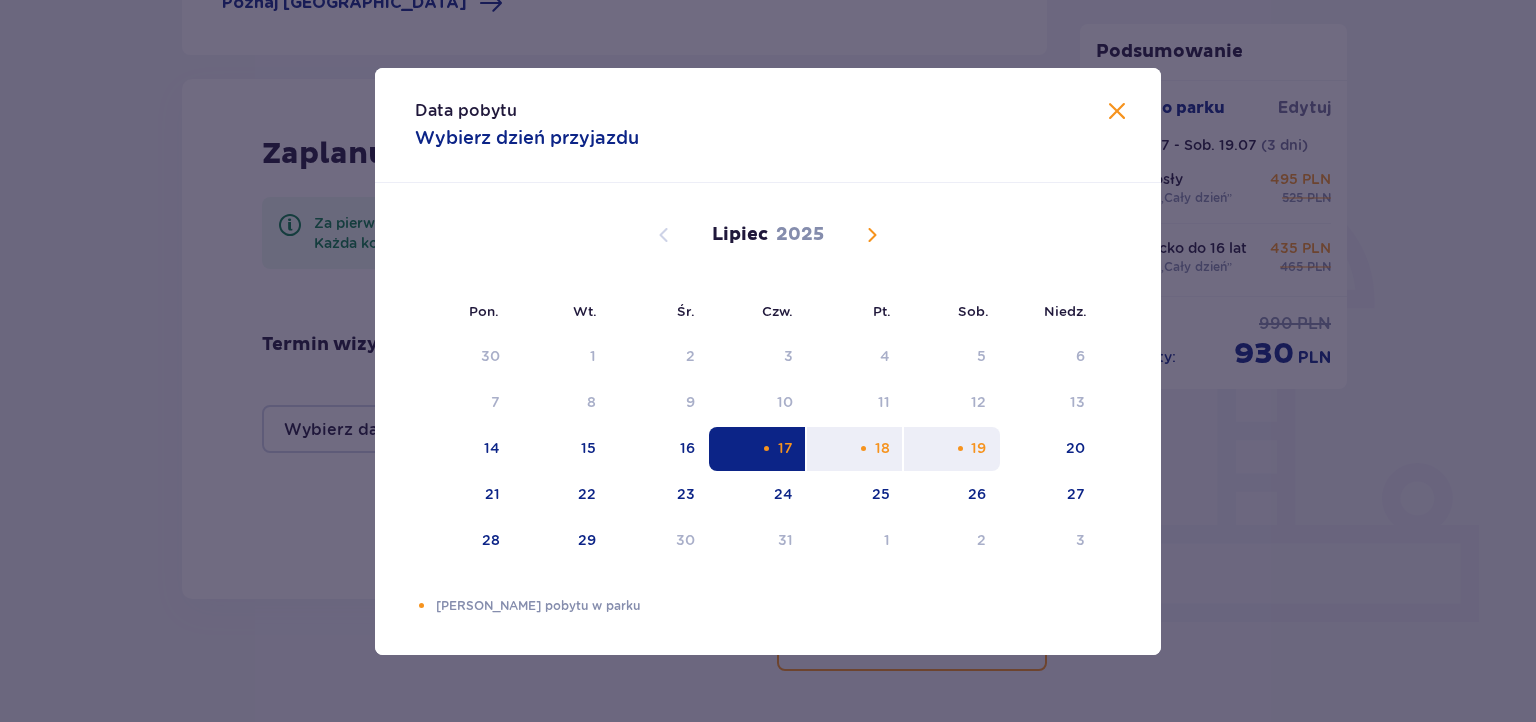 click on "19" at bounding box center (952, 449) 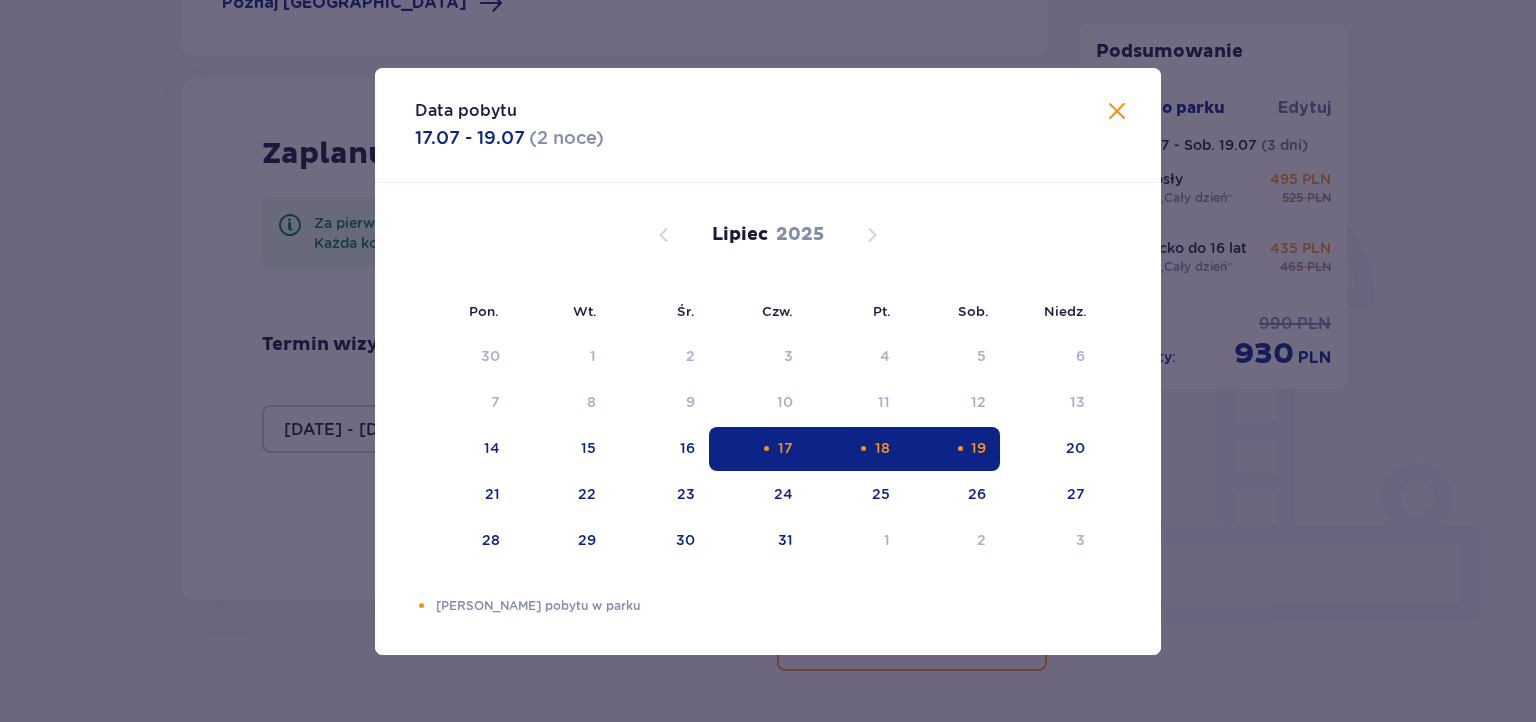 type on "[DATE] - [DATE]" 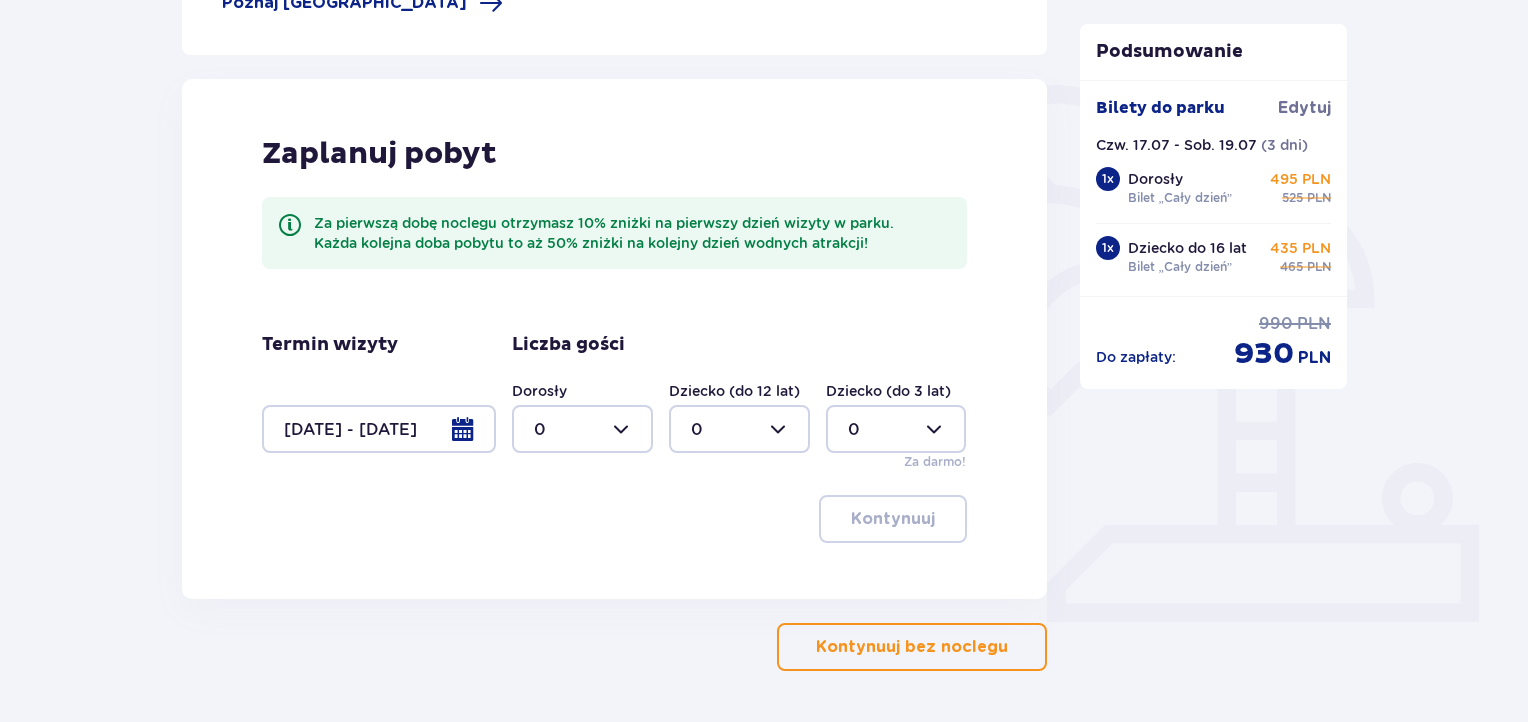 click at bounding box center [582, 429] 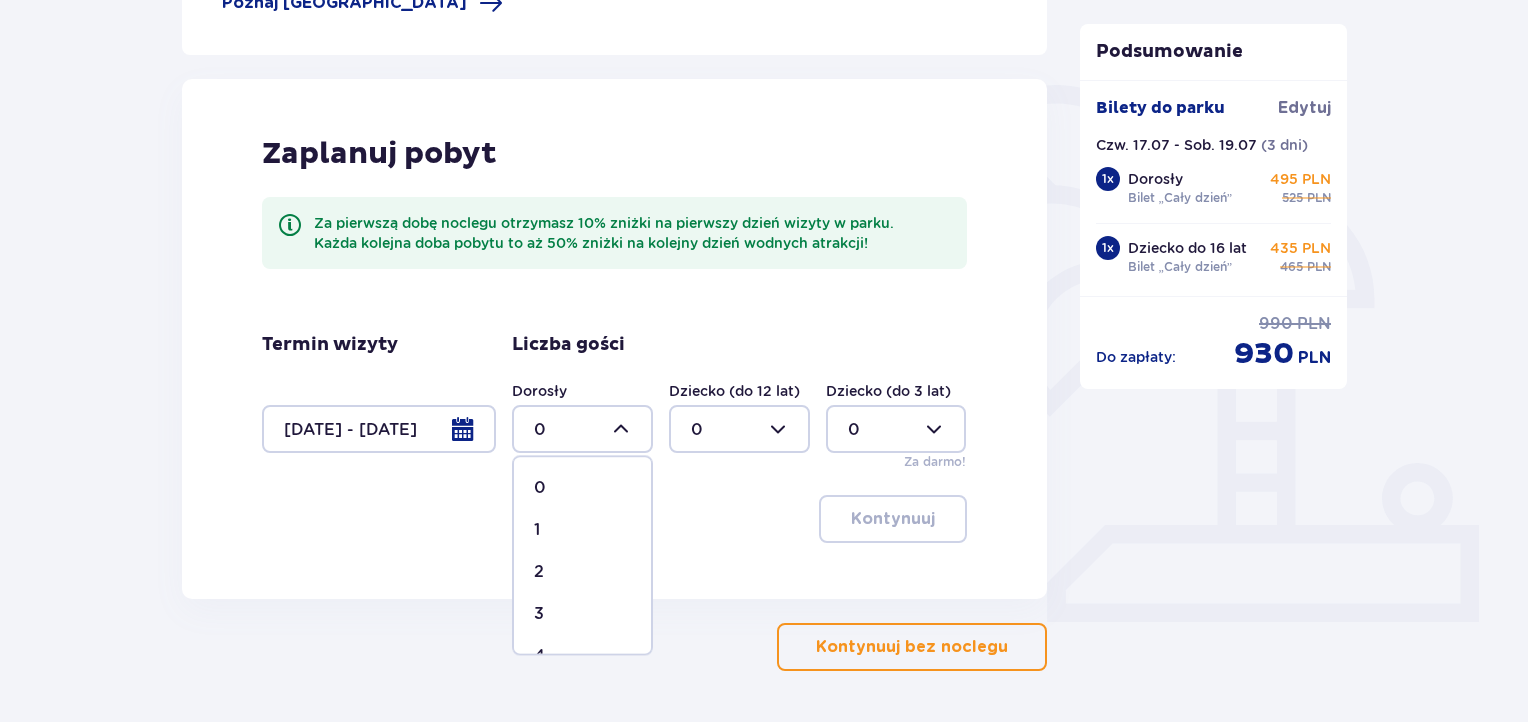 click on "1" at bounding box center [582, 530] 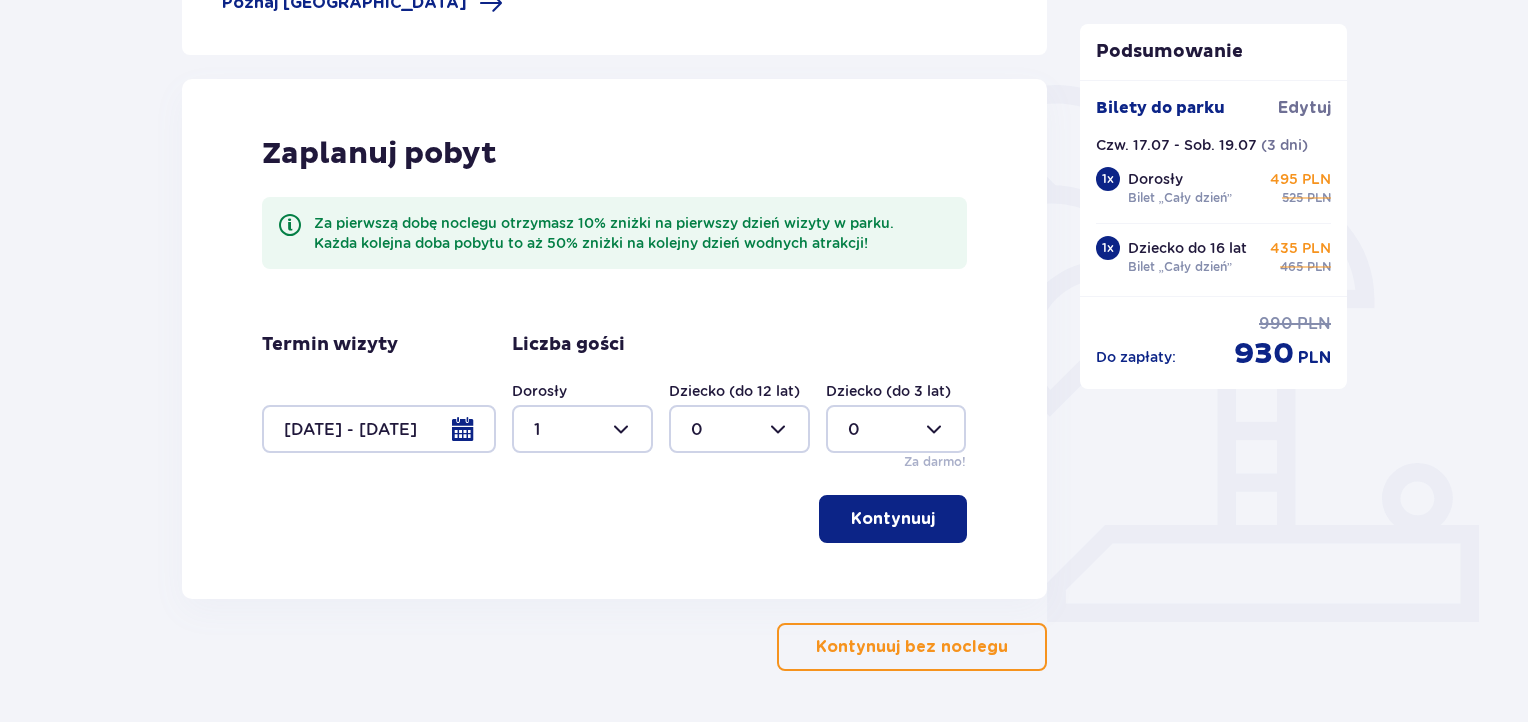 click at bounding box center [739, 429] 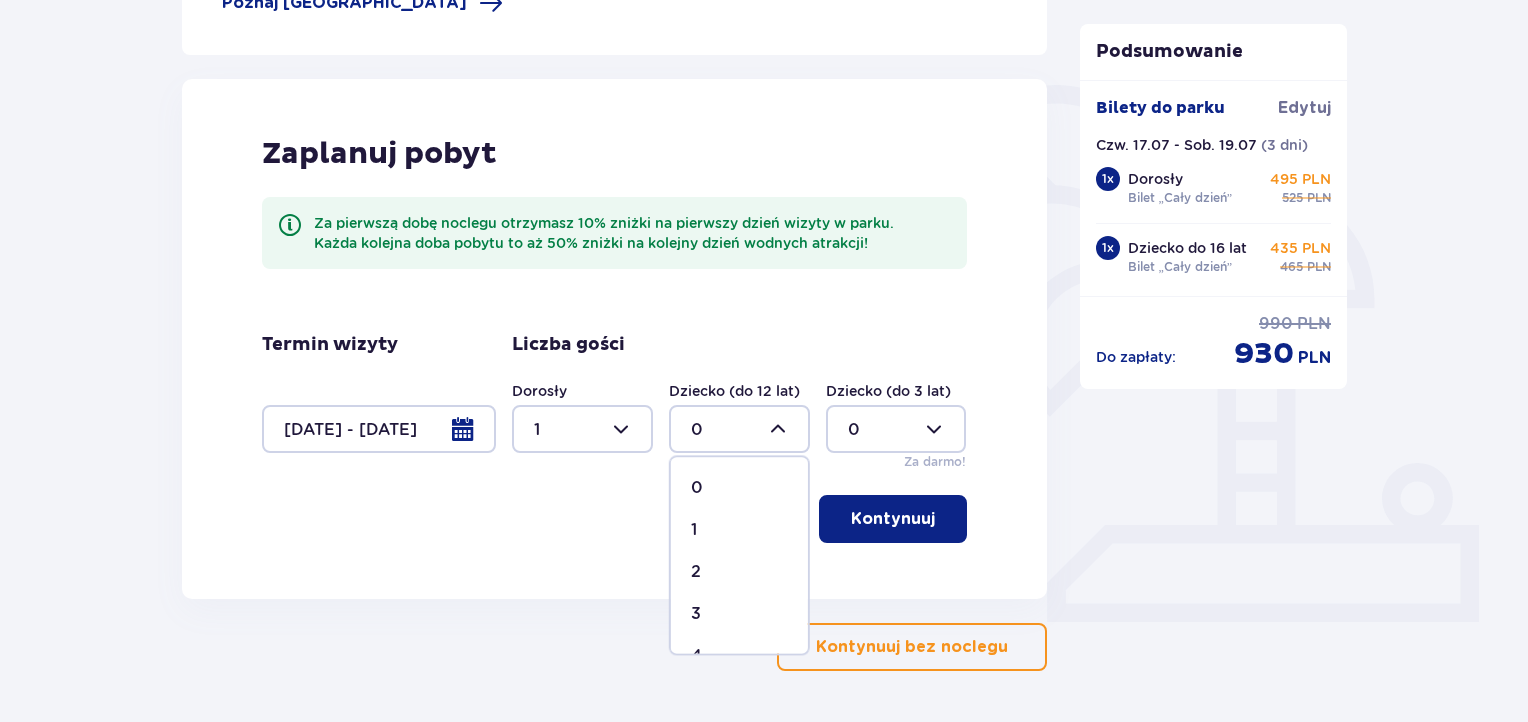 click on "1" at bounding box center [739, 530] 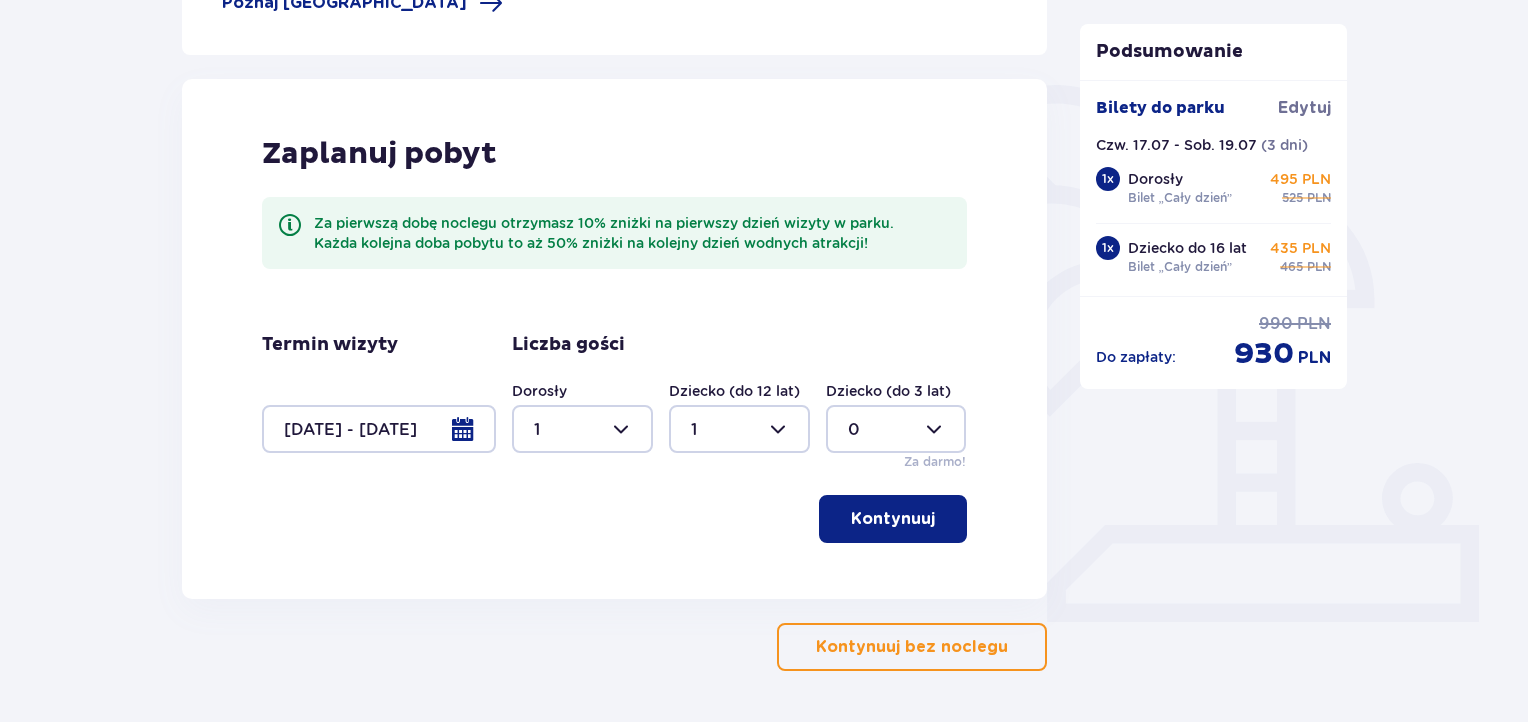 click on "Kontynuuj" at bounding box center (893, 519) 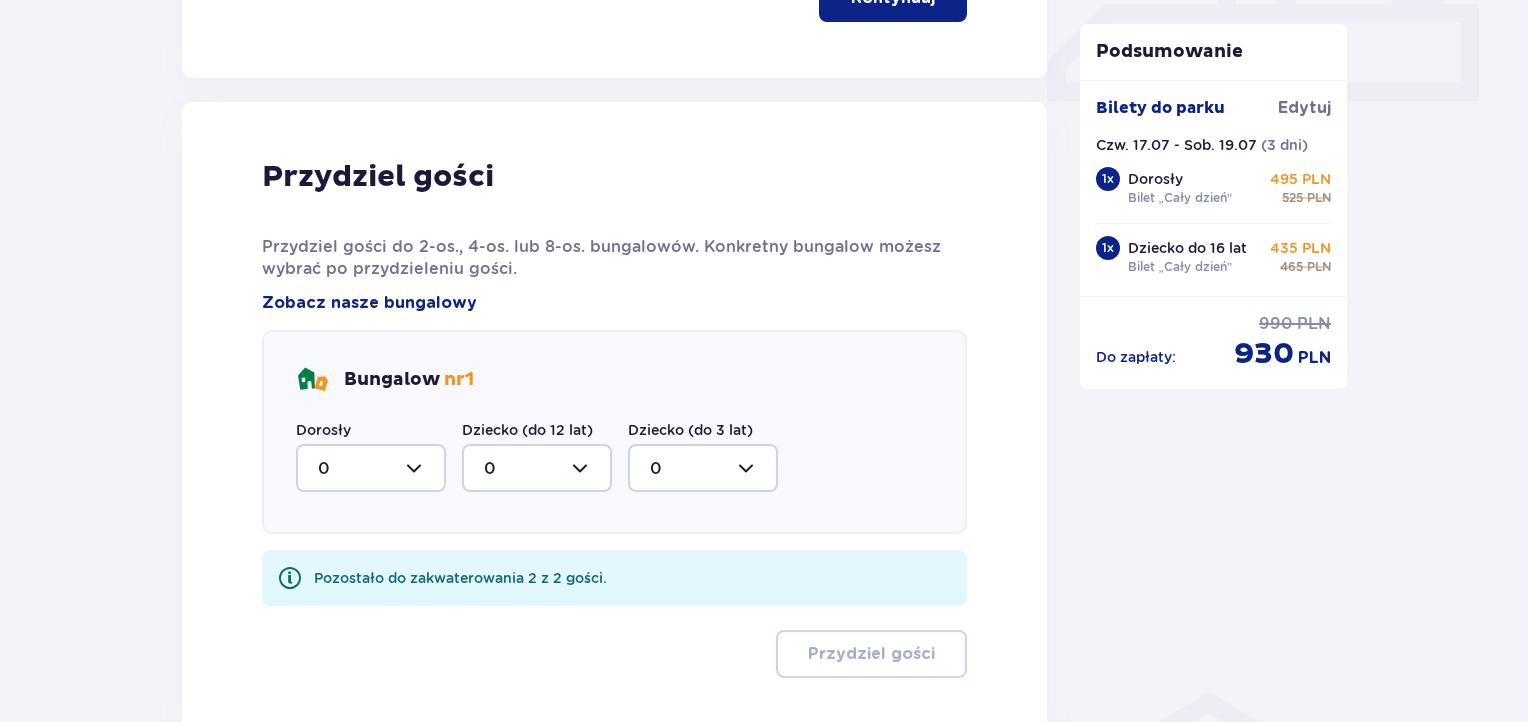 scroll, scrollTop: 1008, scrollLeft: 0, axis: vertical 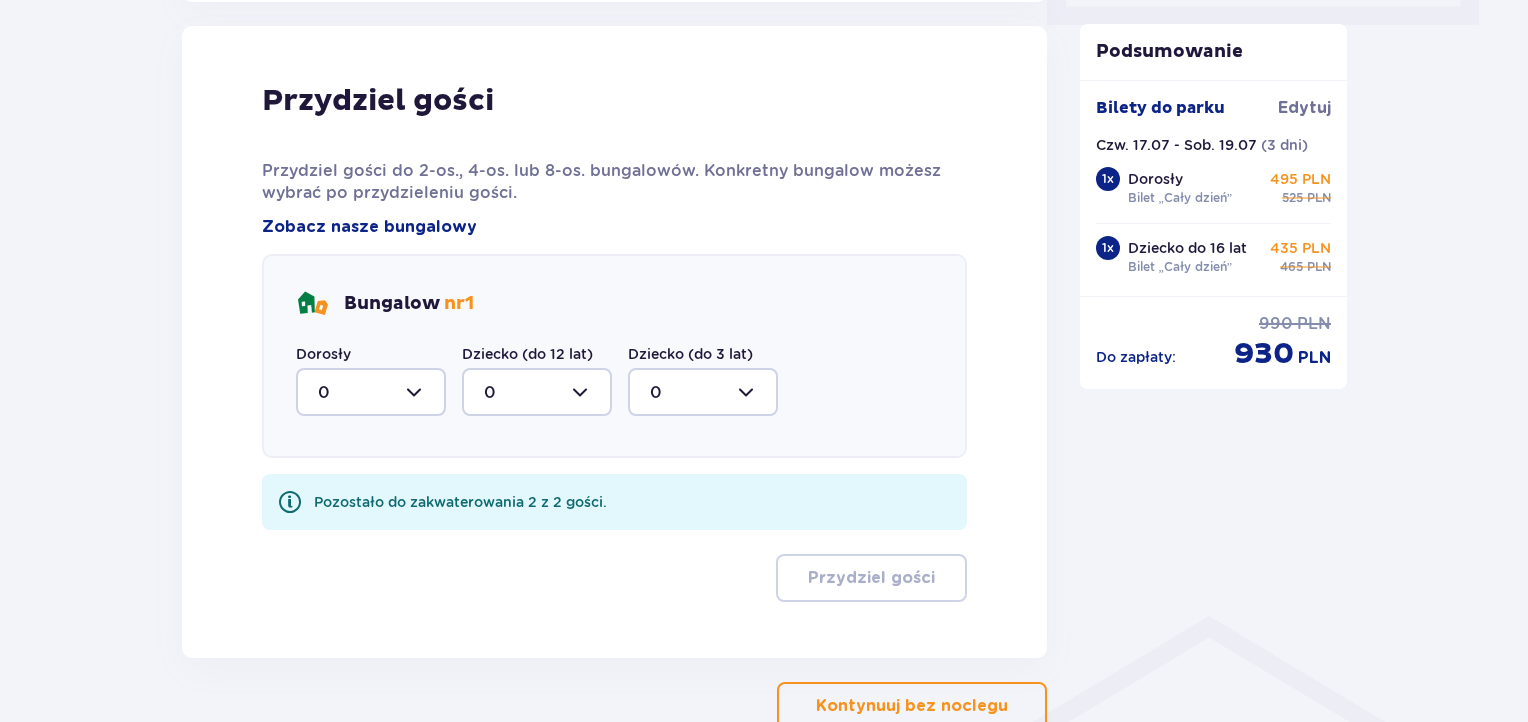 click at bounding box center [371, 392] 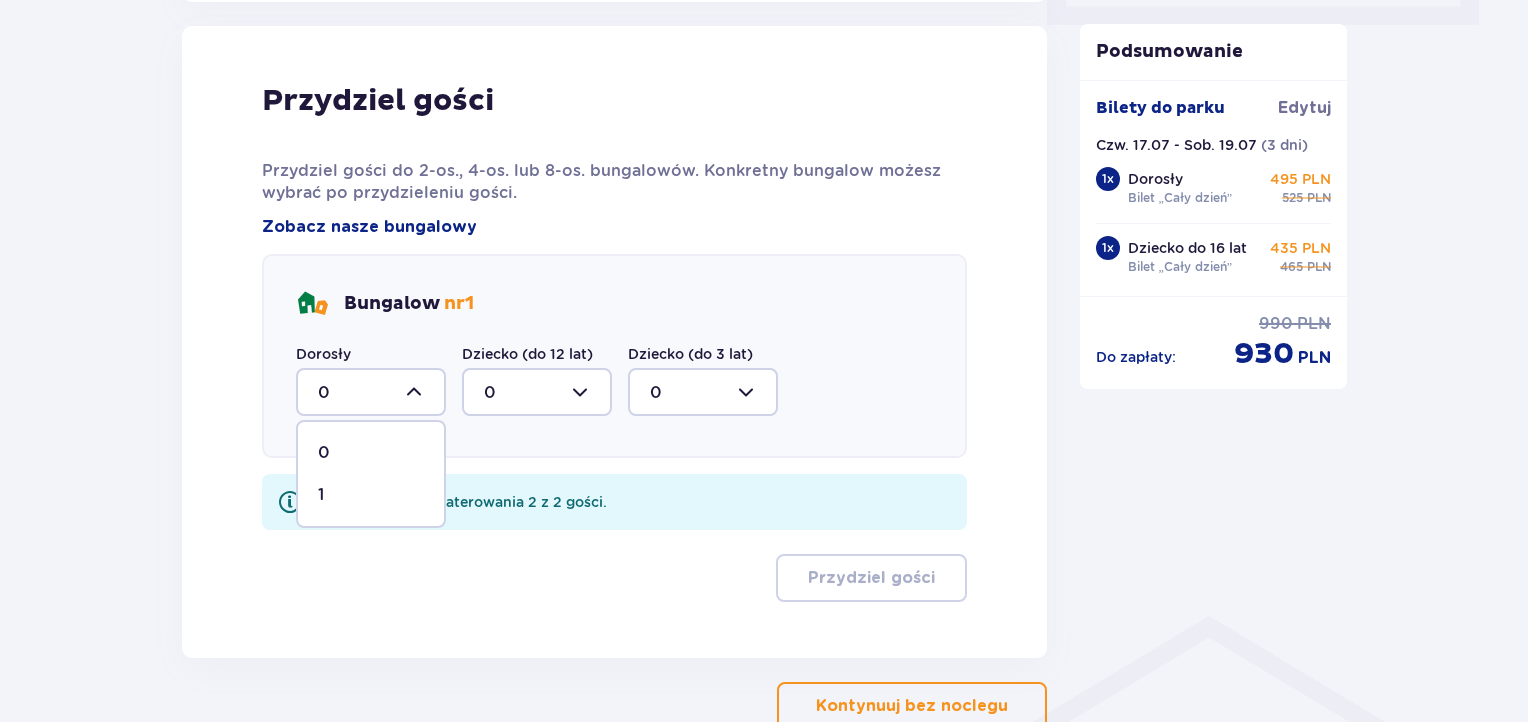 click on "1" at bounding box center (371, 495) 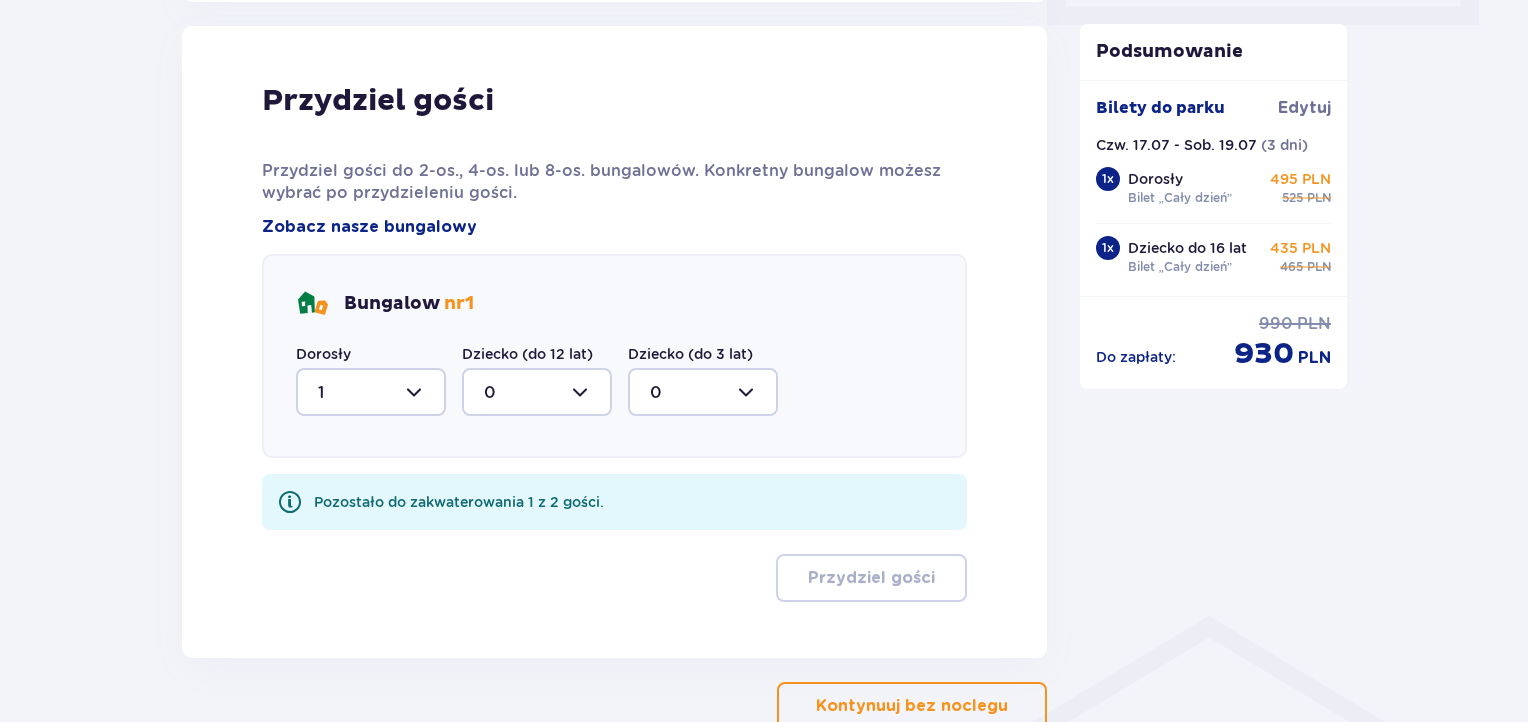click at bounding box center [537, 392] 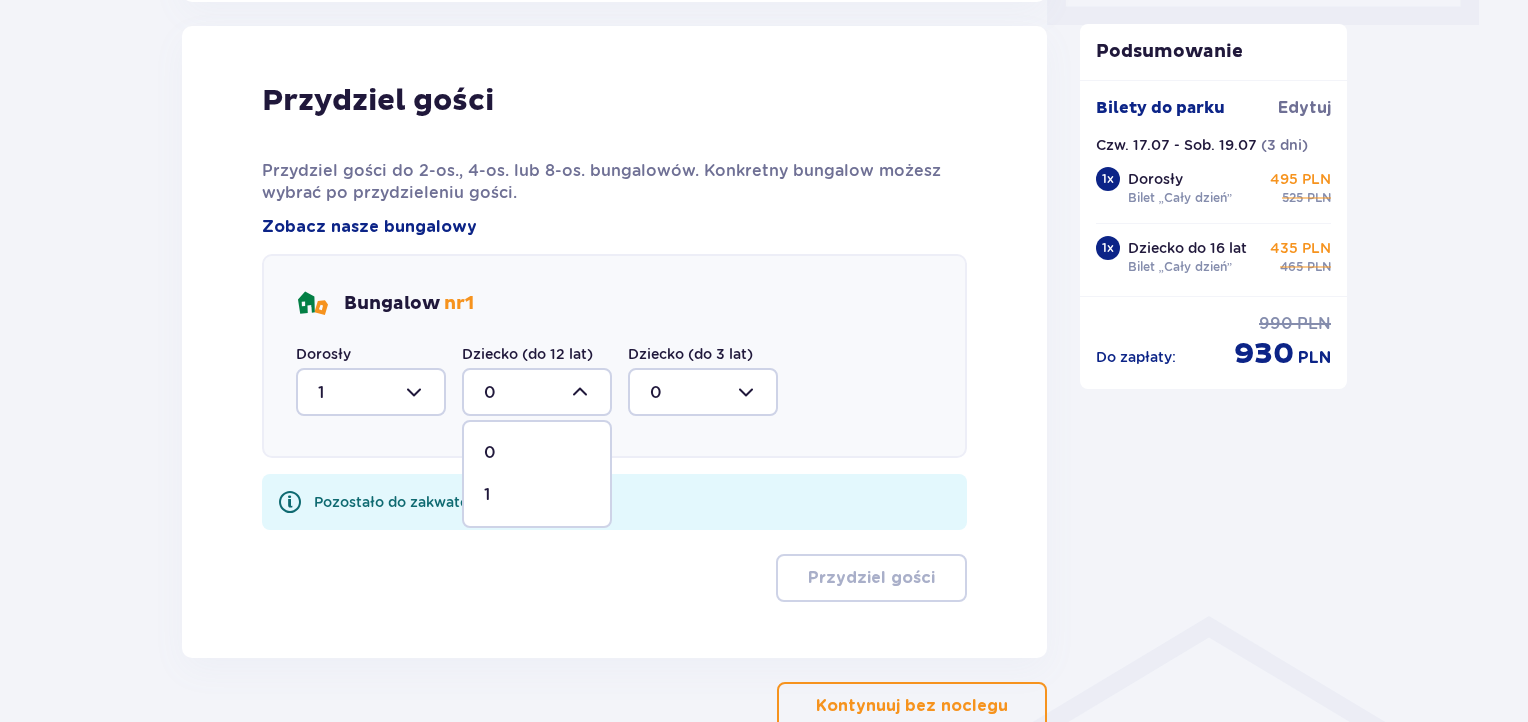 click on "1" at bounding box center (537, 495) 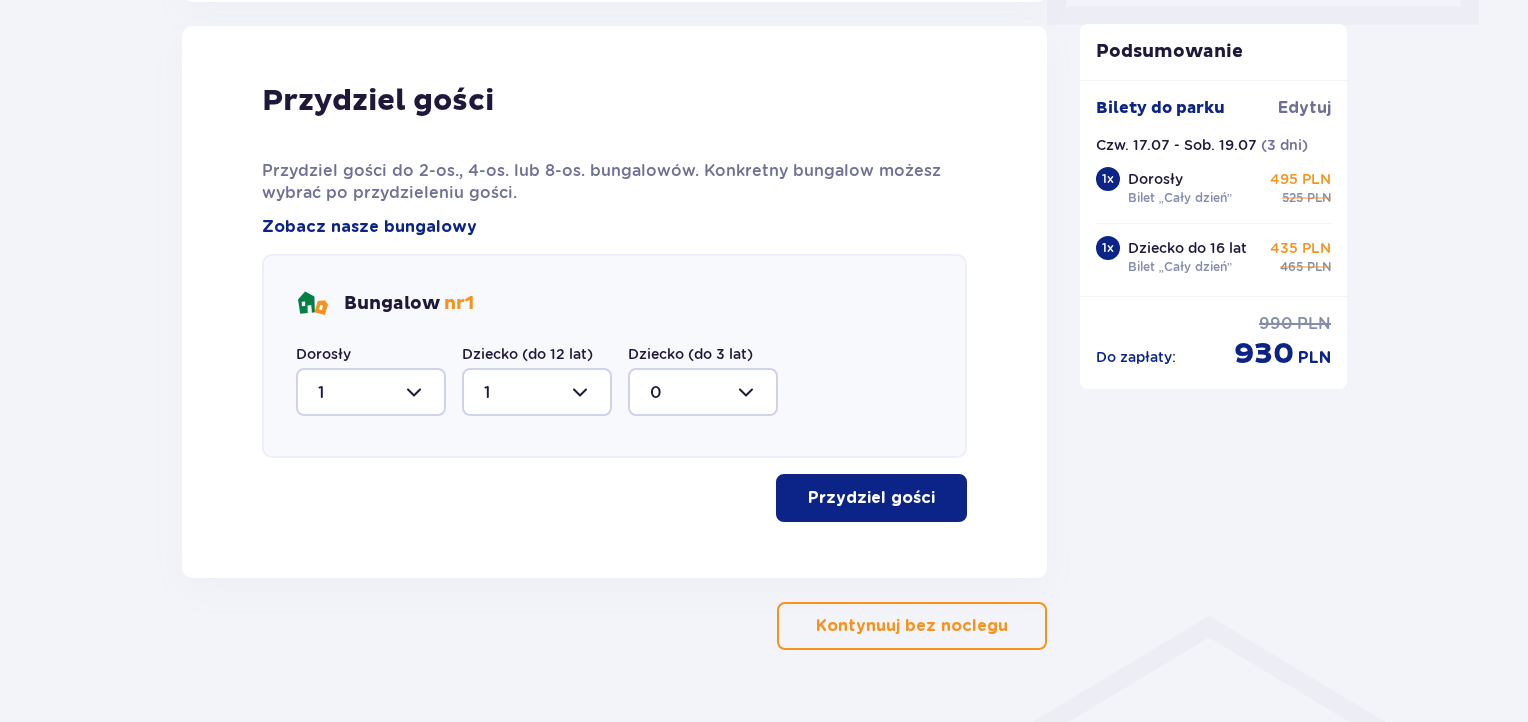 click on "Przydziel gości" at bounding box center [871, 498] 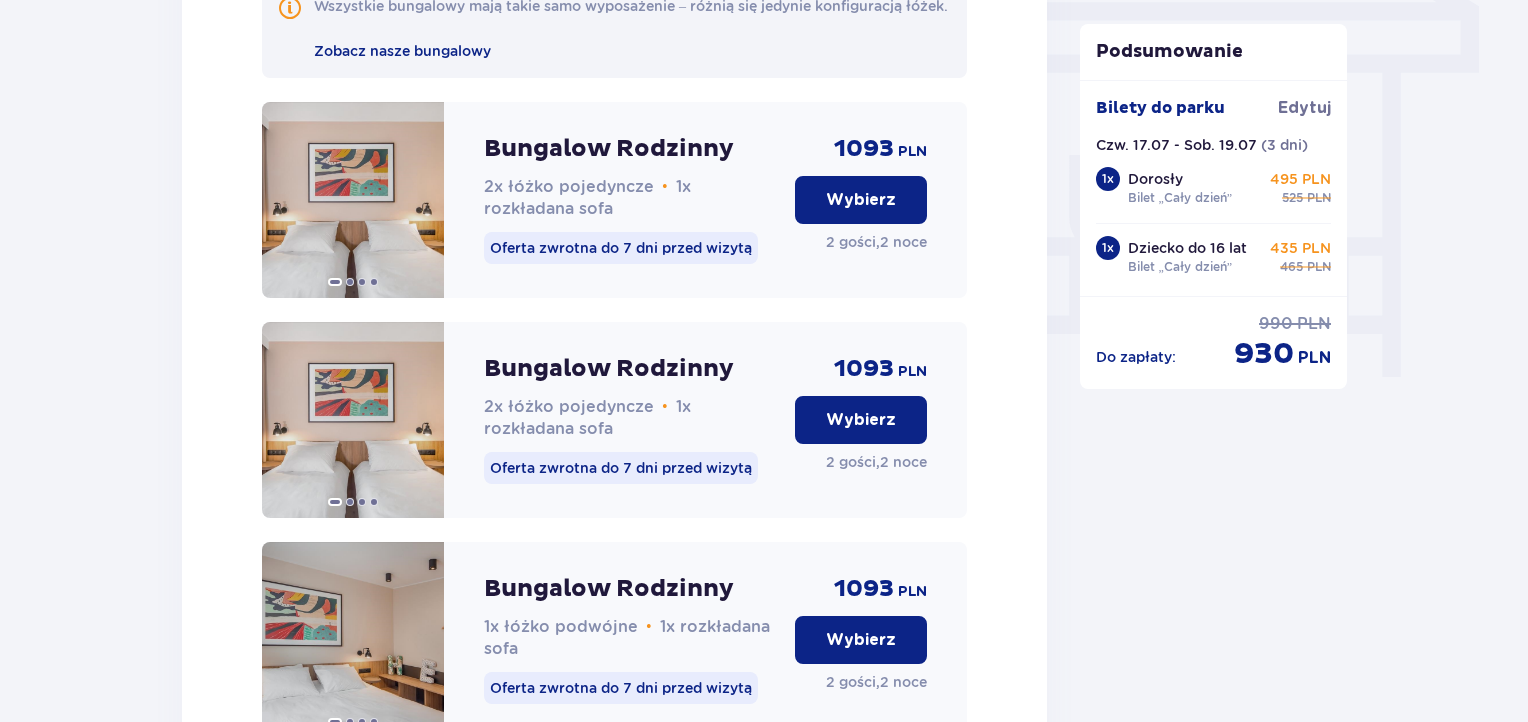 scroll, scrollTop: 1784, scrollLeft: 0, axis: vertical 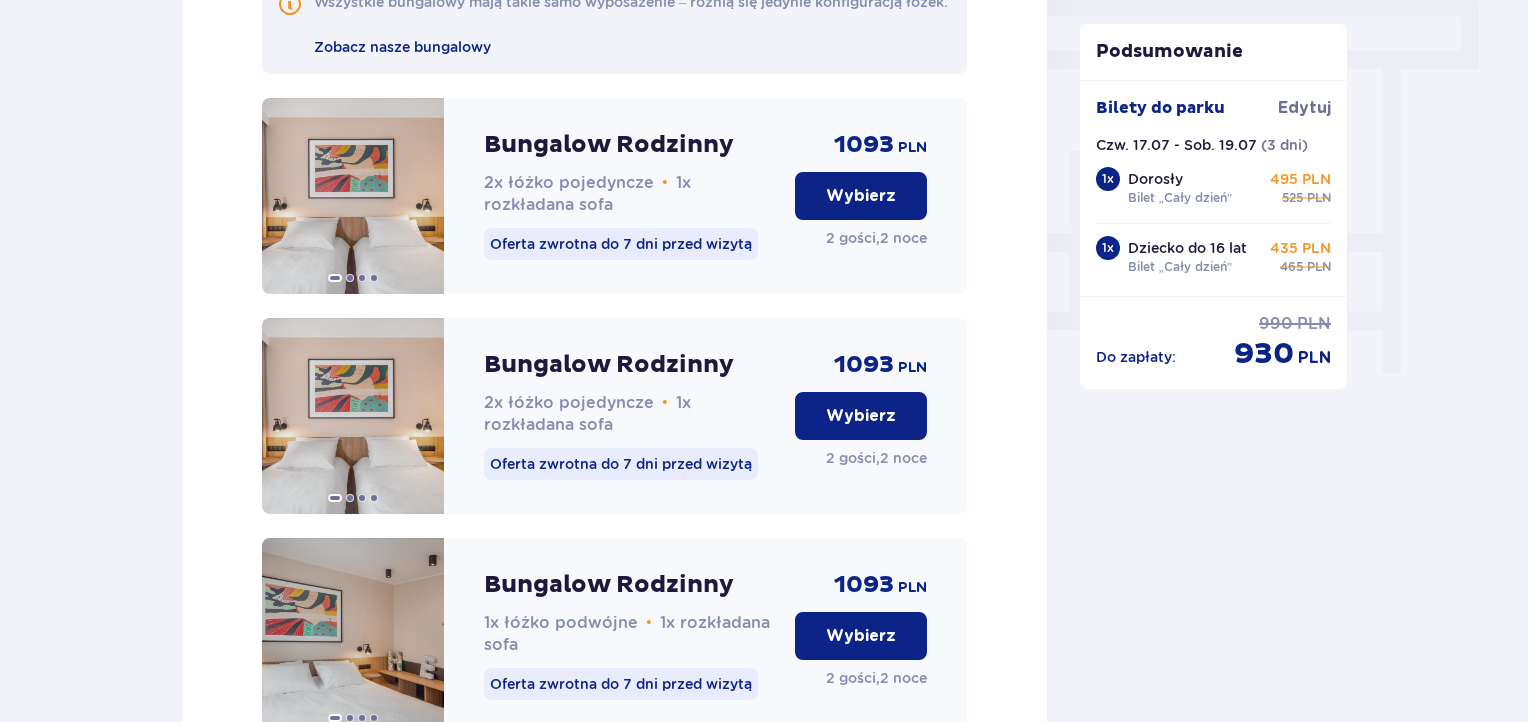 drag, startPoint x: 1525, startPoint y: 417, endPoint x: 1534, endPoint y: 432, distance: 17.492855 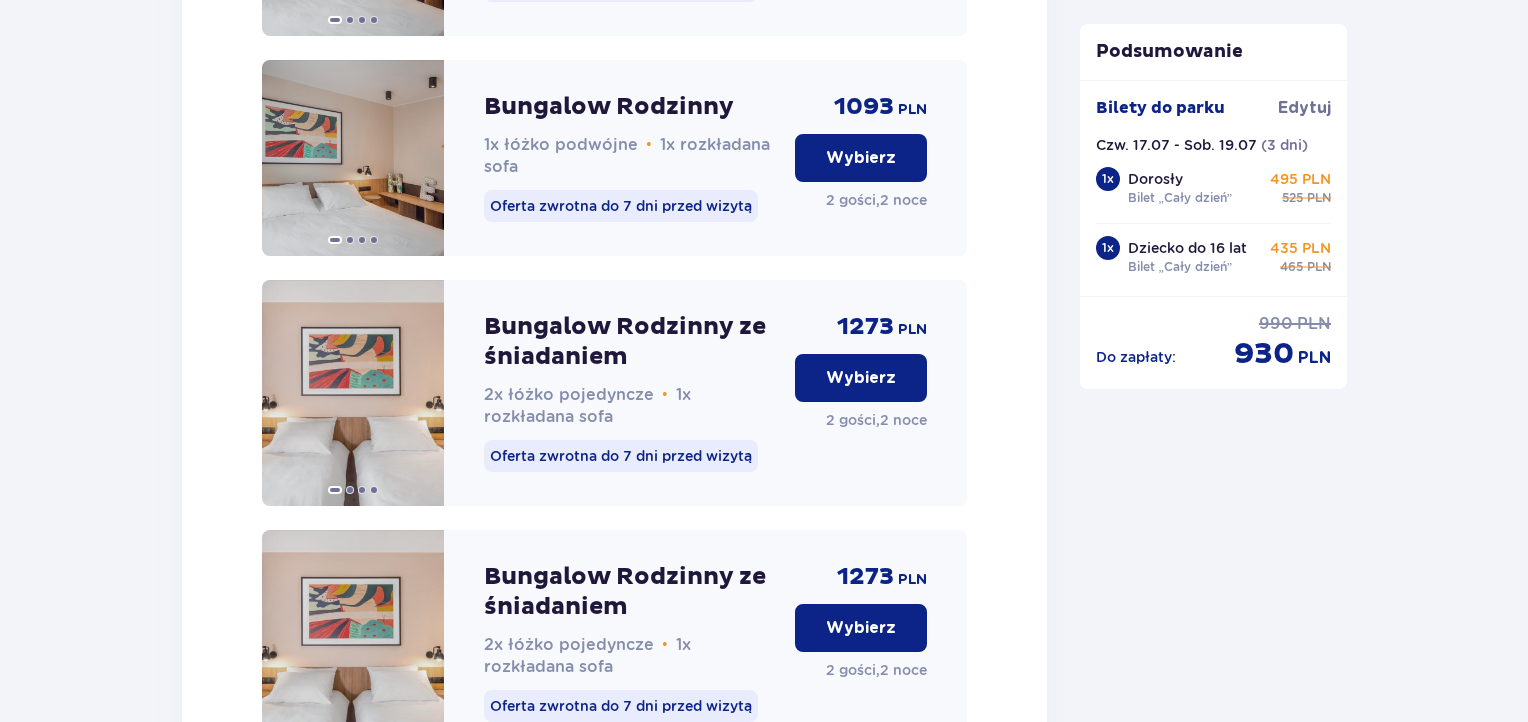 scroll, scrollTop: 2473, scrollLeft: 0, axis: vertical 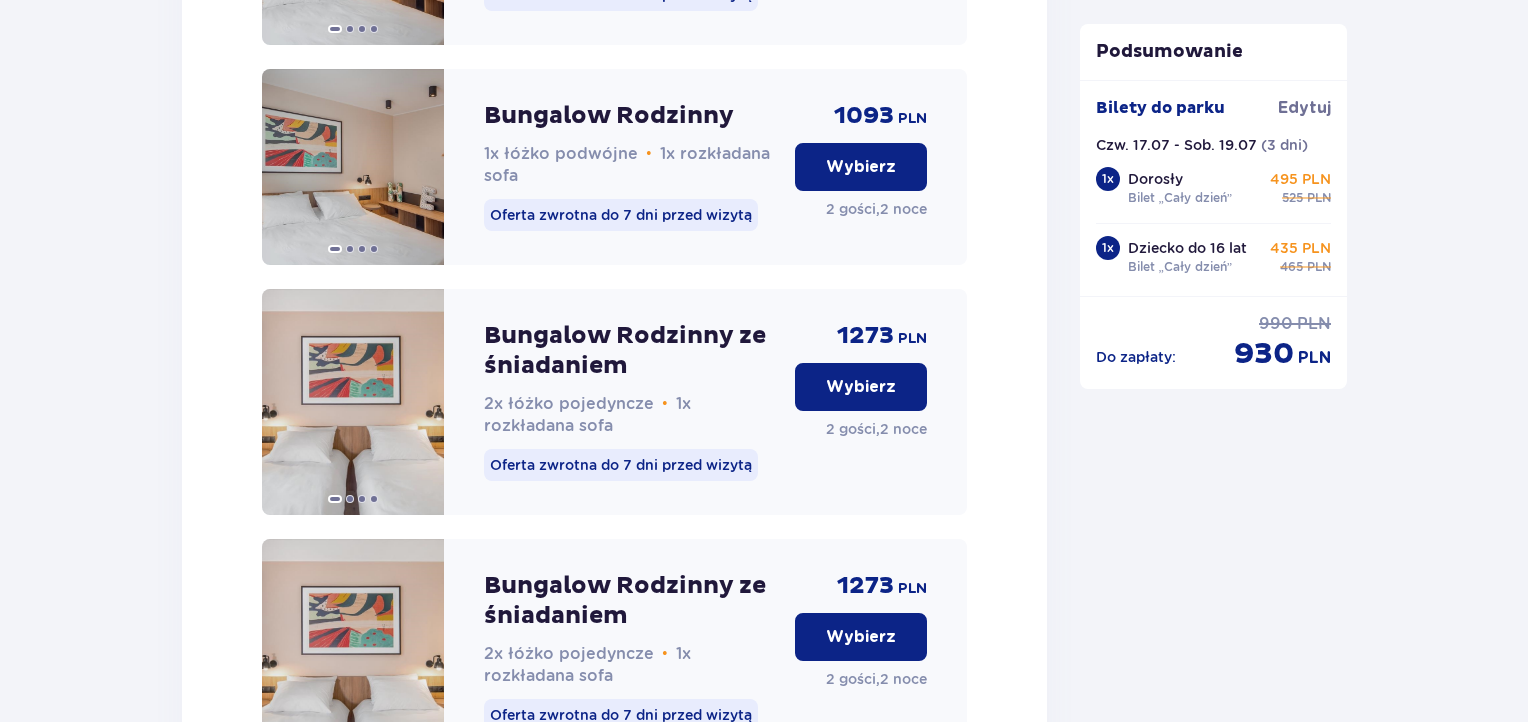 click on "Wybierz" at bounding box center (861, 167) 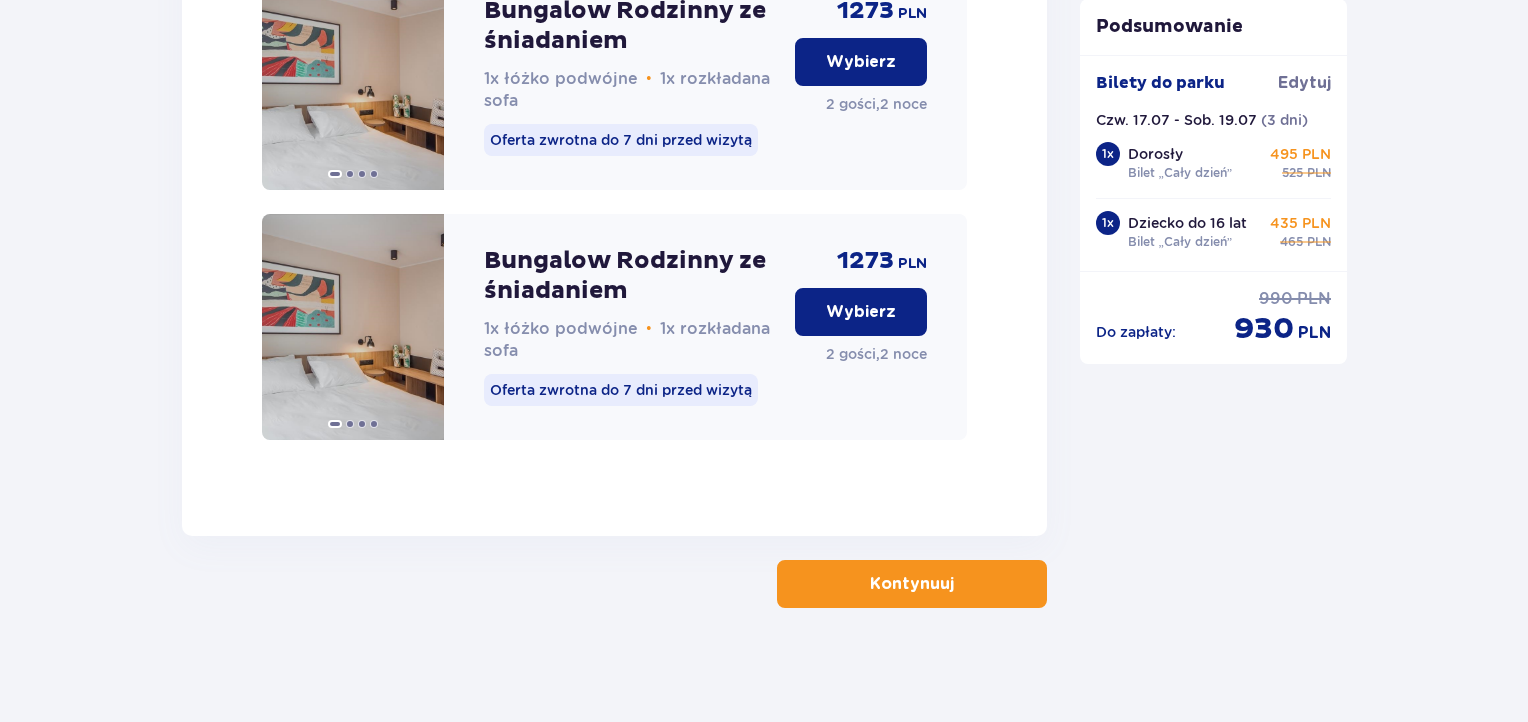 scroll, scrollTop: 3314, scrollLeft: 0, axis: vertical 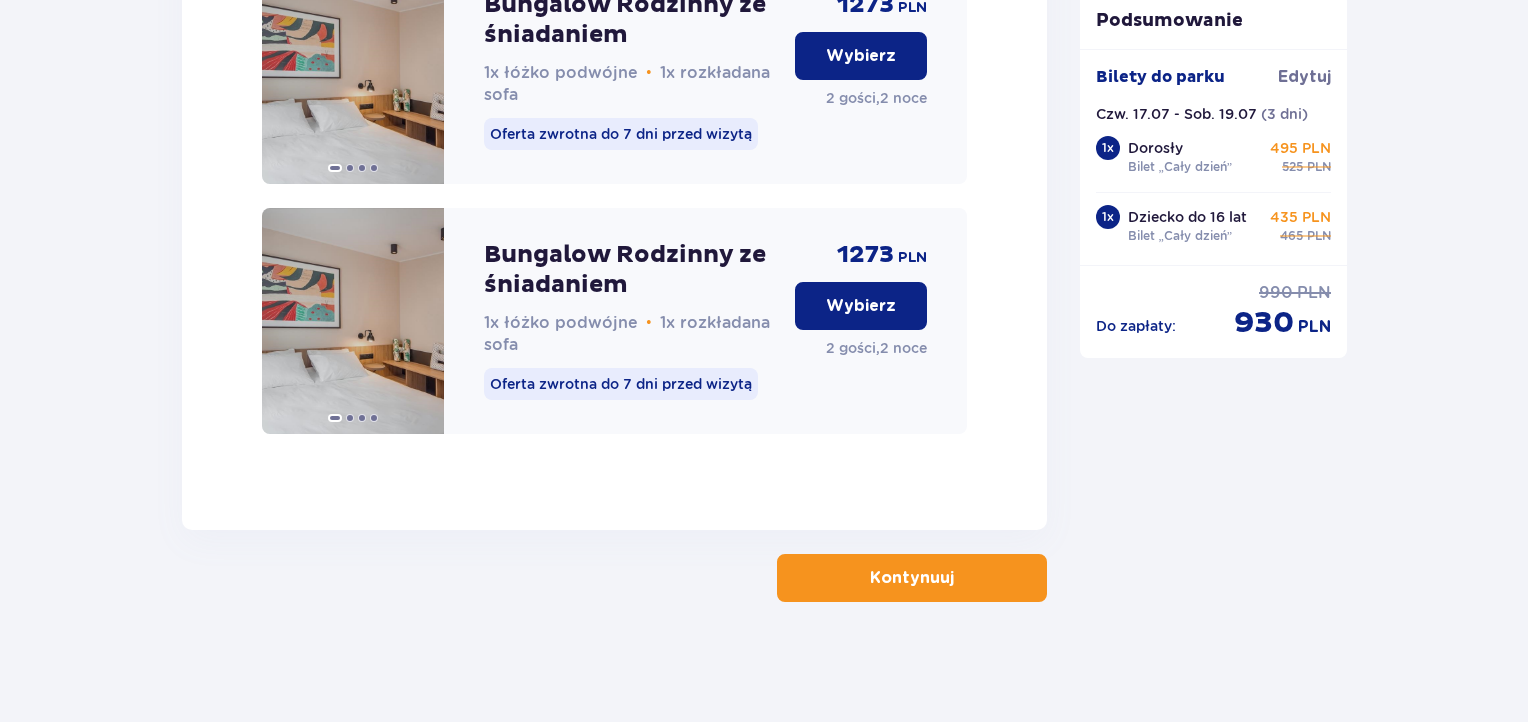 click on "Kontynuuj" at bounding box center (912, 578) 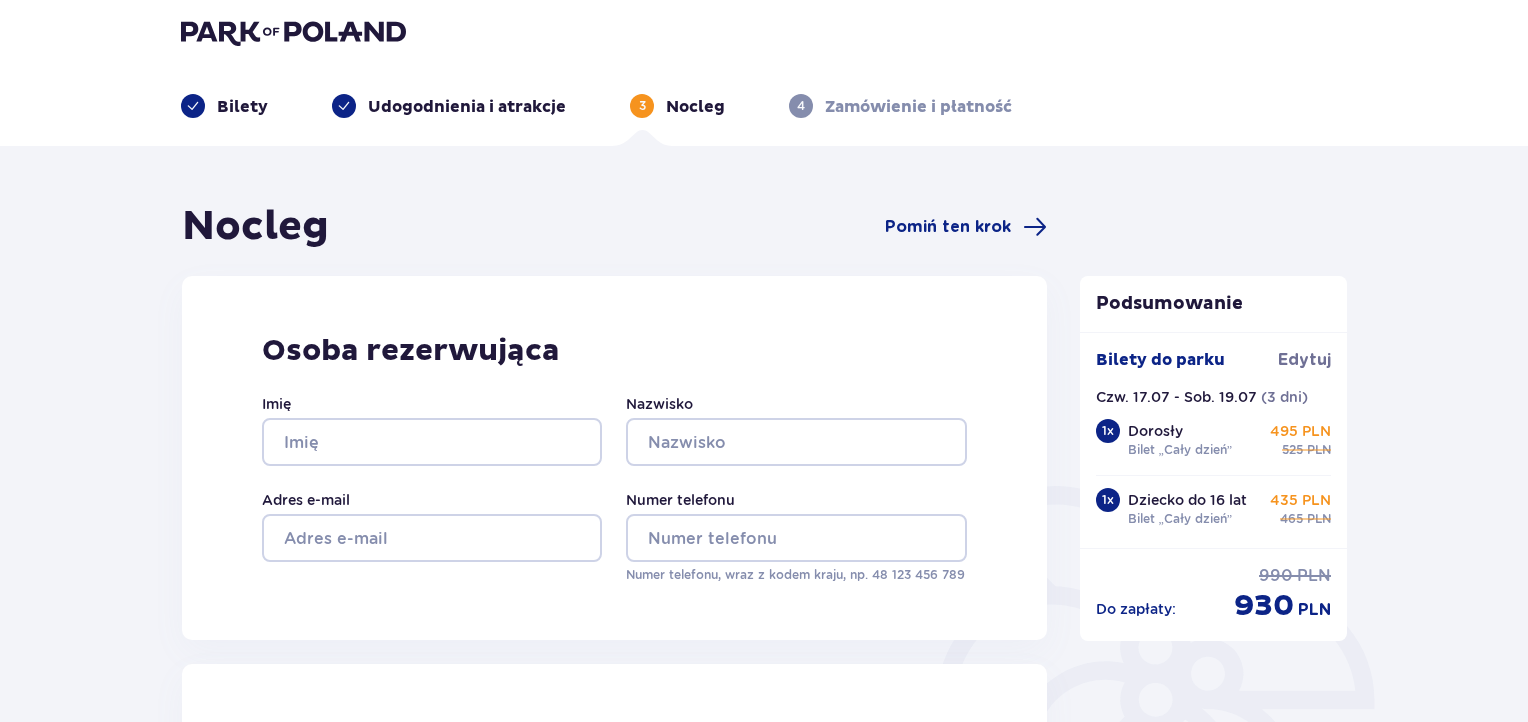 scroll, scrollTop: 0, scrollLeft: 0, axis: both 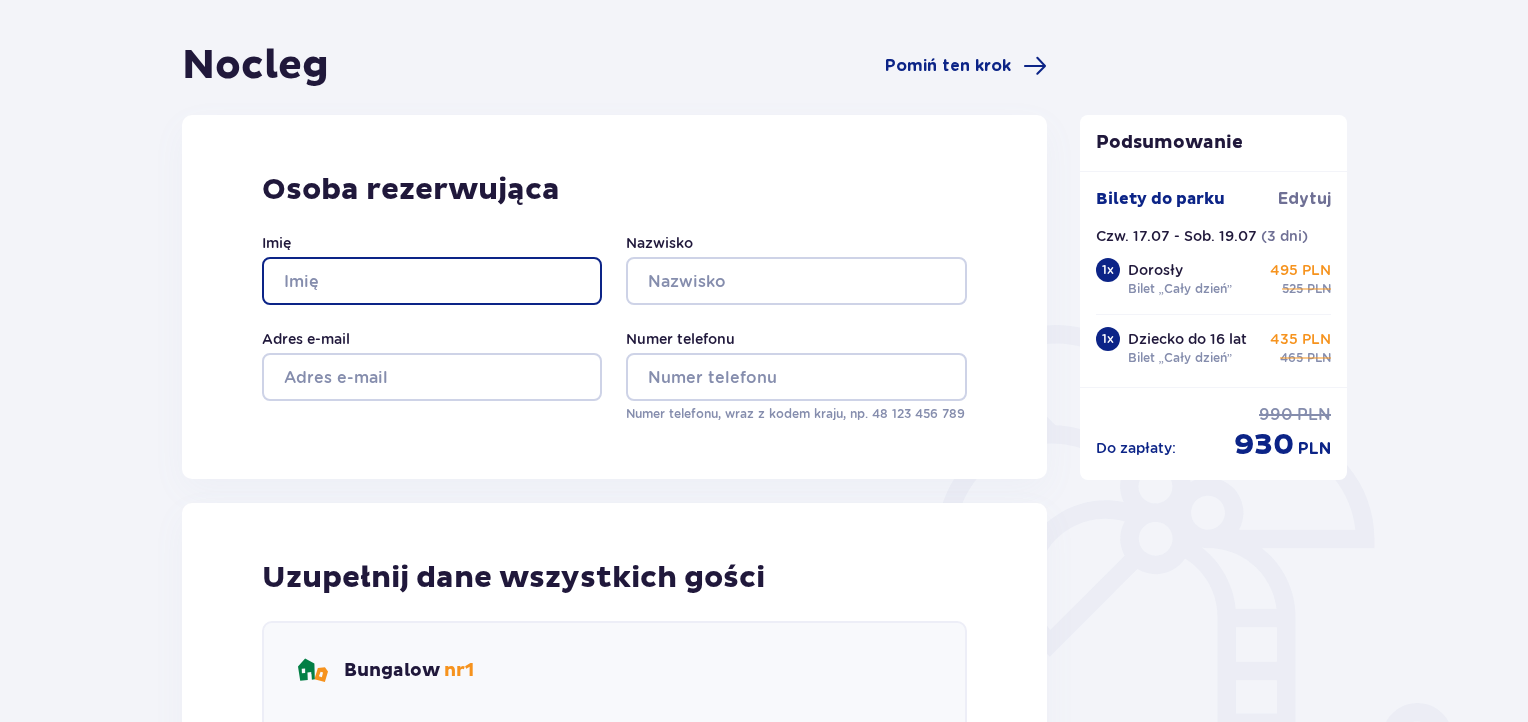 click on "Imię" at bounding box center [432, 281] 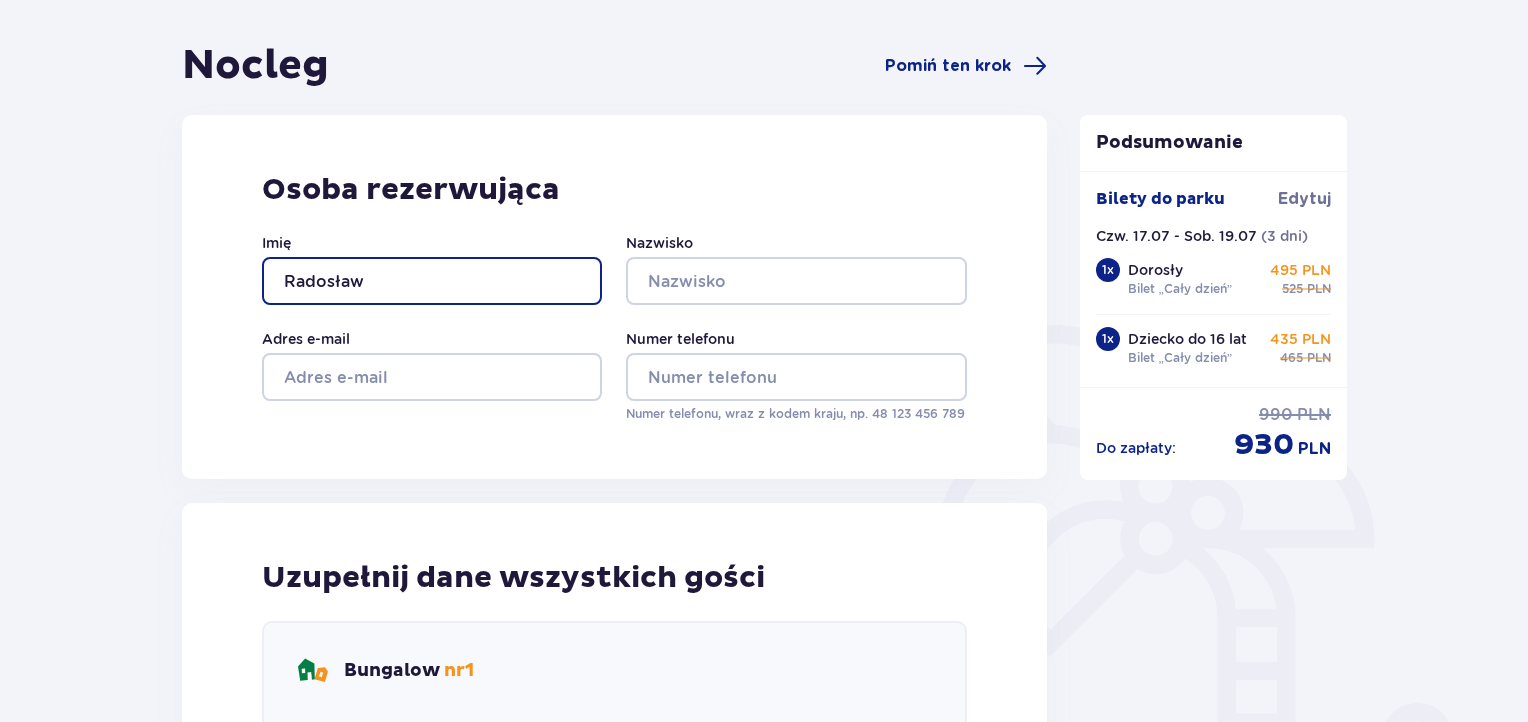 type on "Radosław" 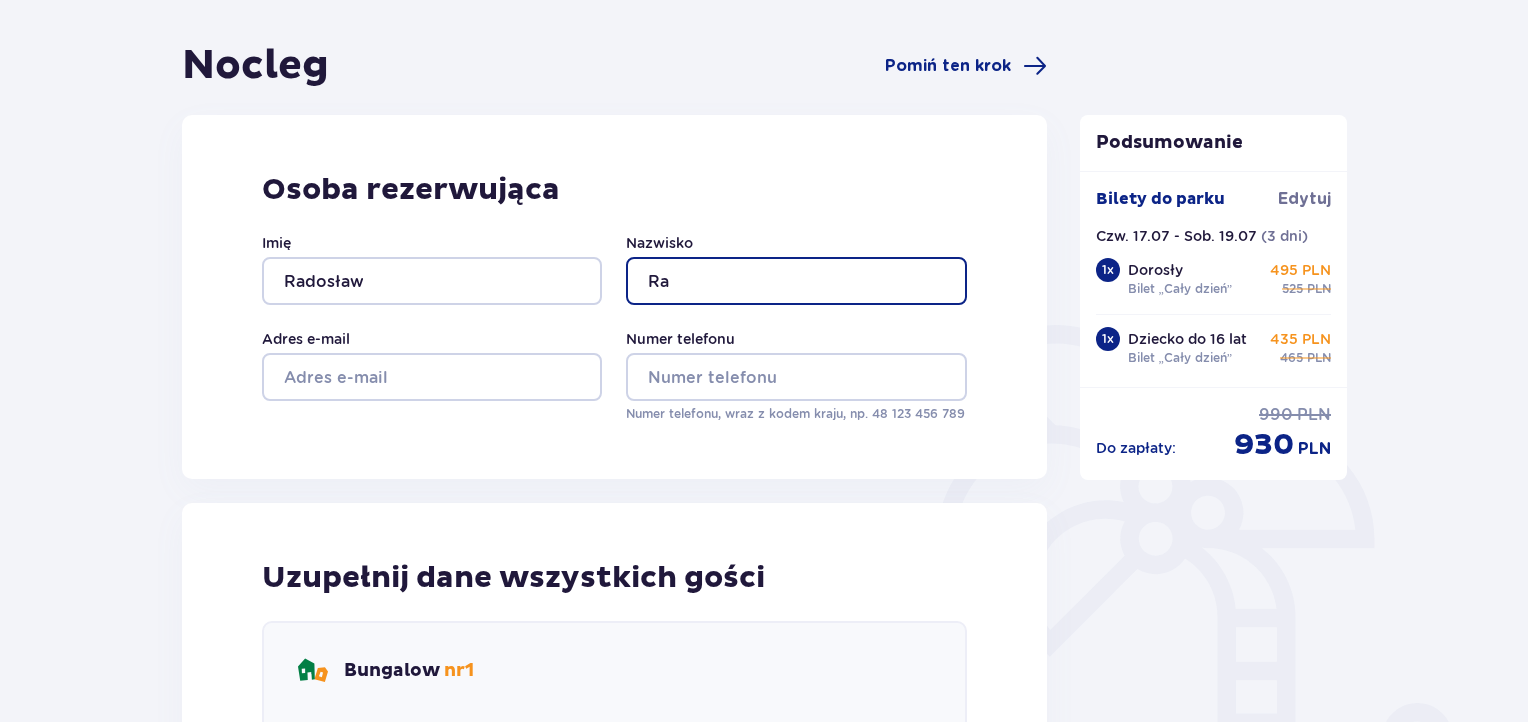type on "R" 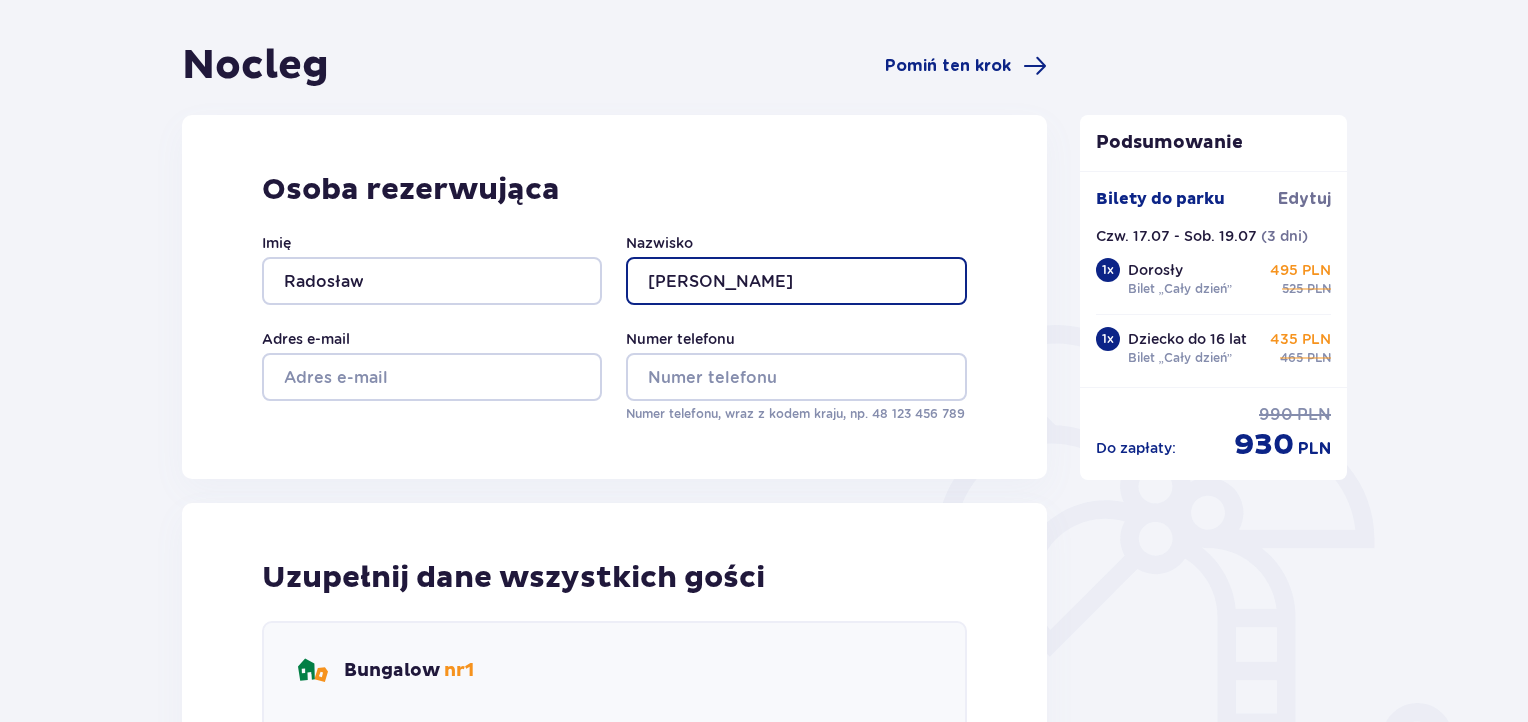 type on "[PERSON_NAME]" 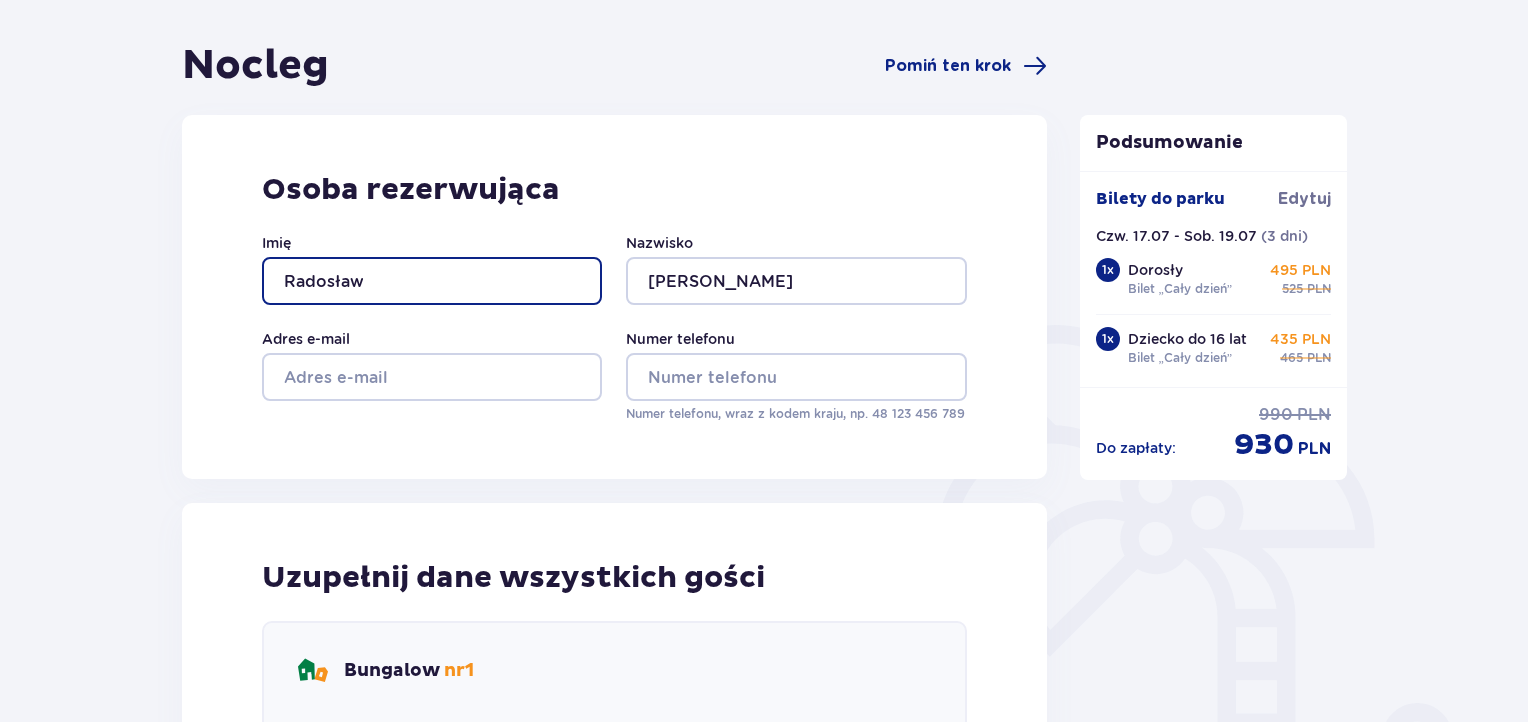 drag, startPoint x: 337, startPoint y: 277, endPoint x: 344, endPoint y: 321, distance: 44.553337 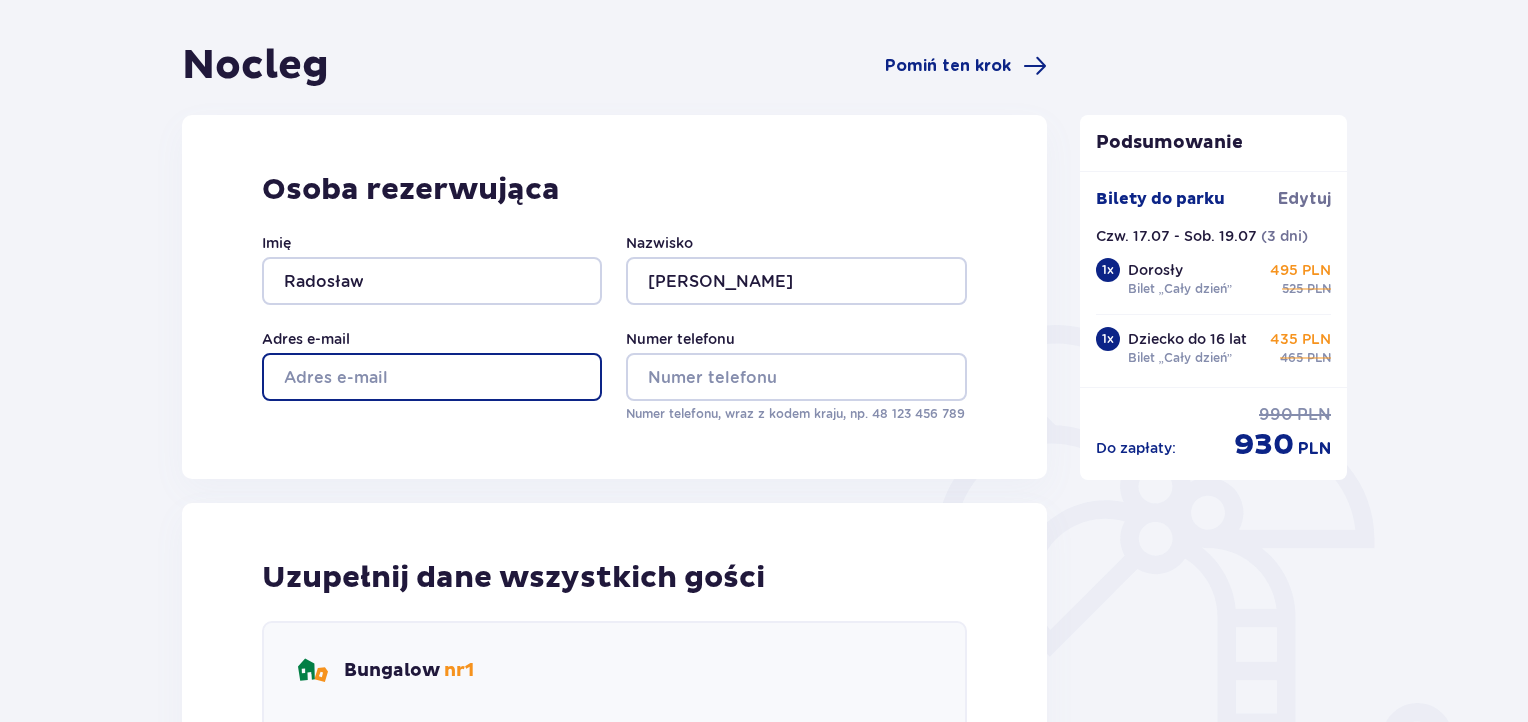click on "Adres e-mail" at bounding box center (432, 377) 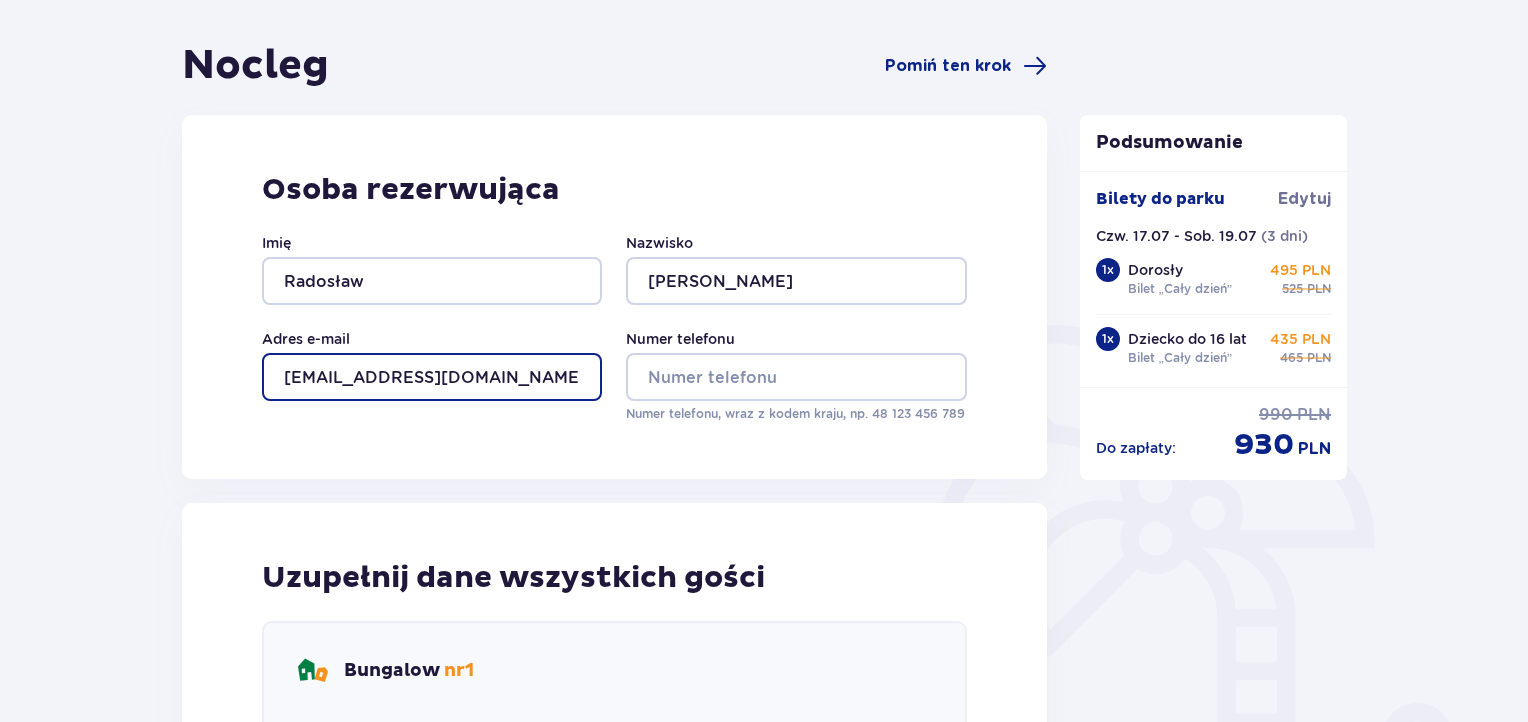 type on "[EMAIL_ADDRESS][DOMAIN_NAME]" 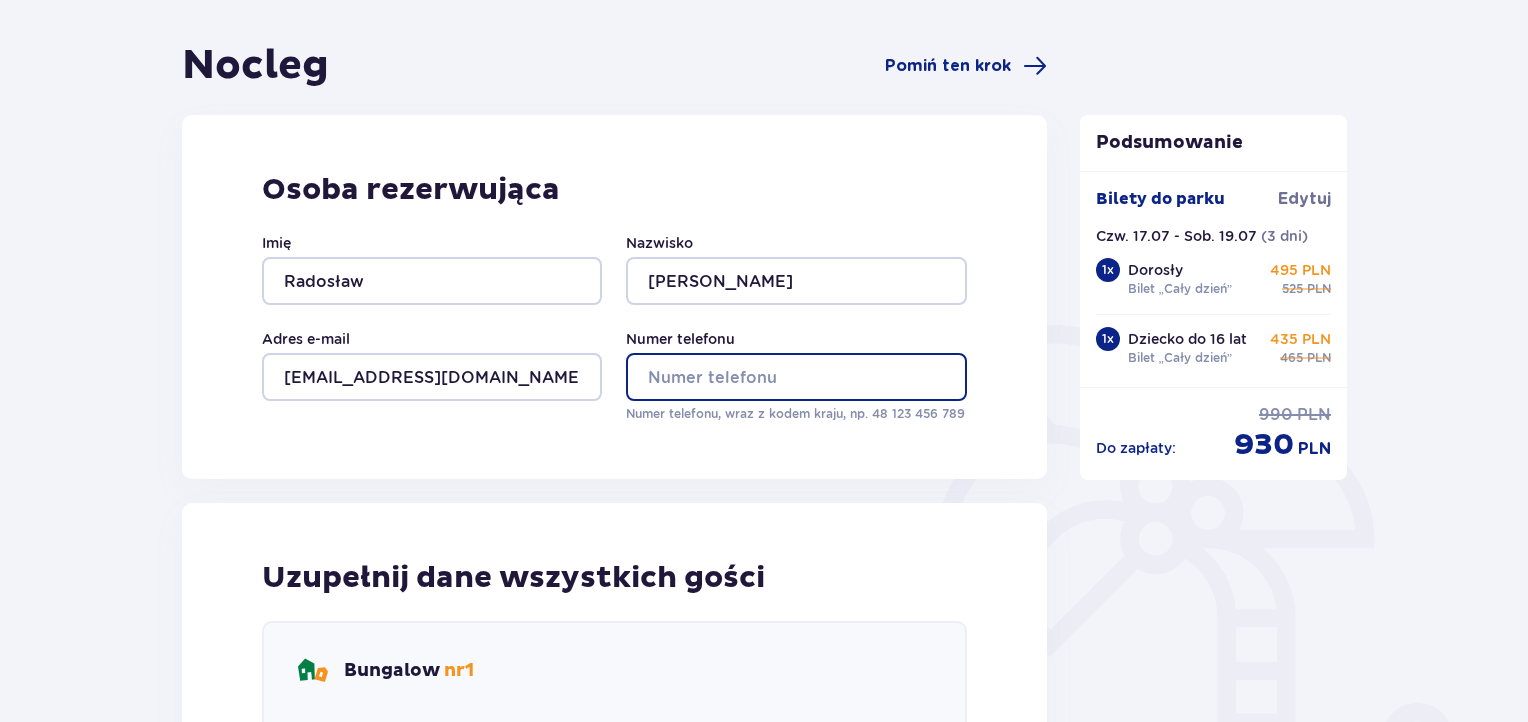 click on "Numer telefonu" at bounding box center [796, 377] 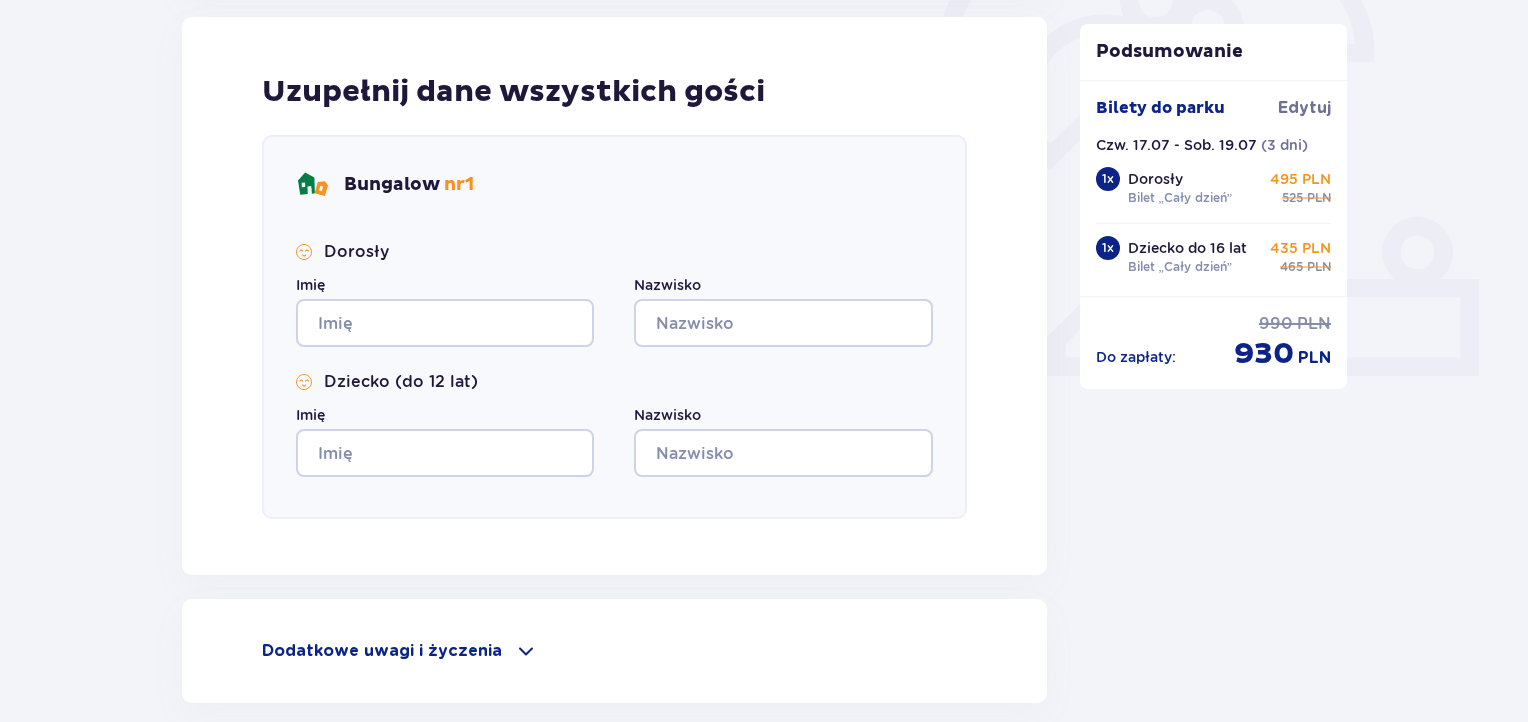 scroll, scrollTop: 714, scrollLeft: 0, axis: vertical 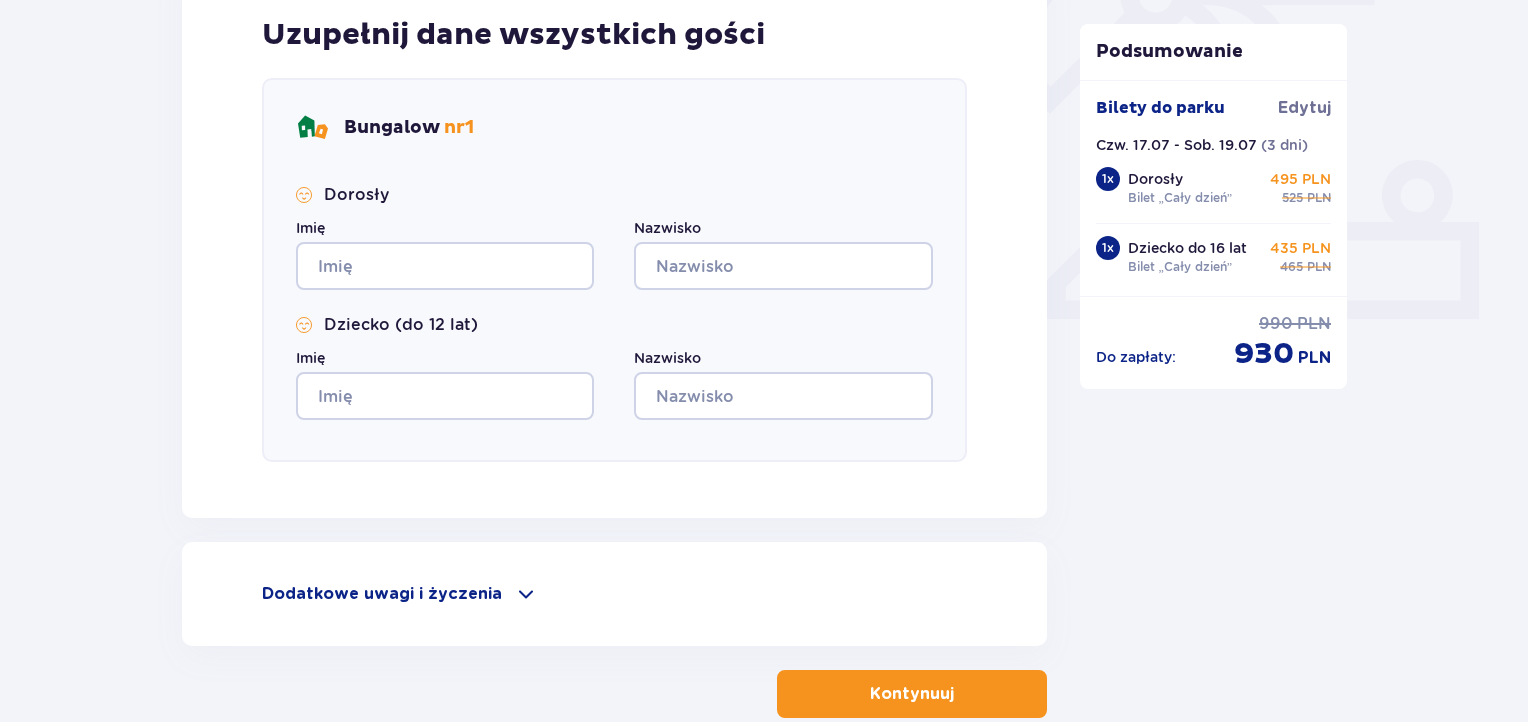type on "123456789" 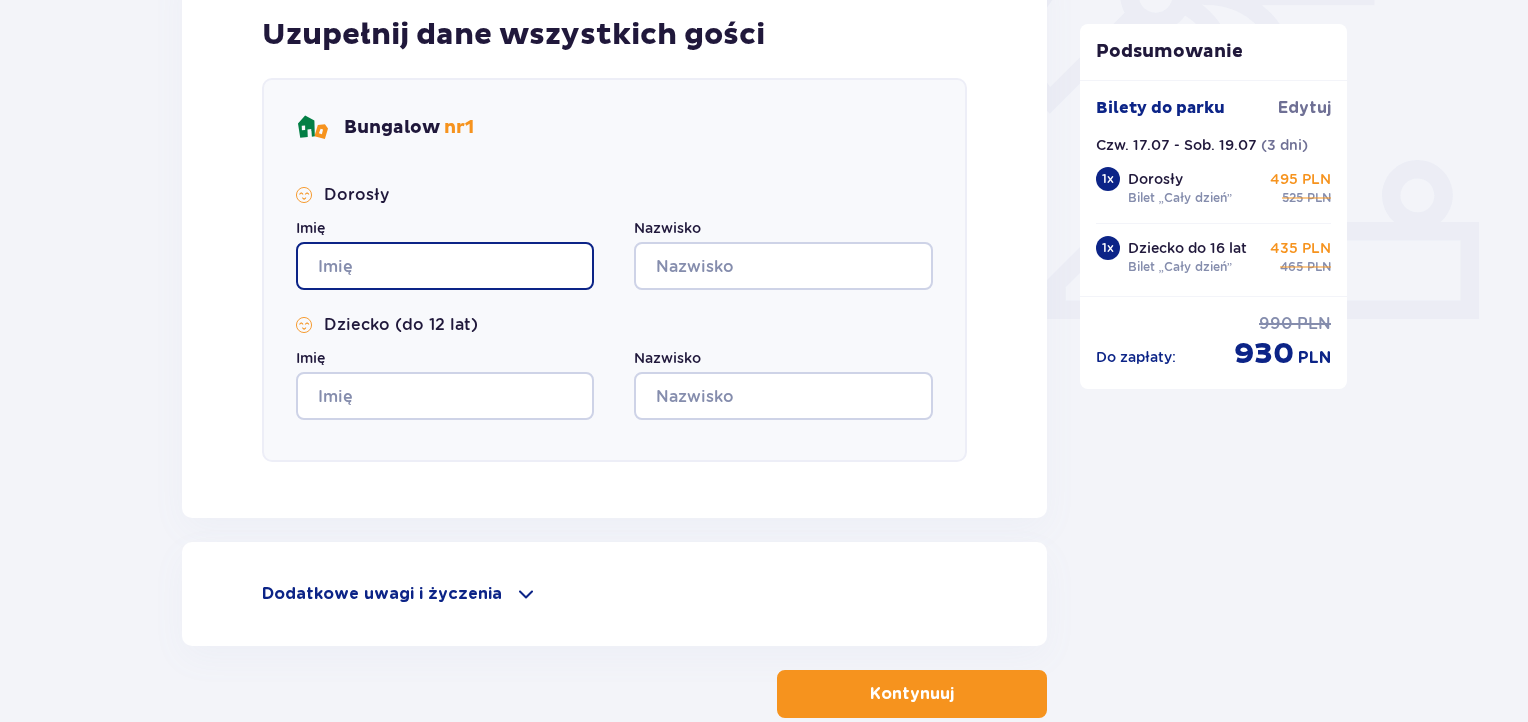 click on "Imię" at bounding box center (445, 266) 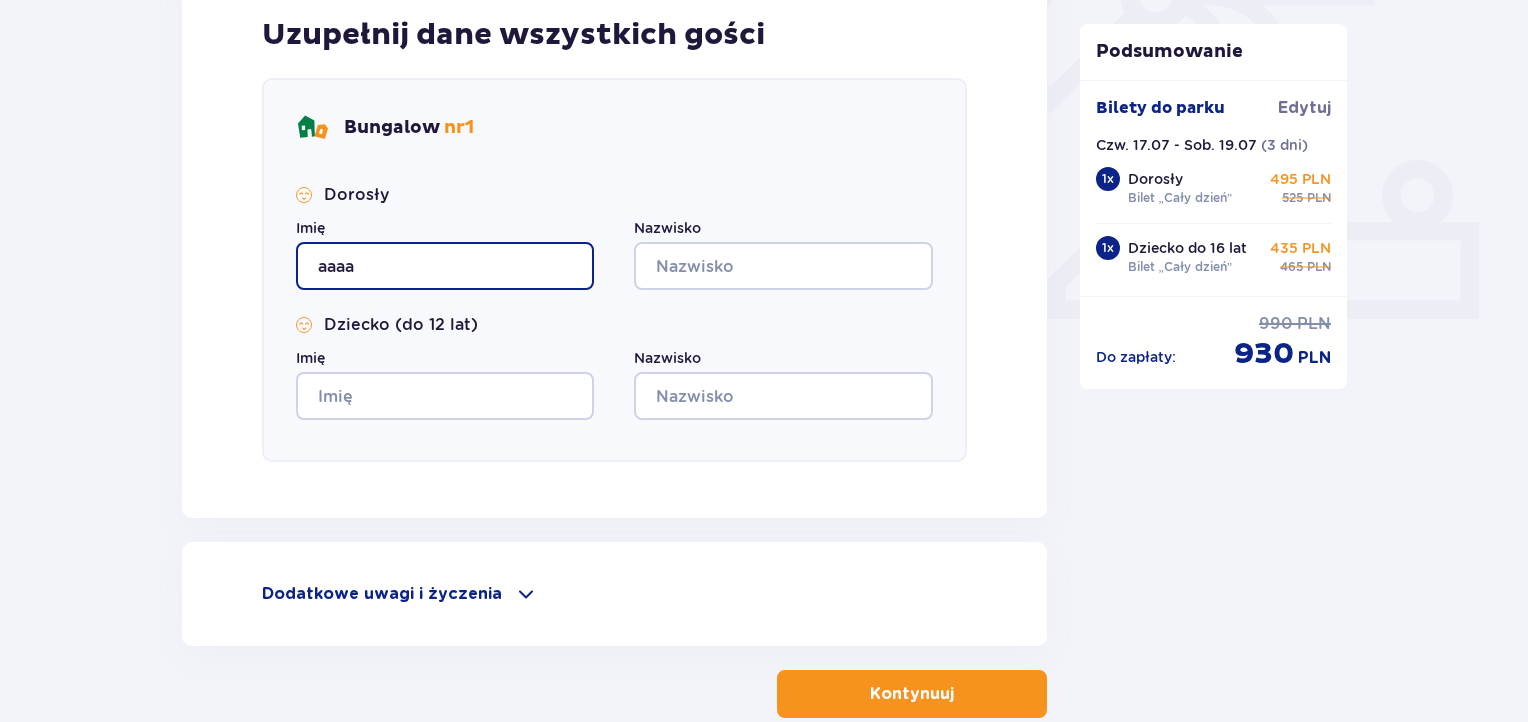 type on "aaaa" 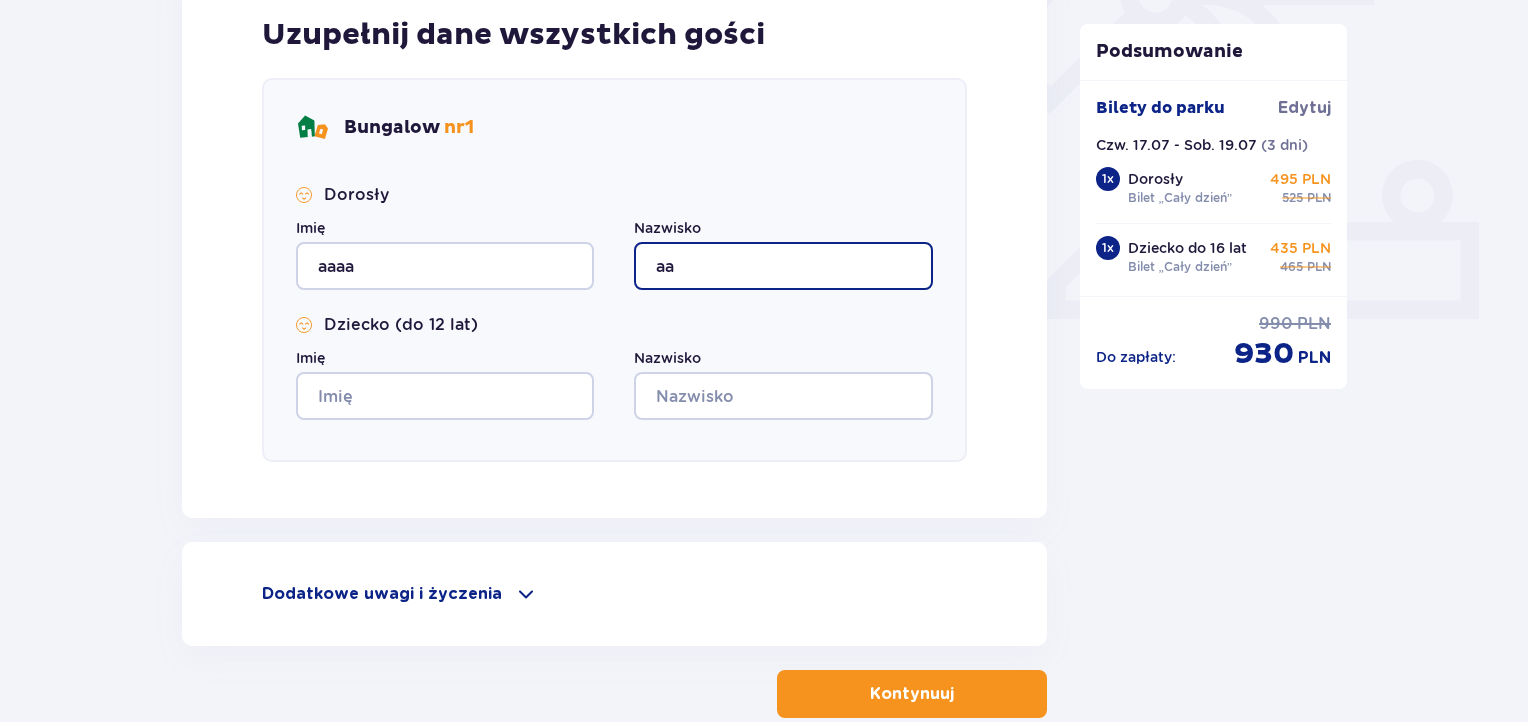 type on "a" 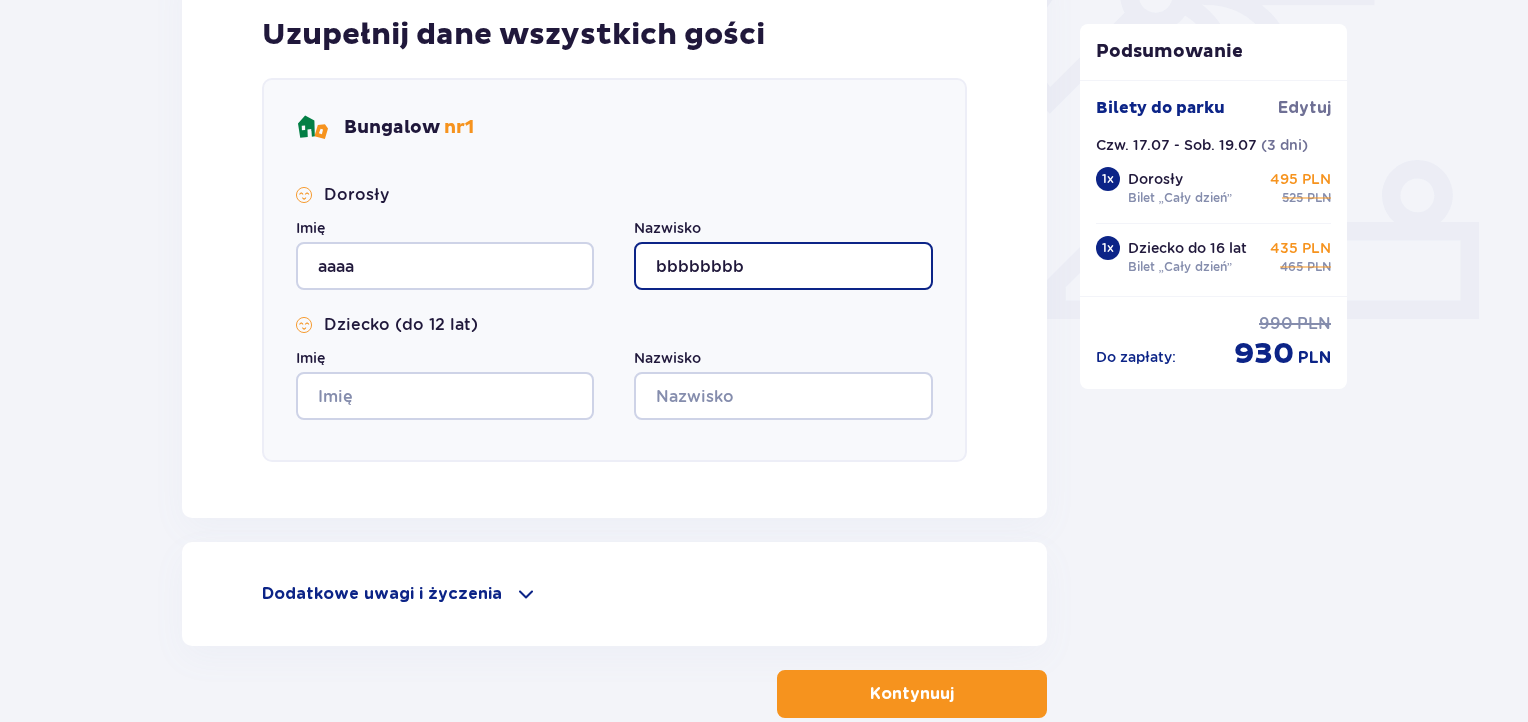 type on "bbbbbbbb" 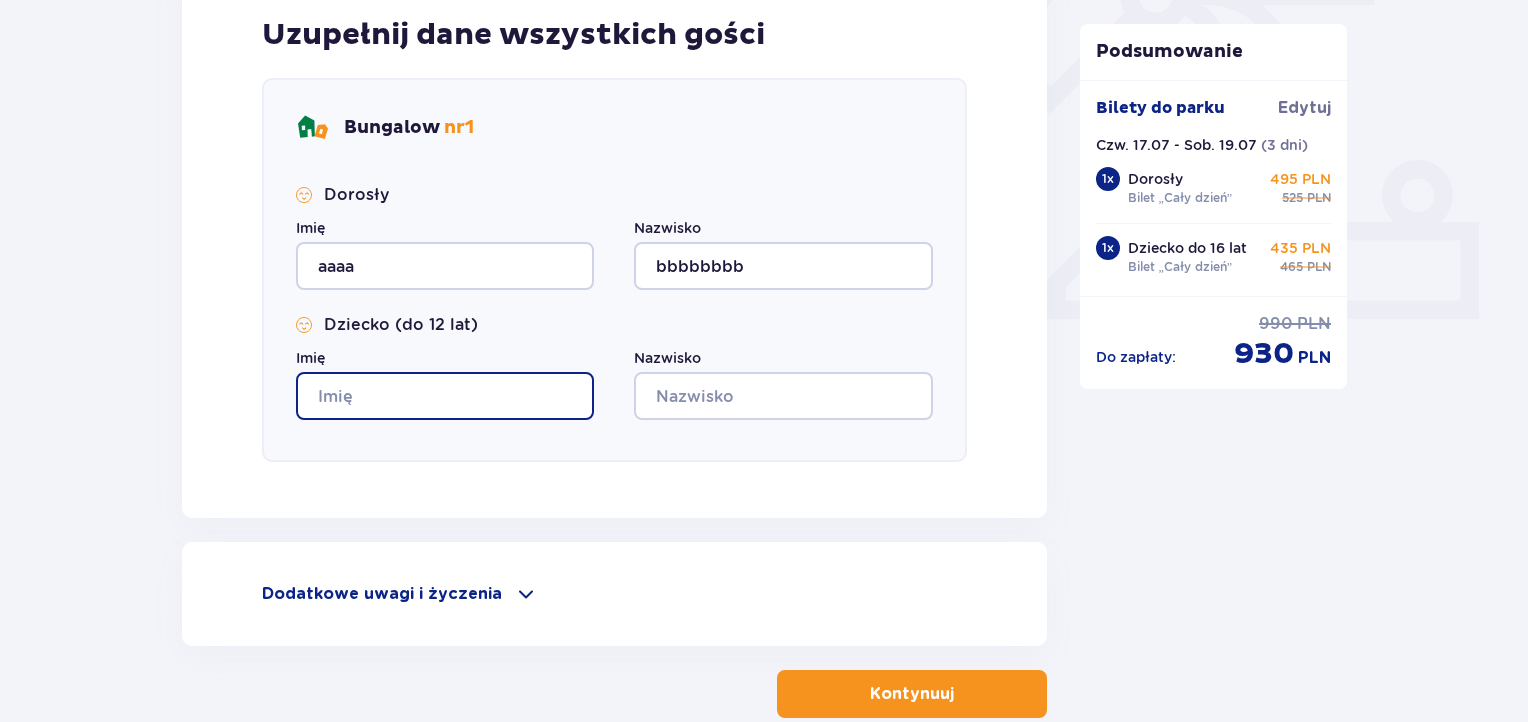 click on "Imię" at bounding box center (445, 396) 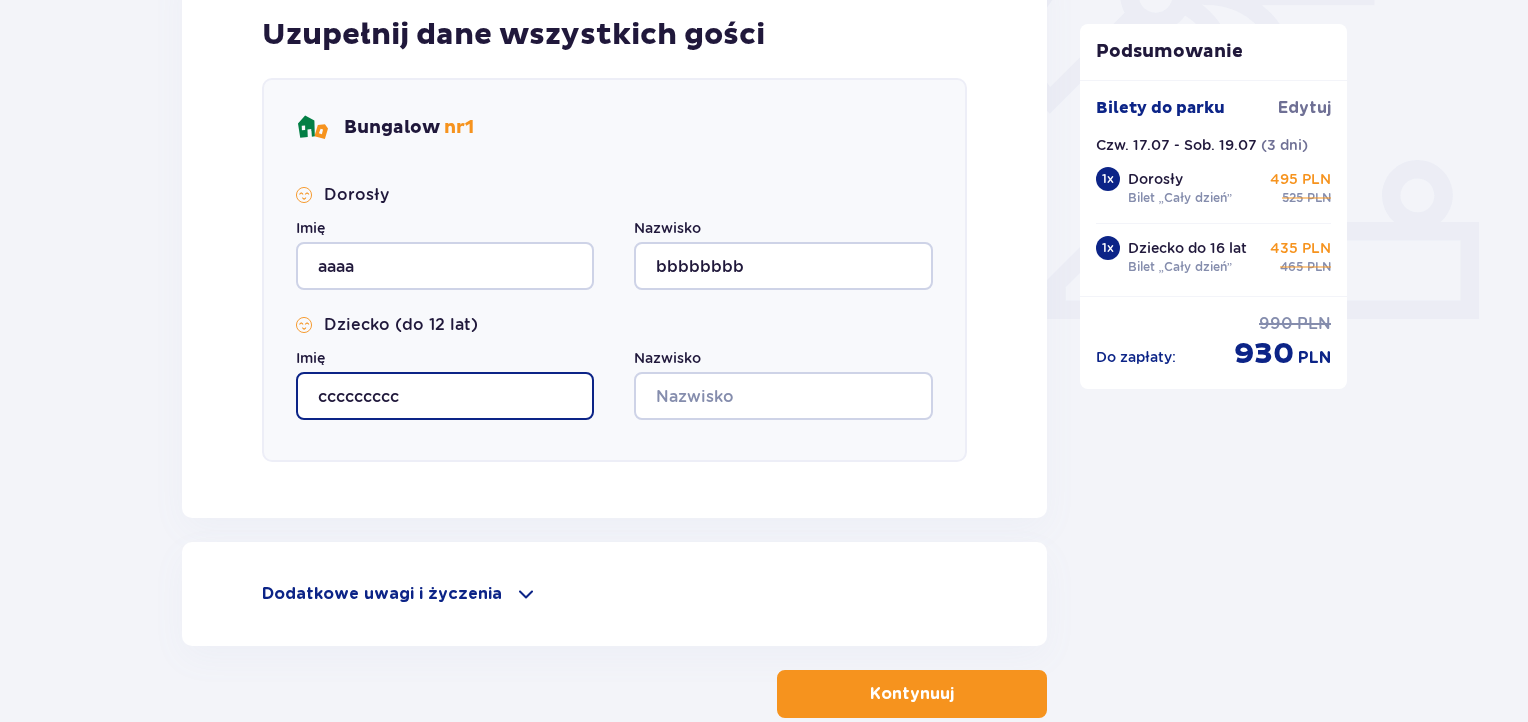type on "ccccccccc" 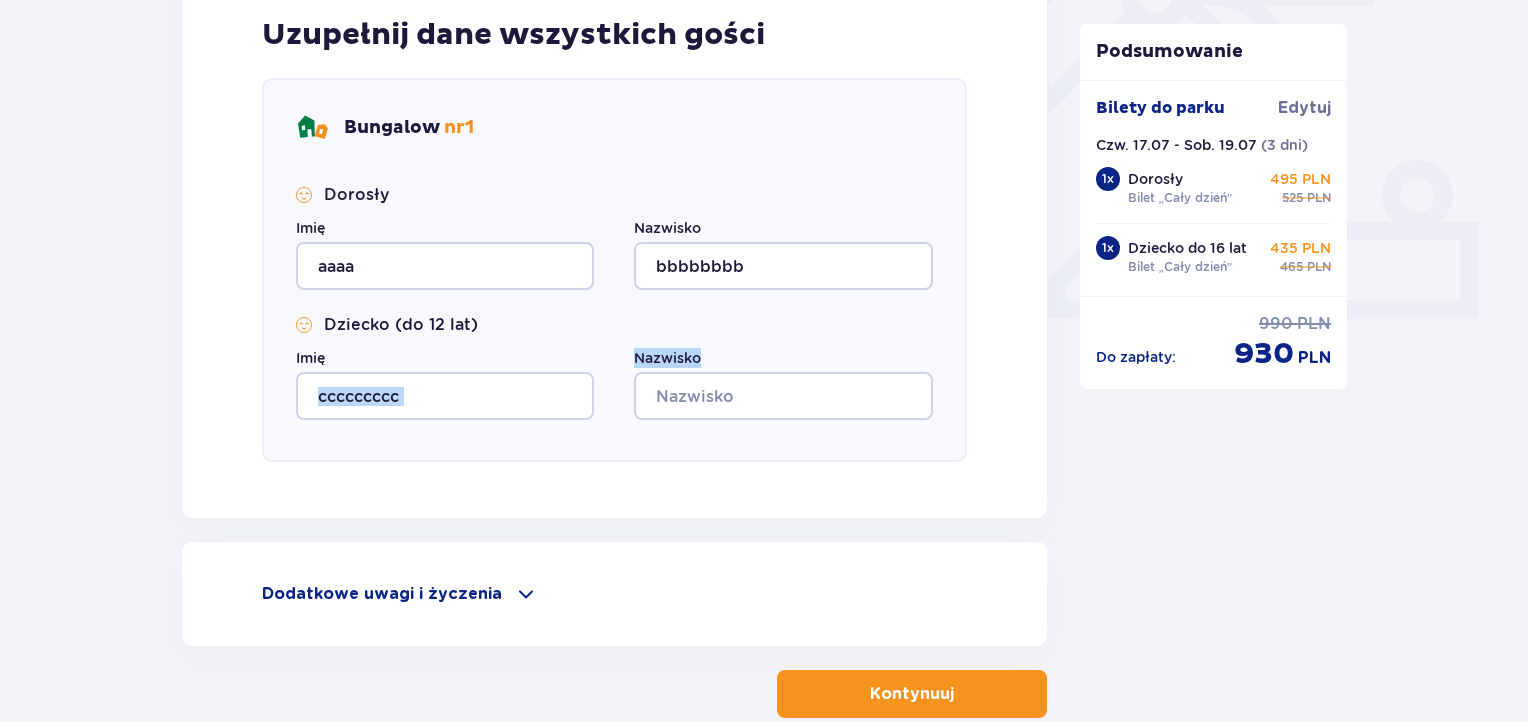 drag, startPoint x: 632, startPoint y: 384, endPoint x: 646, endPoint y: 386, distance: 14.142136 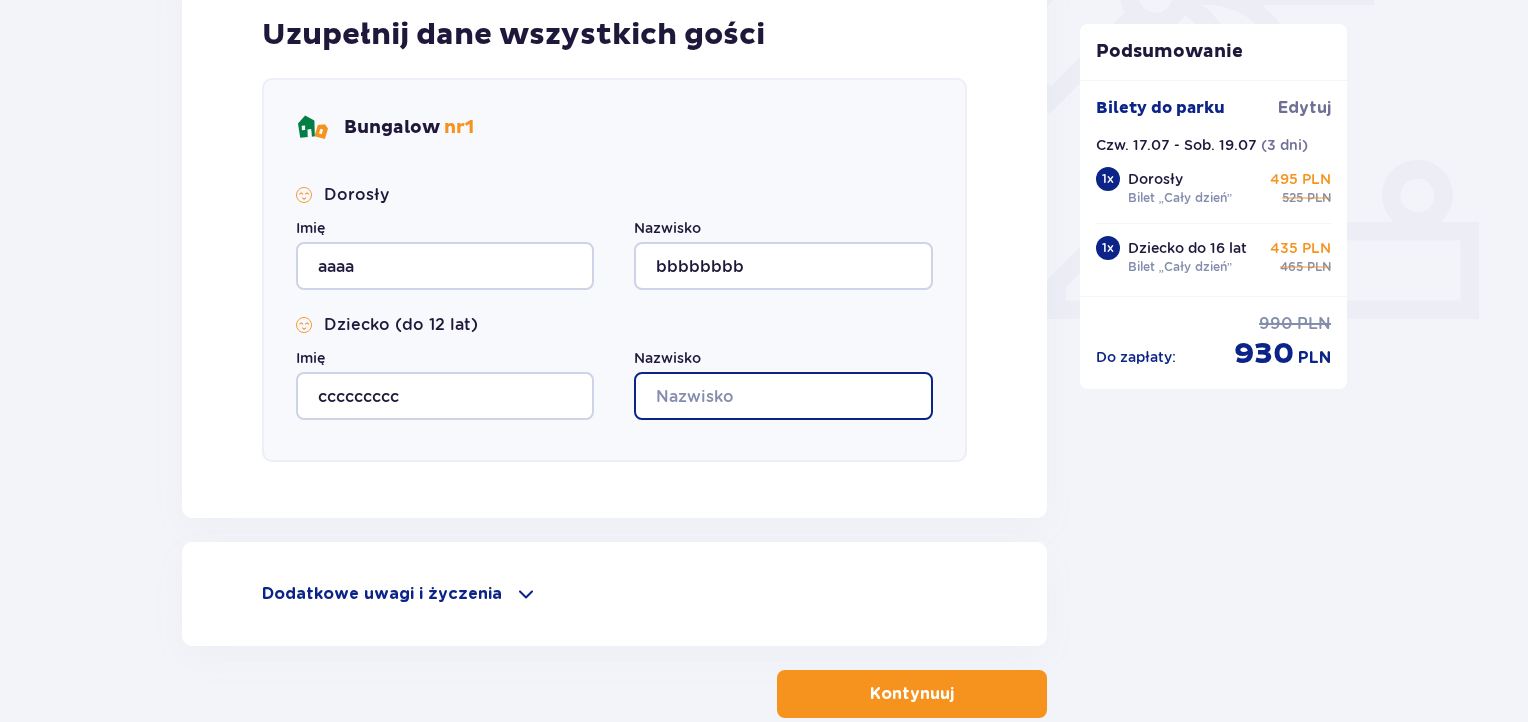 click on "Nazwisko" at bounding box center (783, 396) 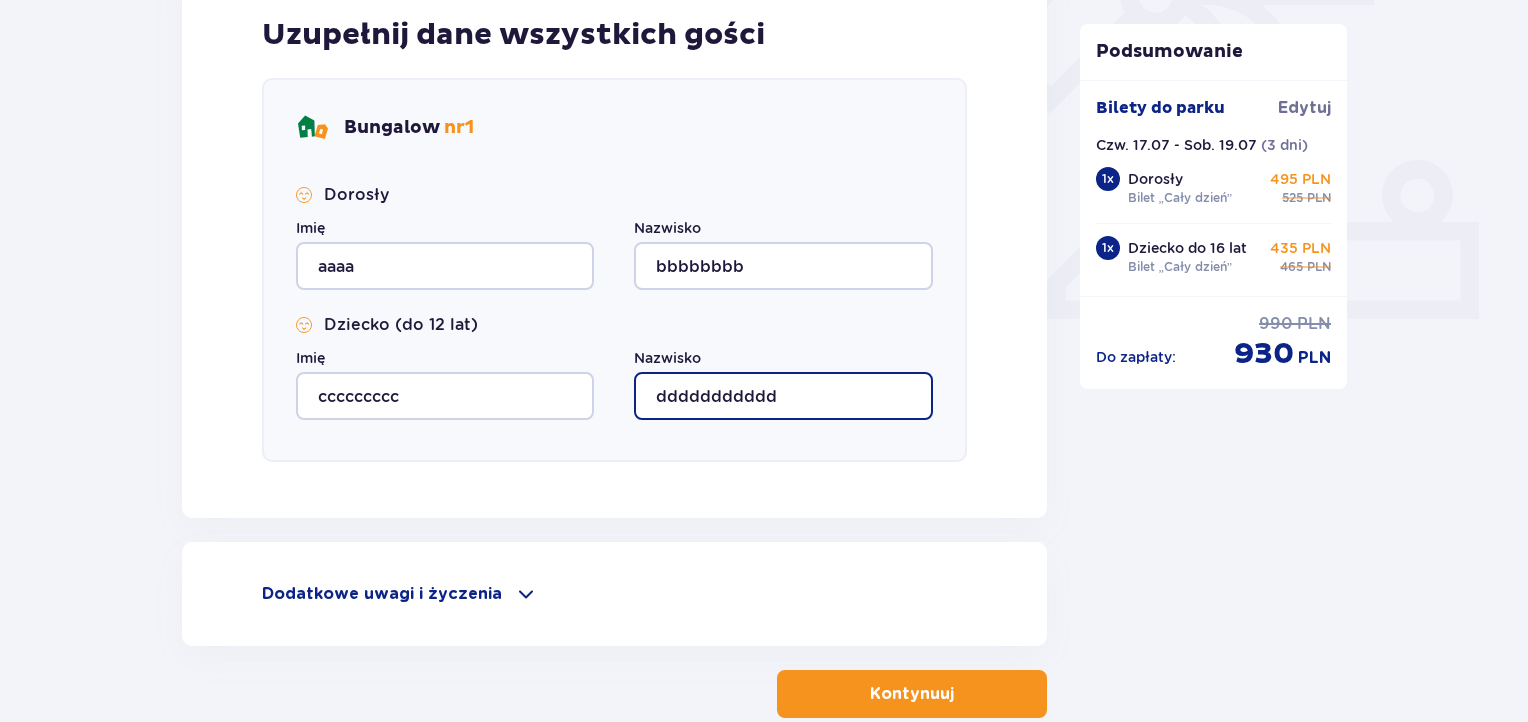 type on "ddddddddddd" 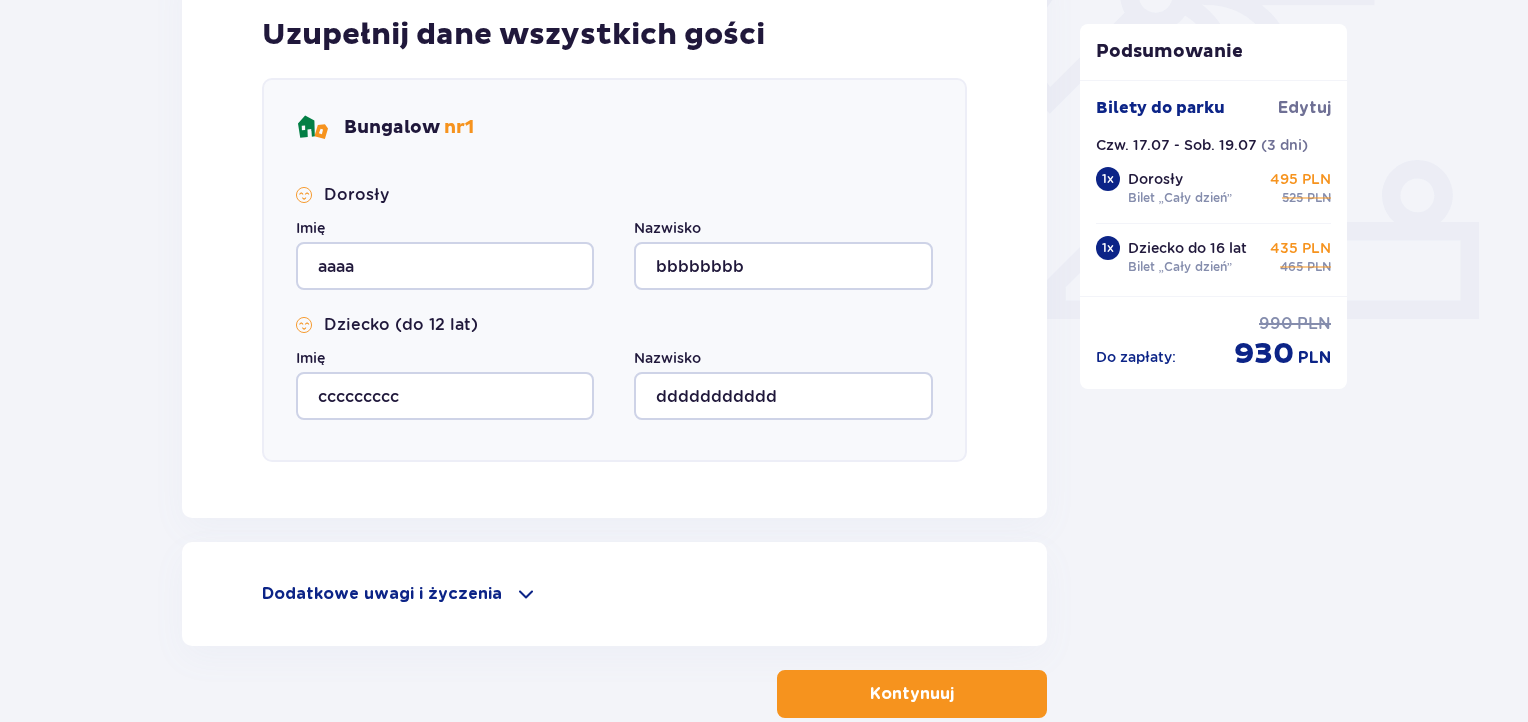 click on "Kontynuuj" at bounding box center (912, 694) 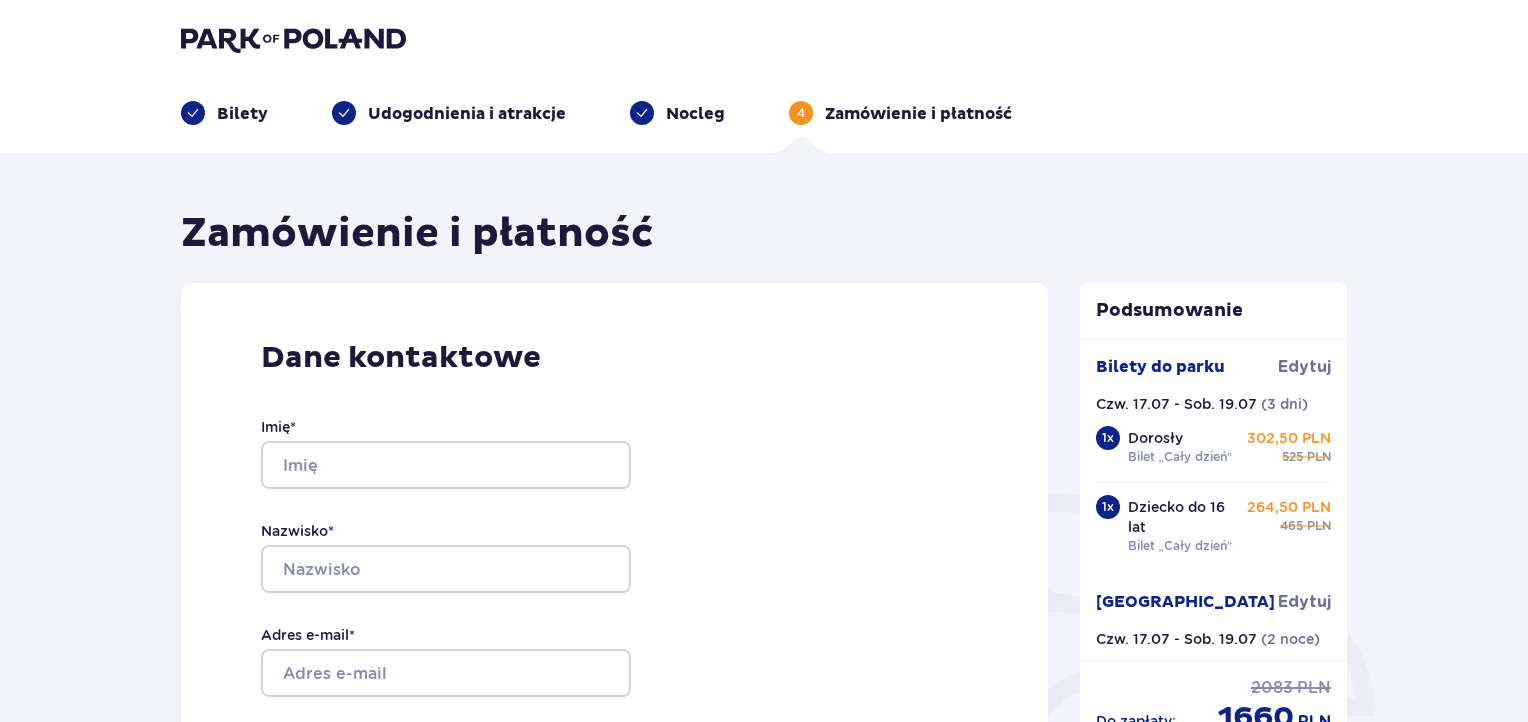 scroll, scrollTop: 0, scrollLeft: 0, axis: both 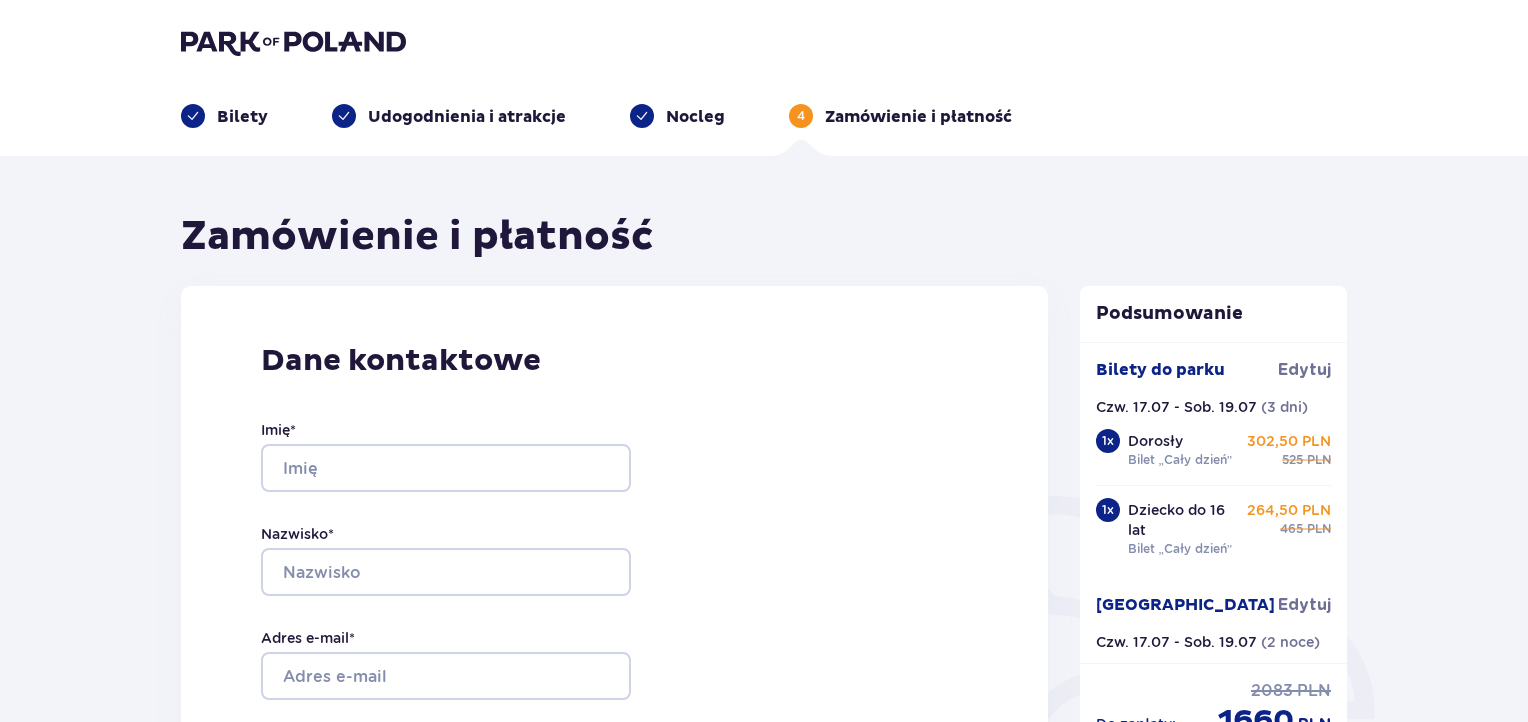 drag, startPoint x: 1527, startPoint y: 160, endPoint x: 1535, endPoint y: 221, distance: 61.522354 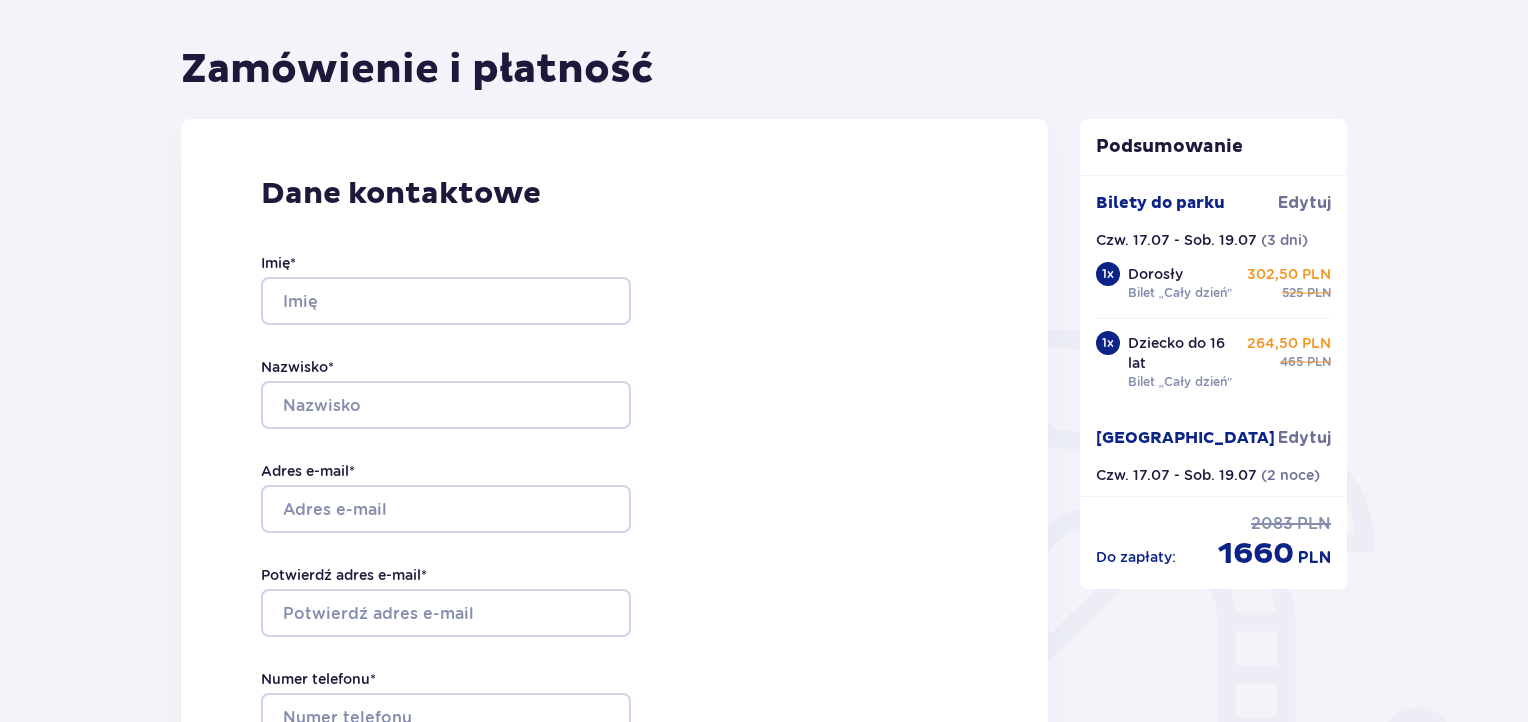 scroll, scrollTop: 273, scrollLeft: 0, axis: vertical 